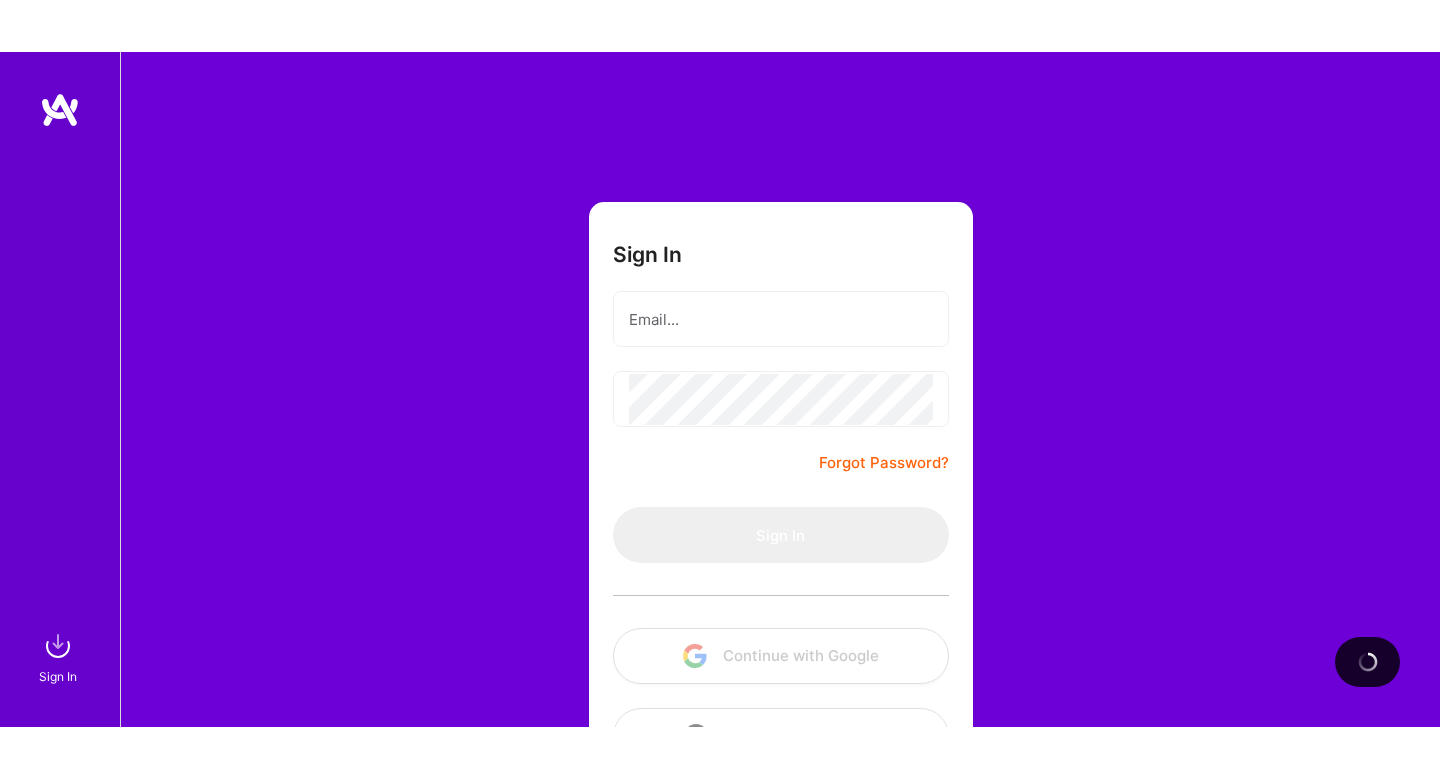 scroll, scrollTop: 0, scrollLeft: 0, axis: both 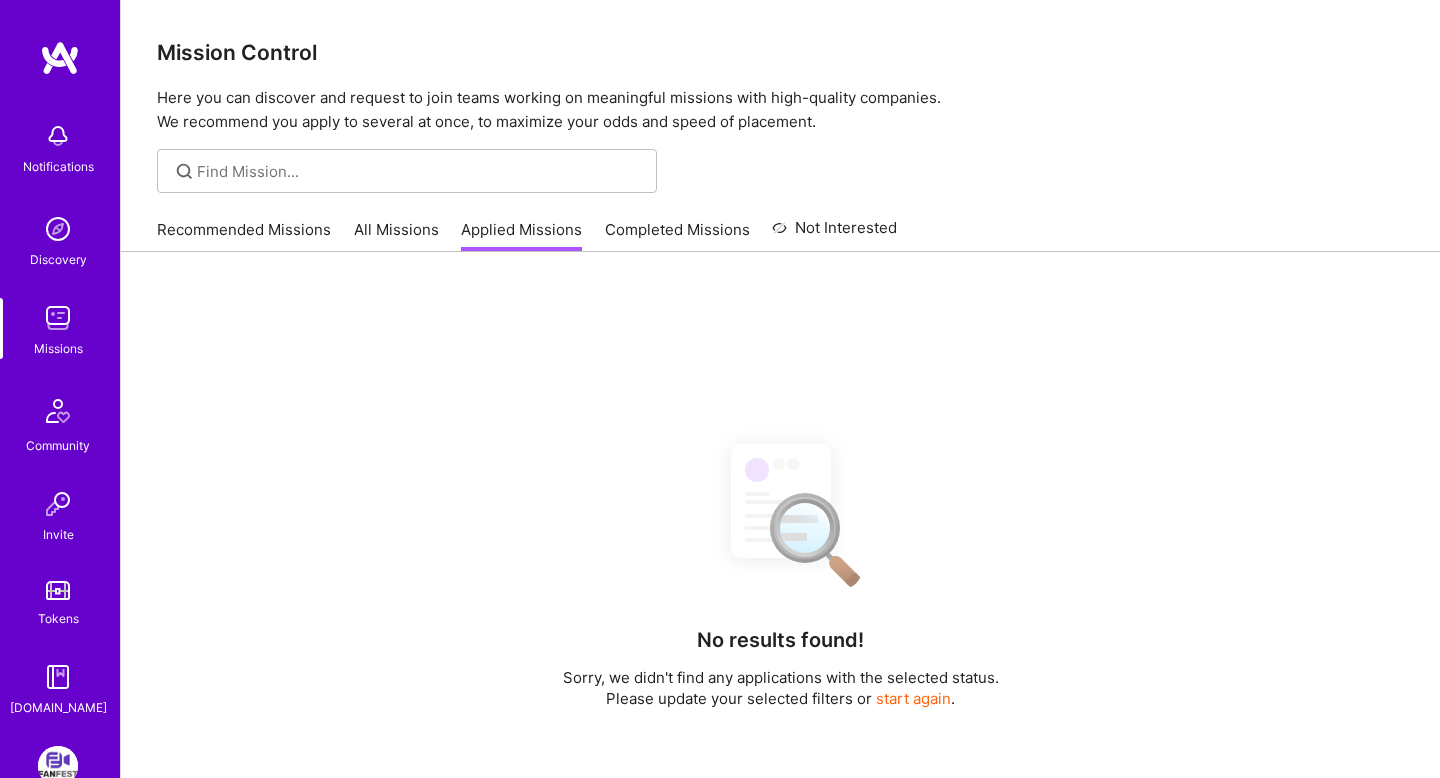 click on "Recommended Missions" at bounding box center (244, 235) 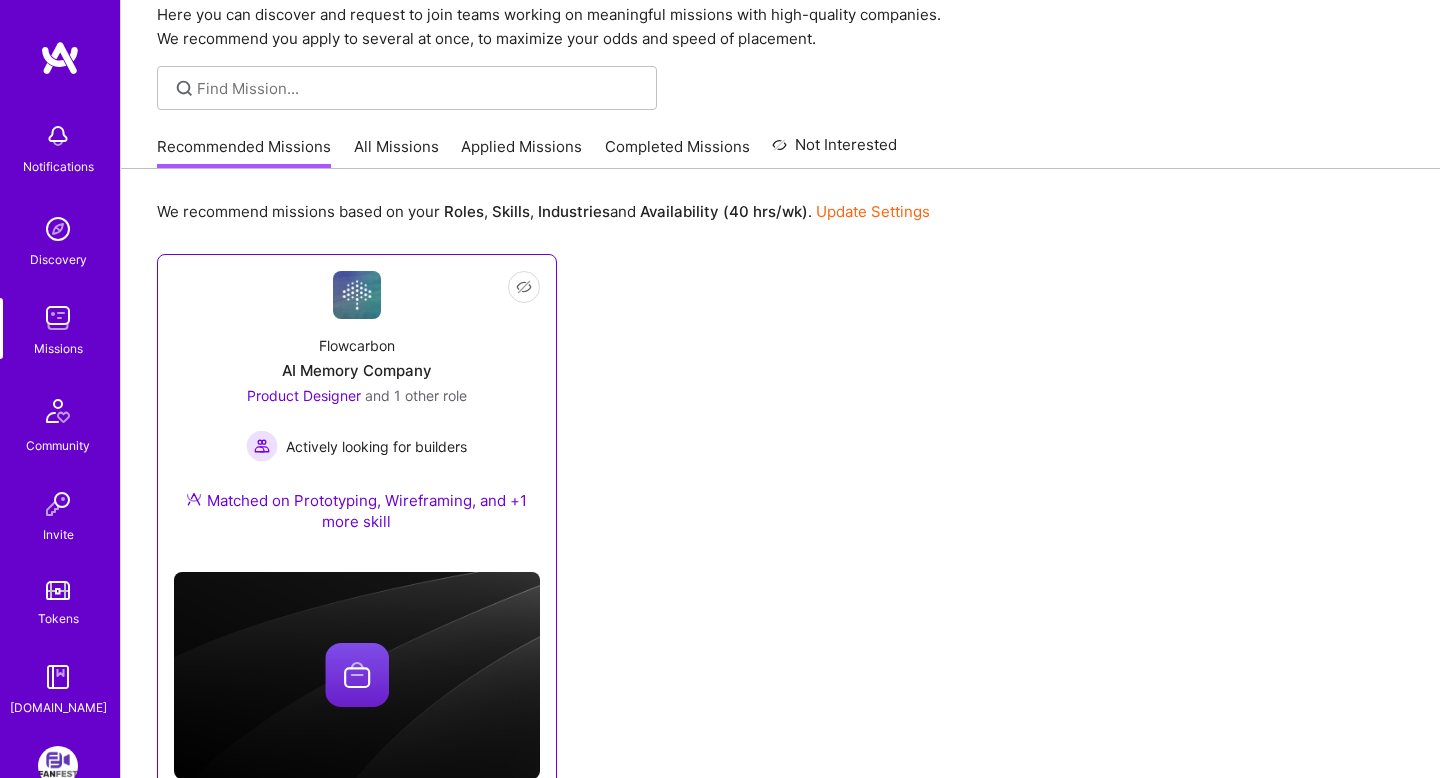 scroll, scrollTop: 87, scrollLeft: 0, axis: vertical 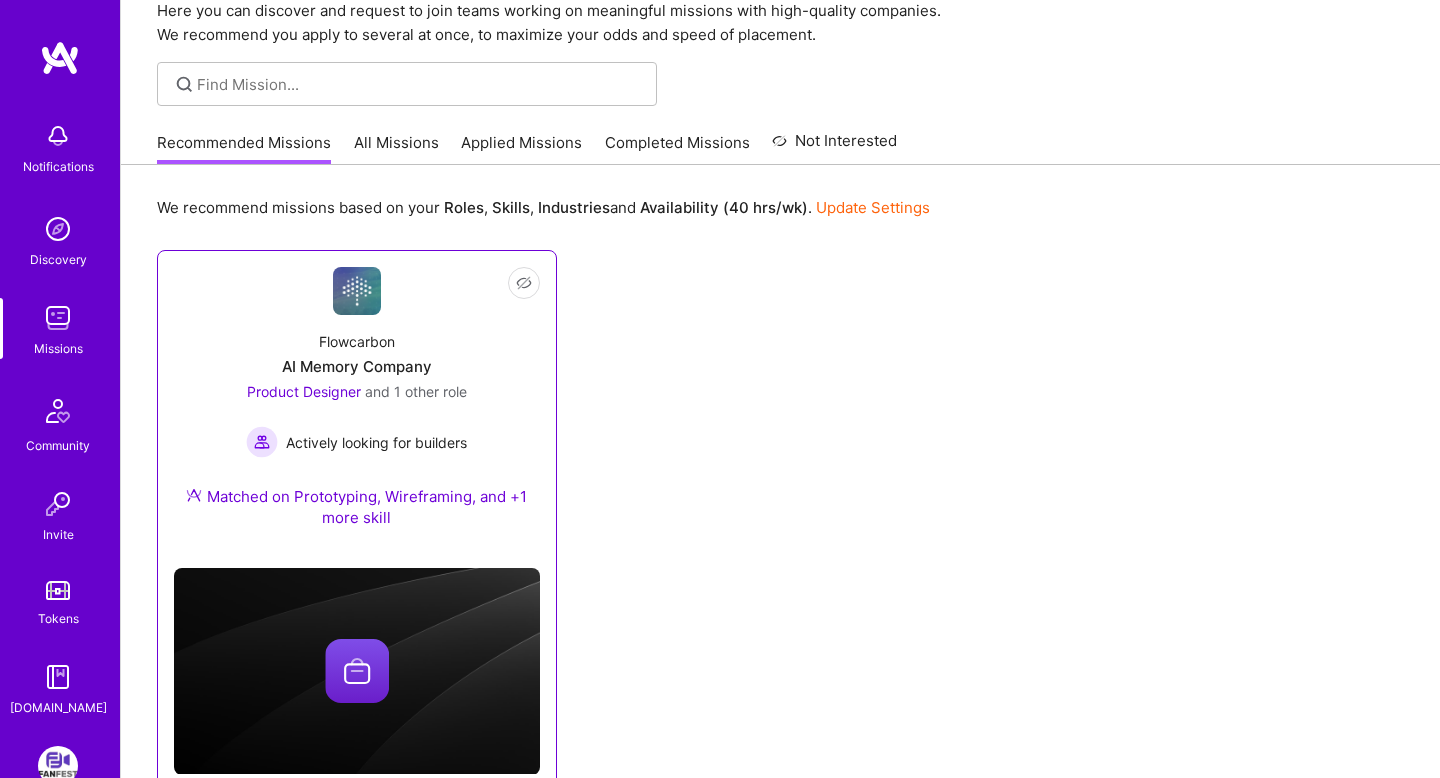 click on "Flowcarbon AI Memory Company Product Designer   and 1 other role Actively looking for builders Matched on Prototyping, Wireframing, and +1 more skill" at bounding box center [357, 433] 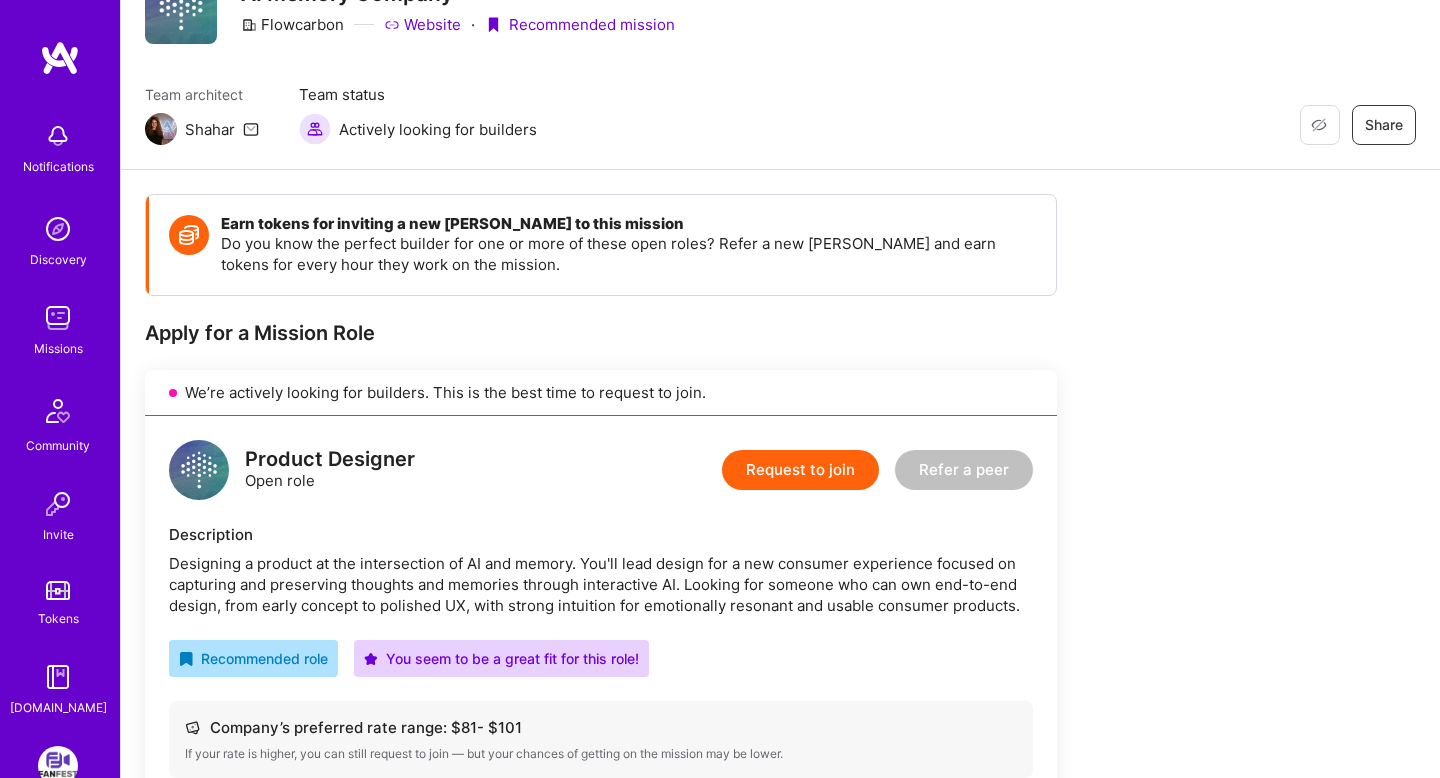 scroll, scrollTop: 0, scrollLeft: 0, axis: both 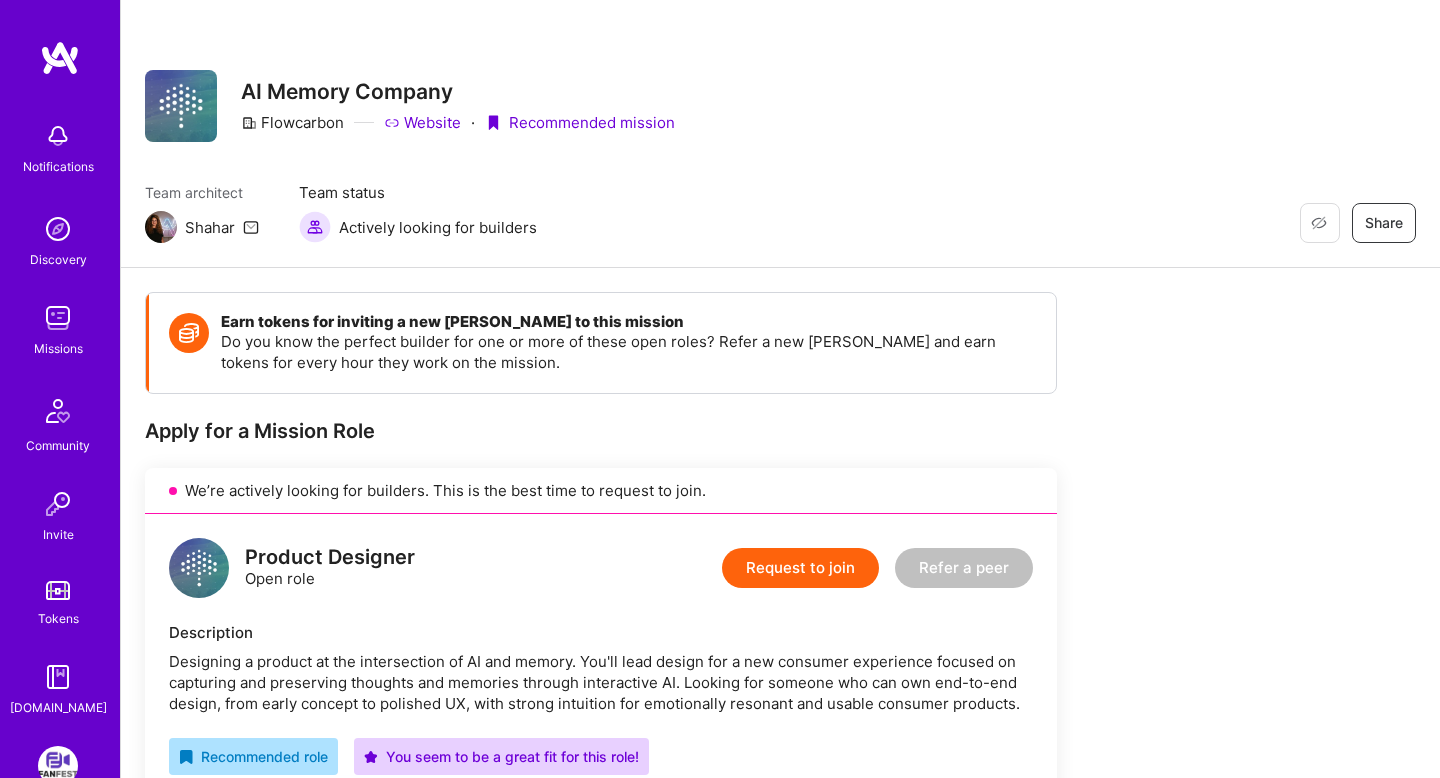 click on "Website" at bounding box center (422, 122) 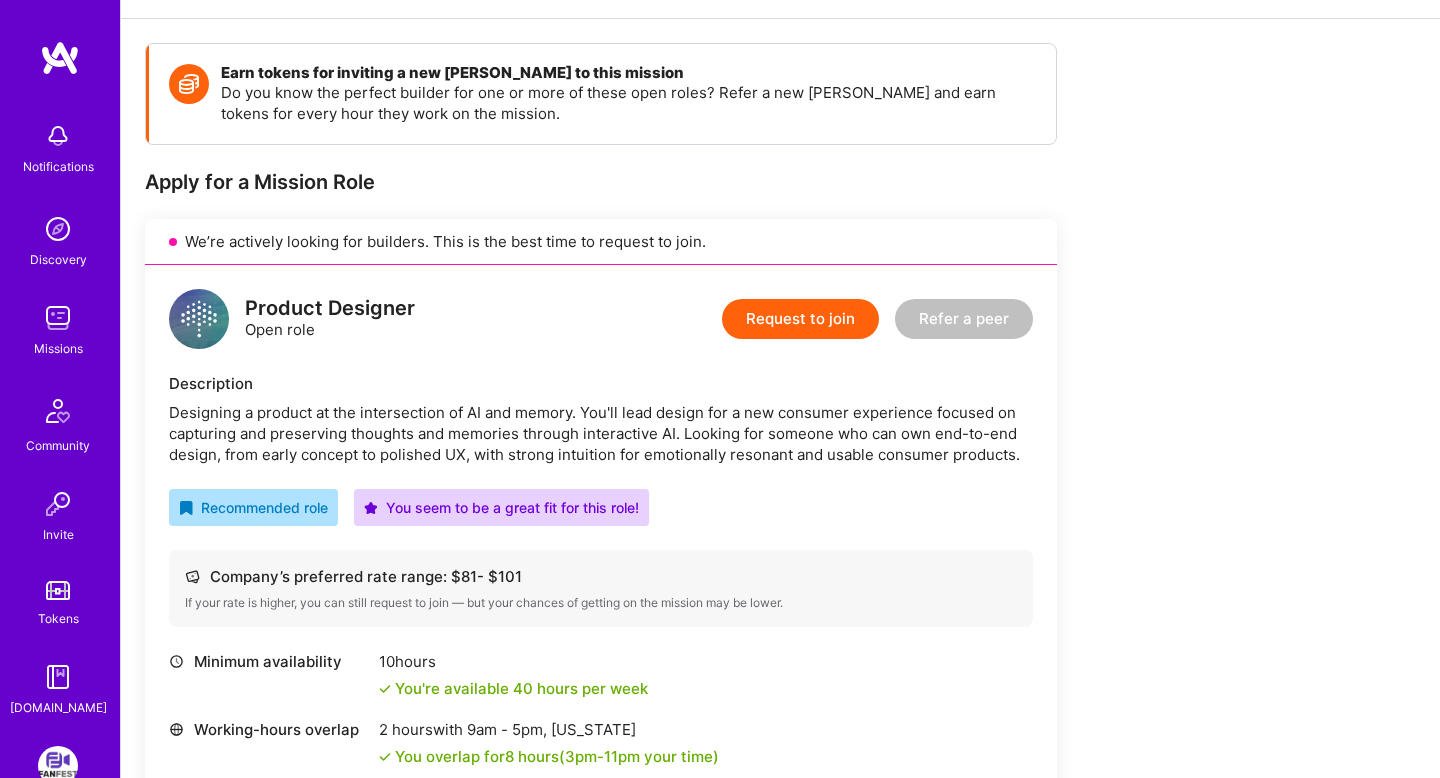 scroll, scrollTop: 259, scrollLeft: 0, axis: vertical 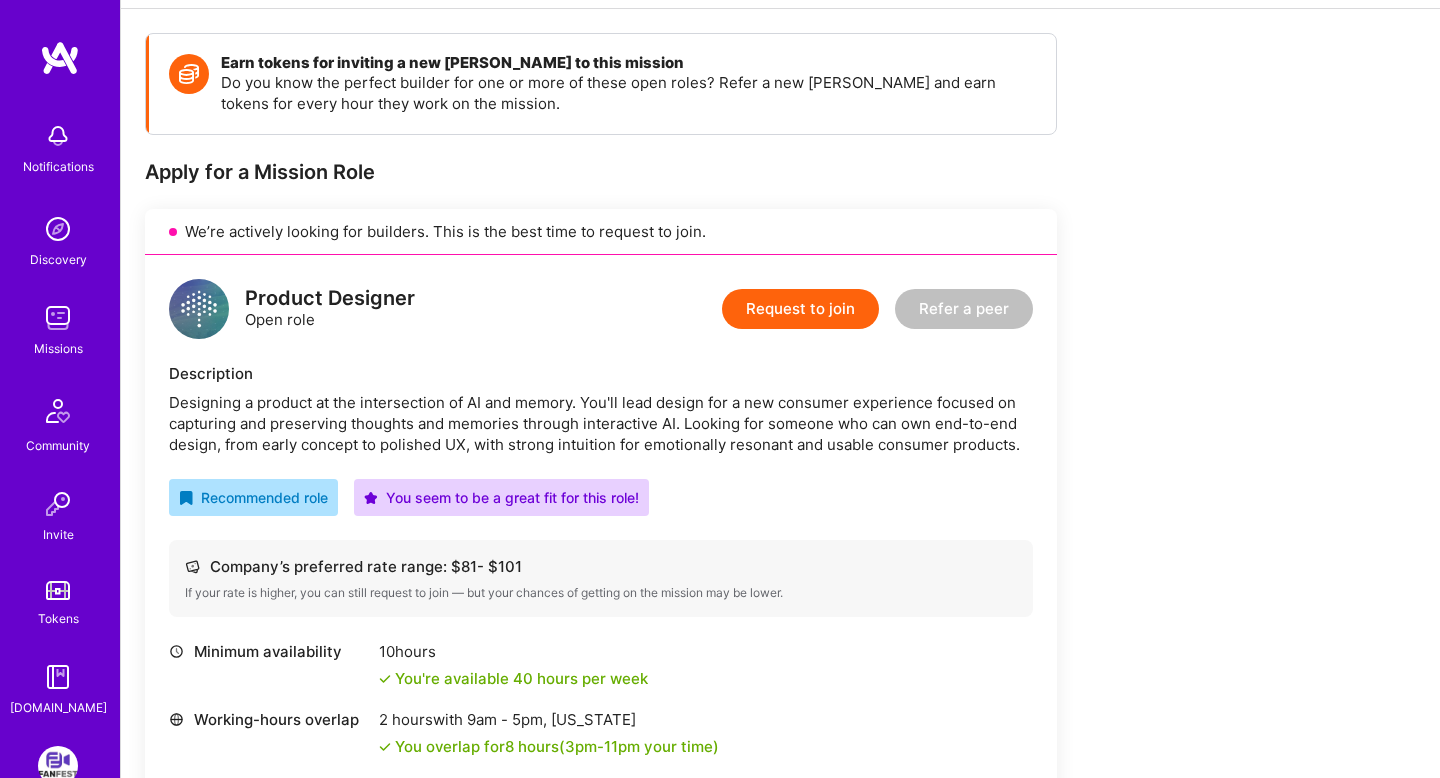 click on "Request to join" at bounding box center [800, 309] 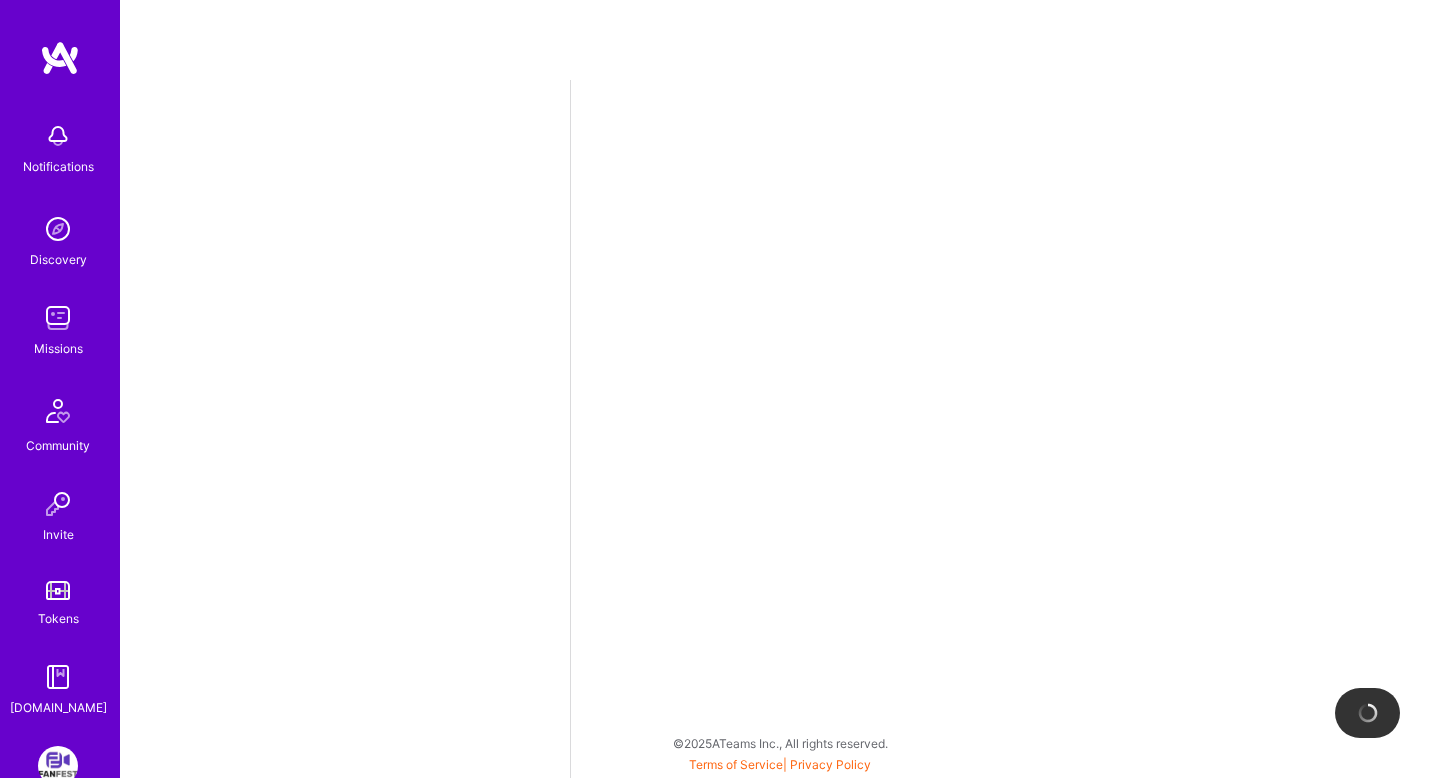 scroll, scrollTop: 0, scrollLeft: 0, axis: both 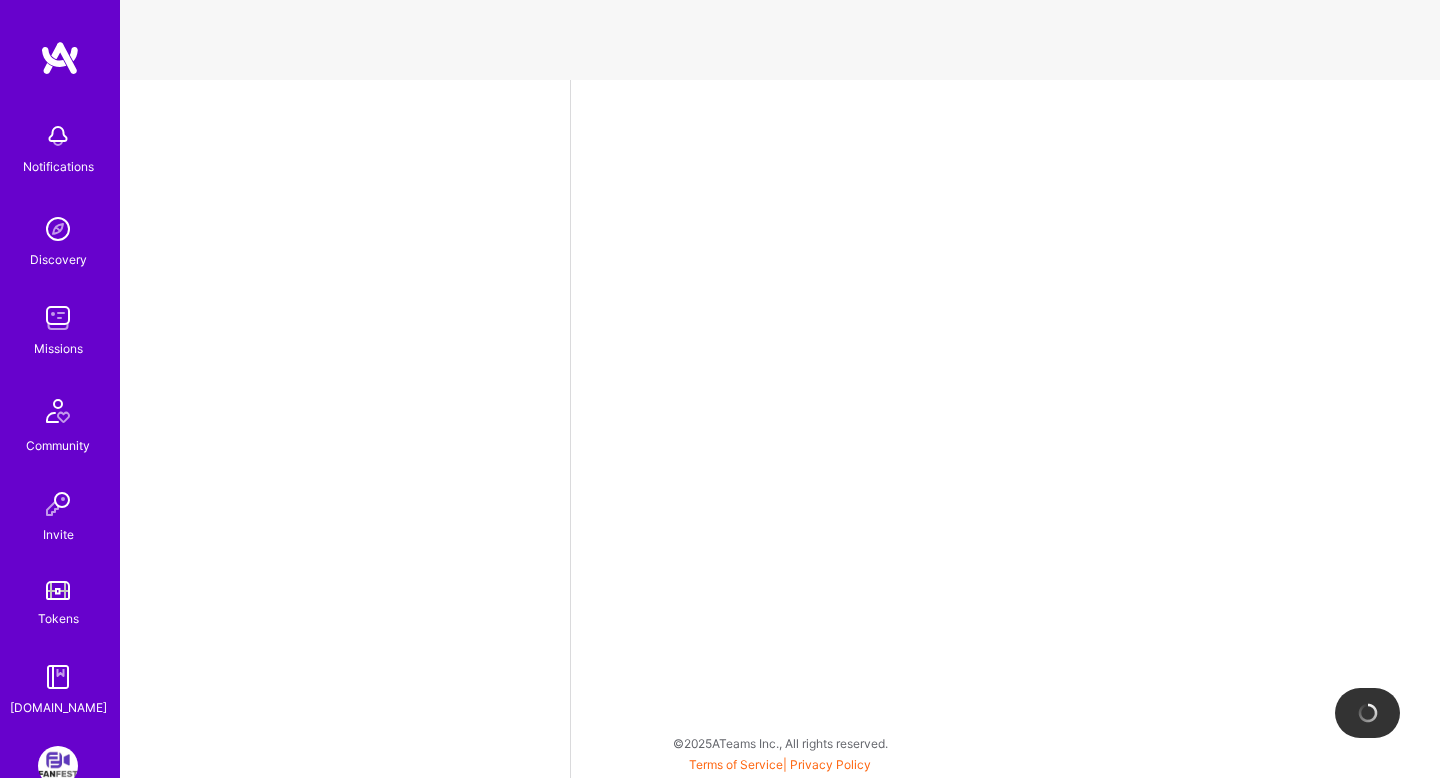select on "HU" 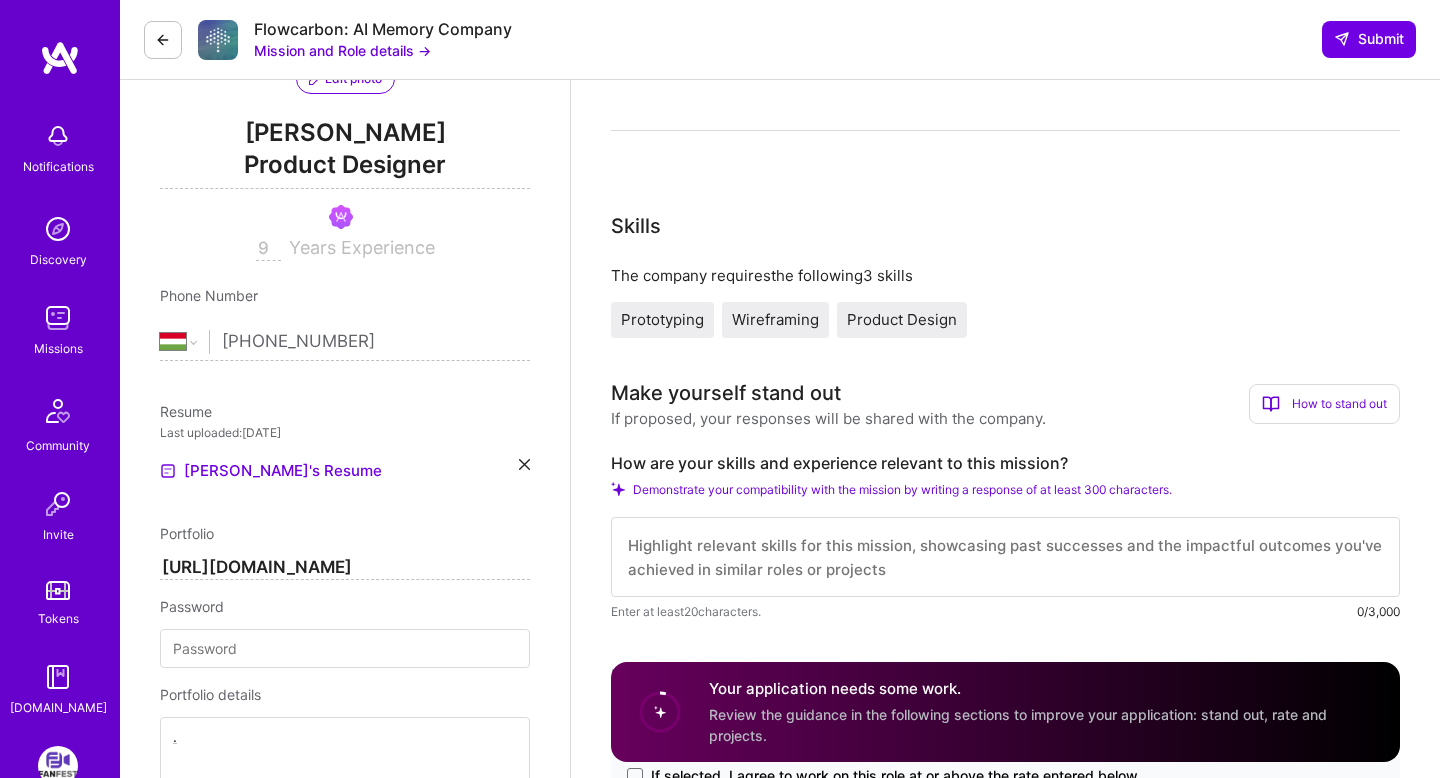 scroll, scrollTop: 268, scrollLeft: 0, axis: vertical 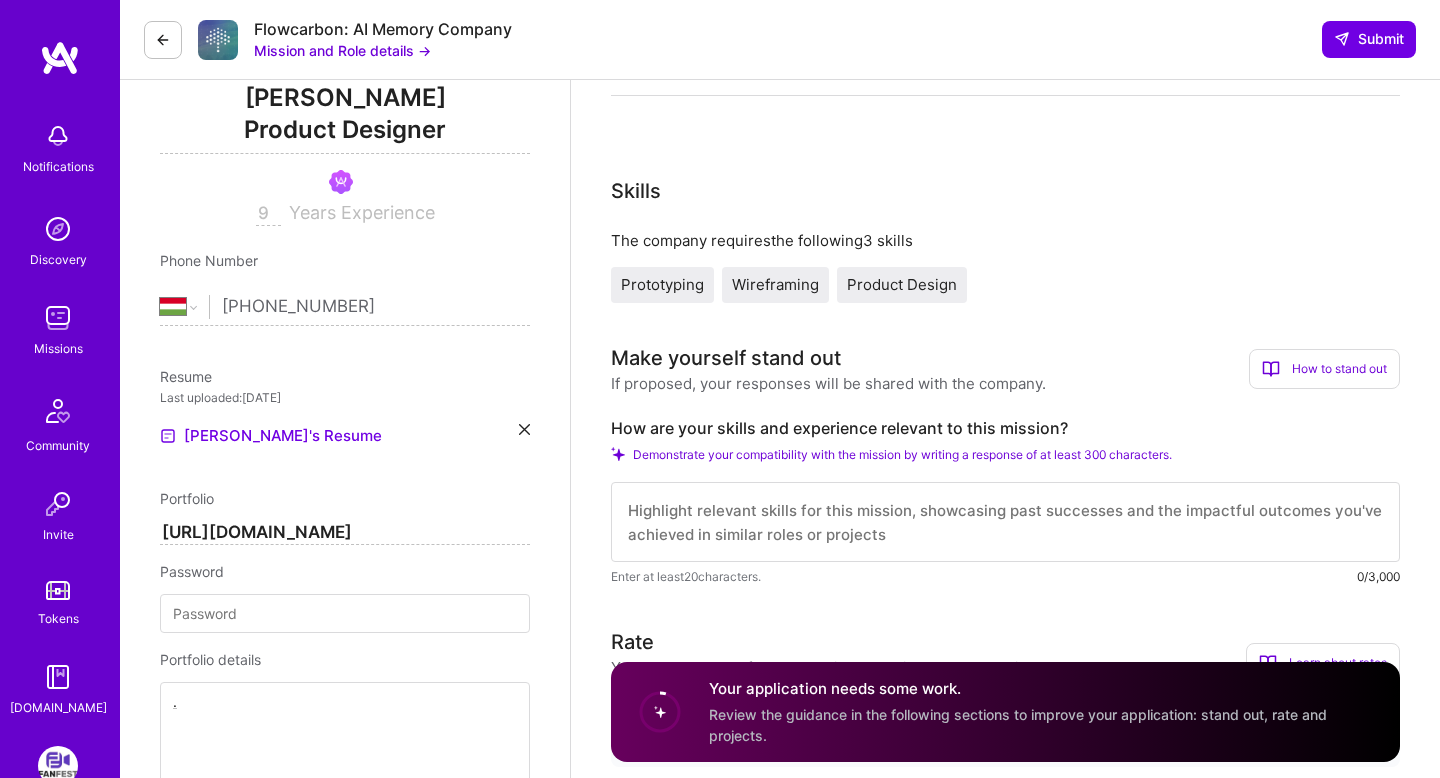 click on "How to stand out" at bounding box center (1324, 369) 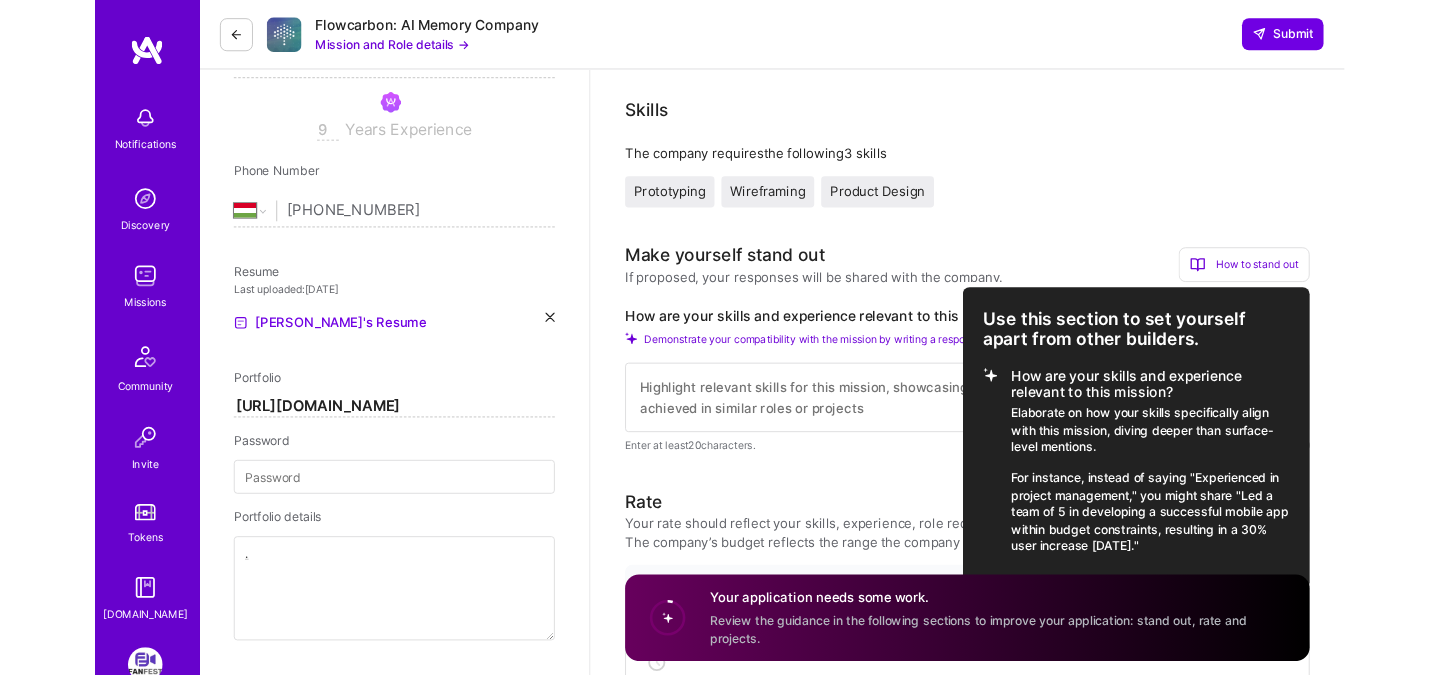 scroll, scrollTop: 372, scrollLeft: 0, axis: vertical 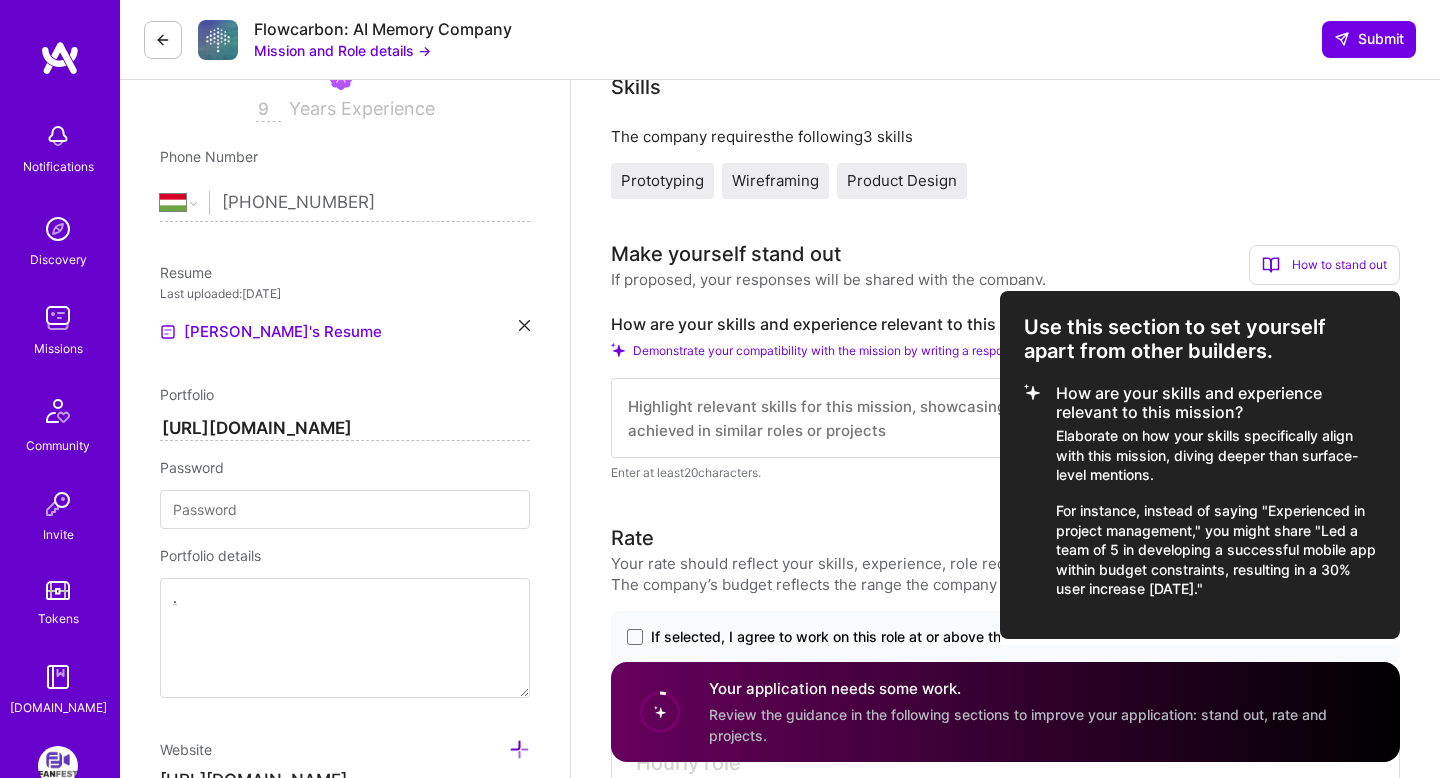 drag, startPoint x: 1241, startPoint y: 590, endPoint x: 1058, endPoint y: 399, distance: 264.51843 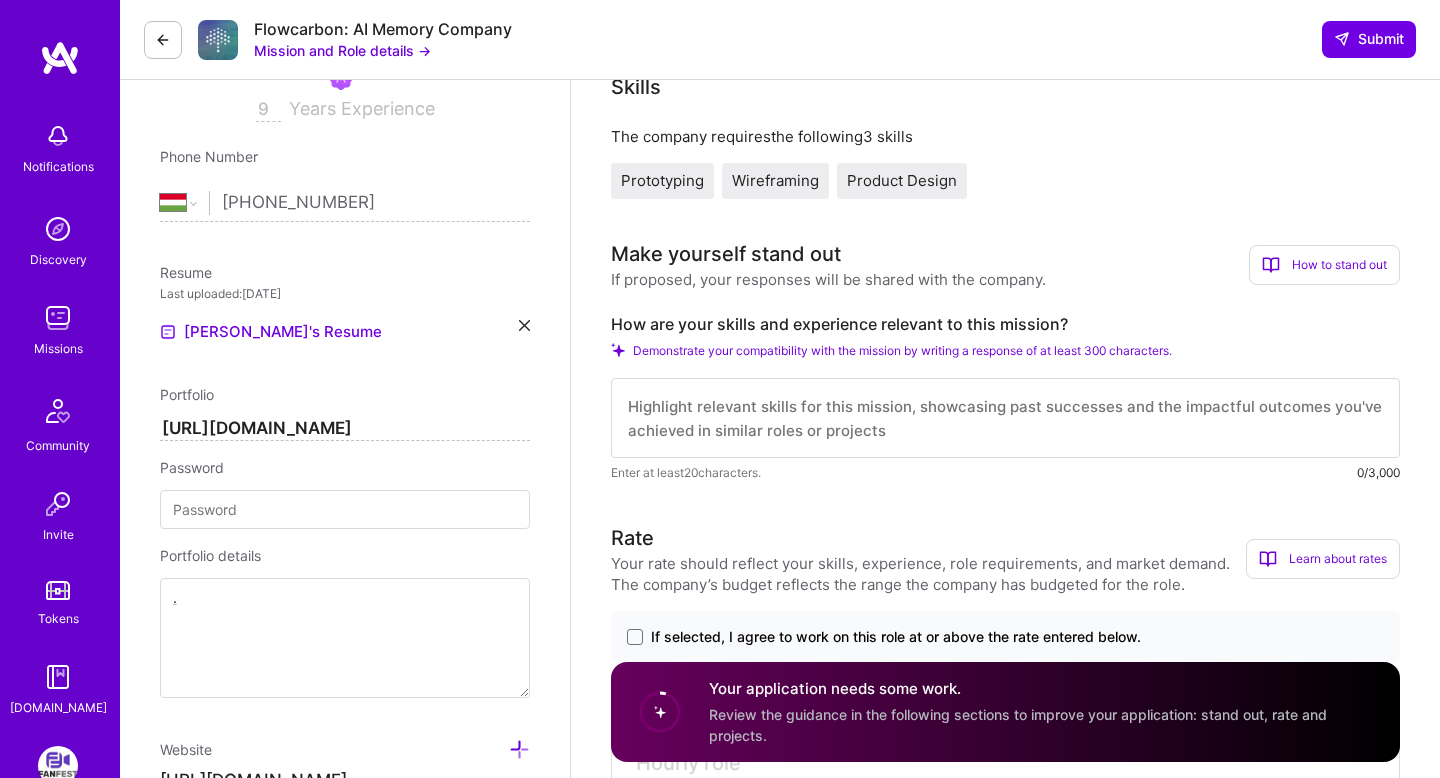 click on "How to stand out" at bounding box center (1324, 265) 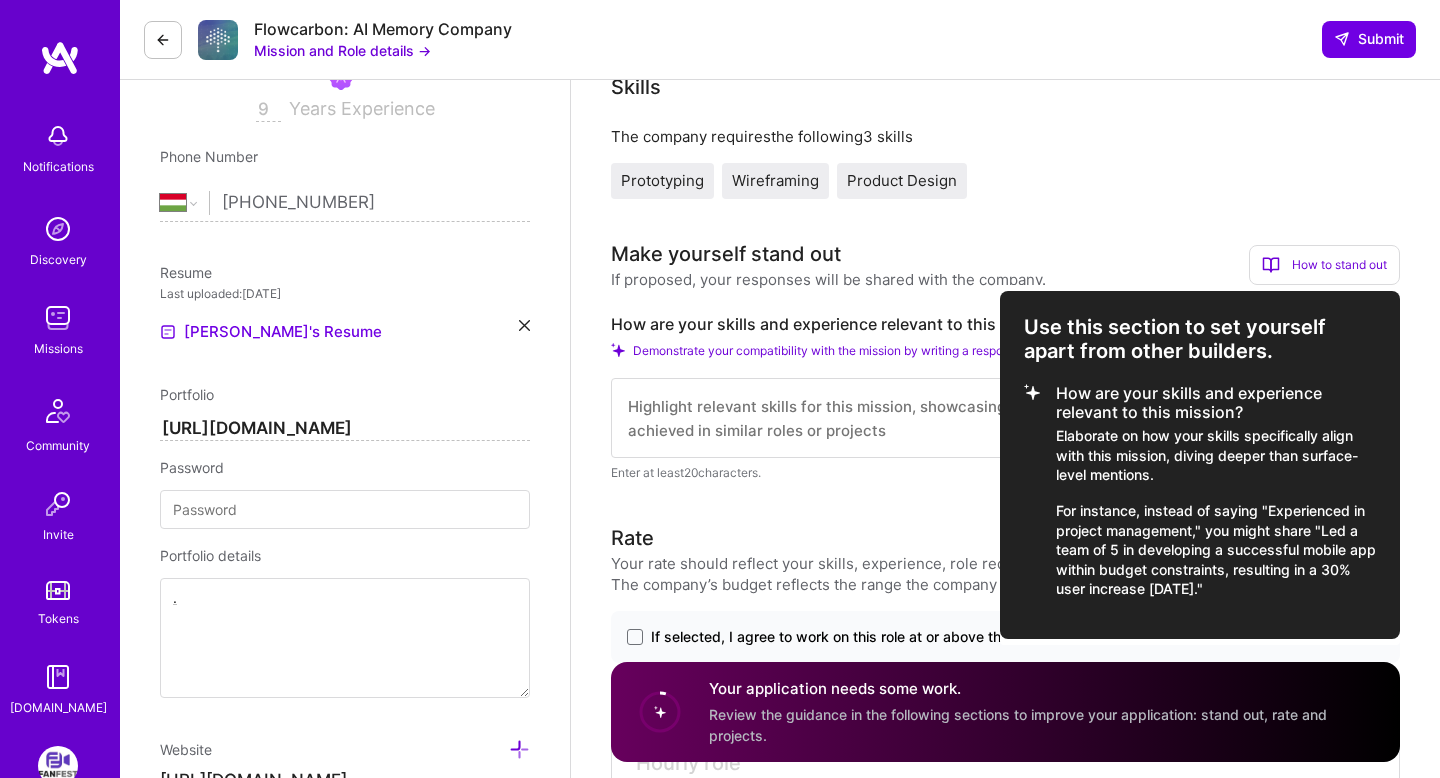 drag, startPoint x: 1233, startPoint y: 589, endPoint x: 1060, endPoint y: 394, distance: 260.67987 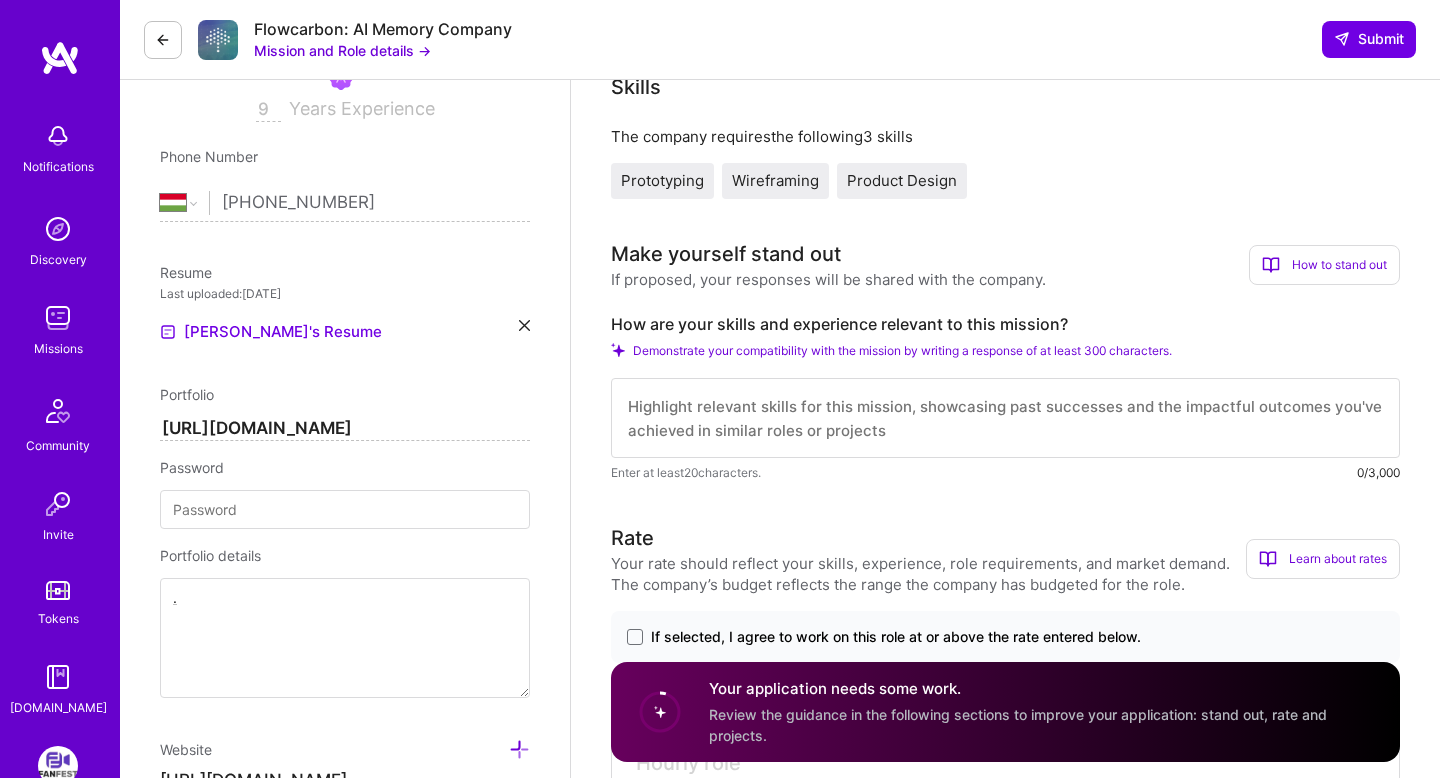 click on "How to stand out" at bounding box center (1324, 265) 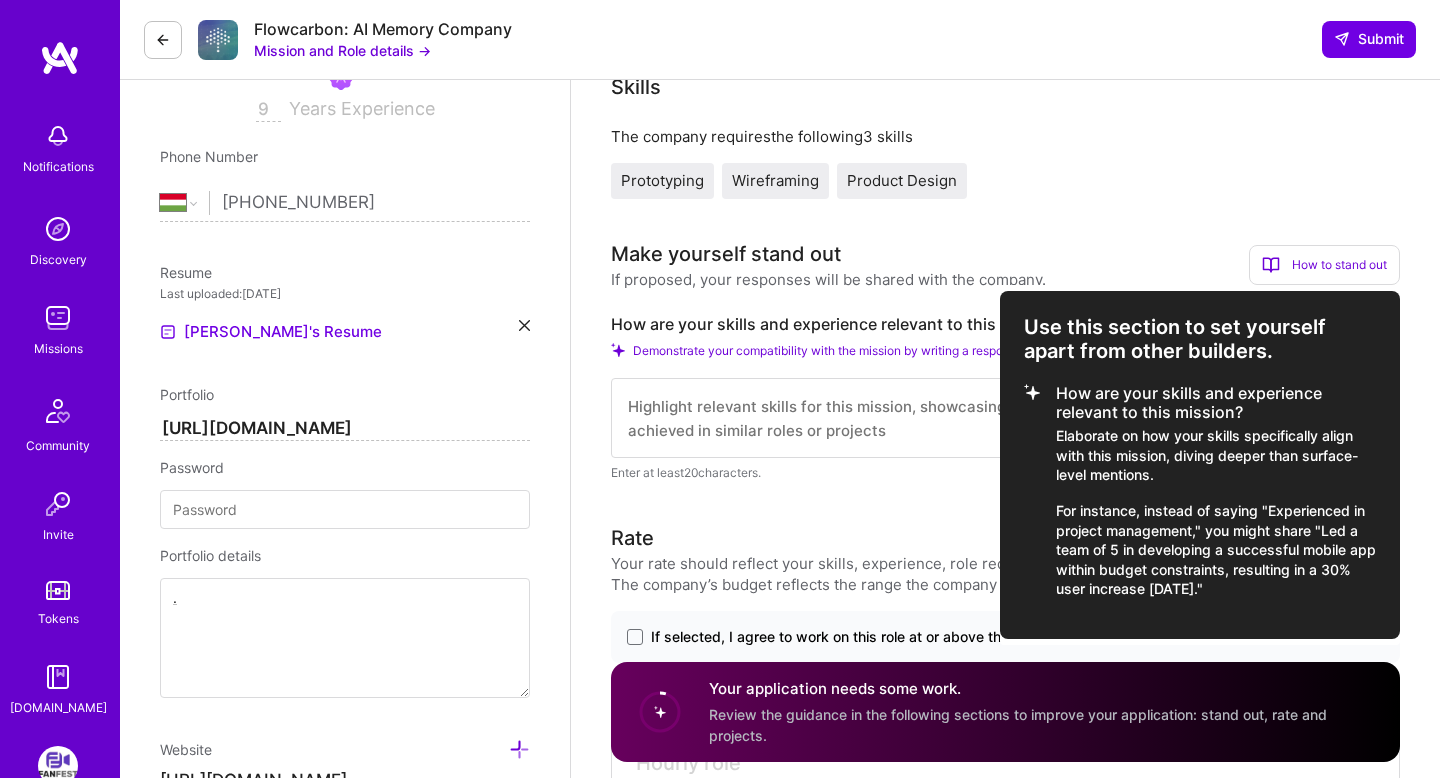drag, startPoint x: 1233, startPoint y: 592, endPoint x: 1063, endPoint y: 390, distance: 264.01514 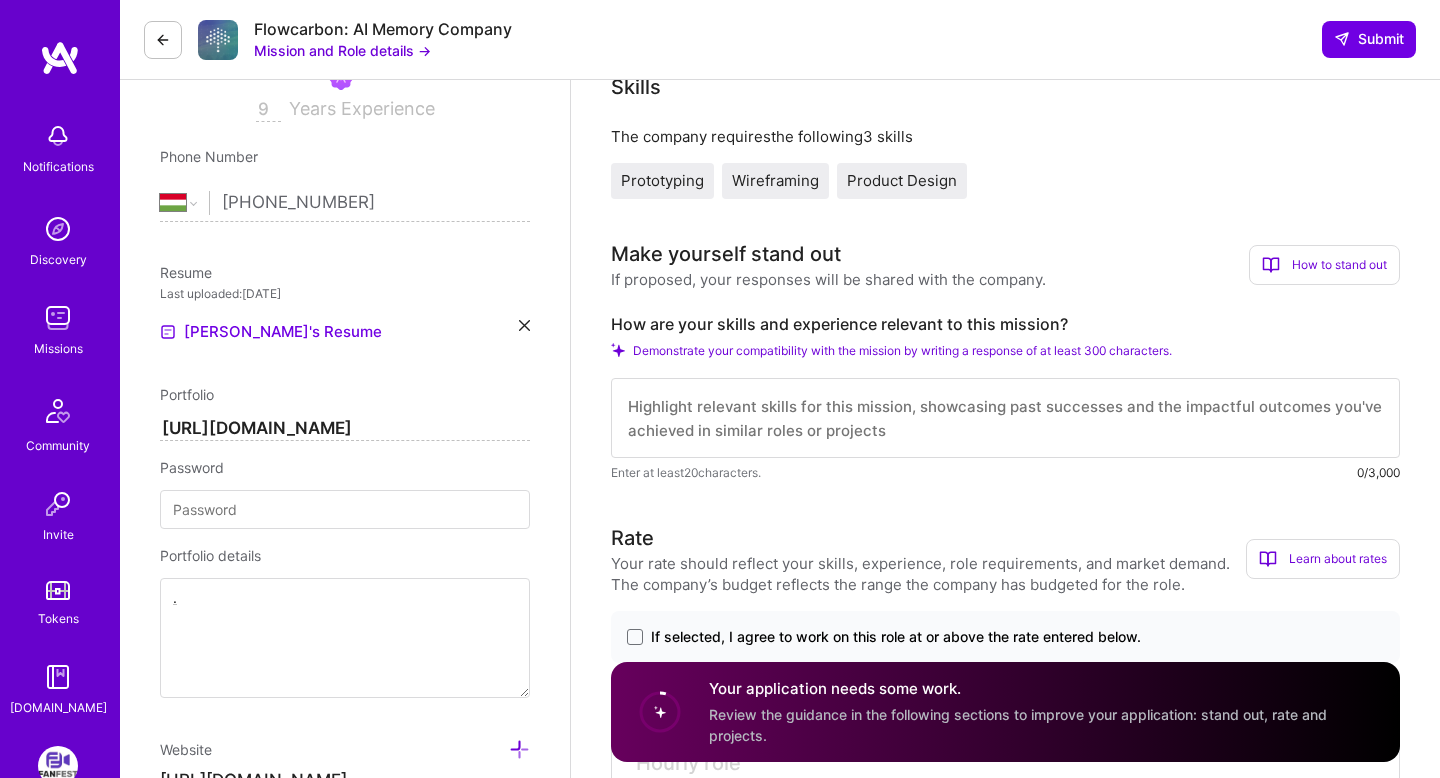 click on "How to stand out" at bounding box center [1324, 265] 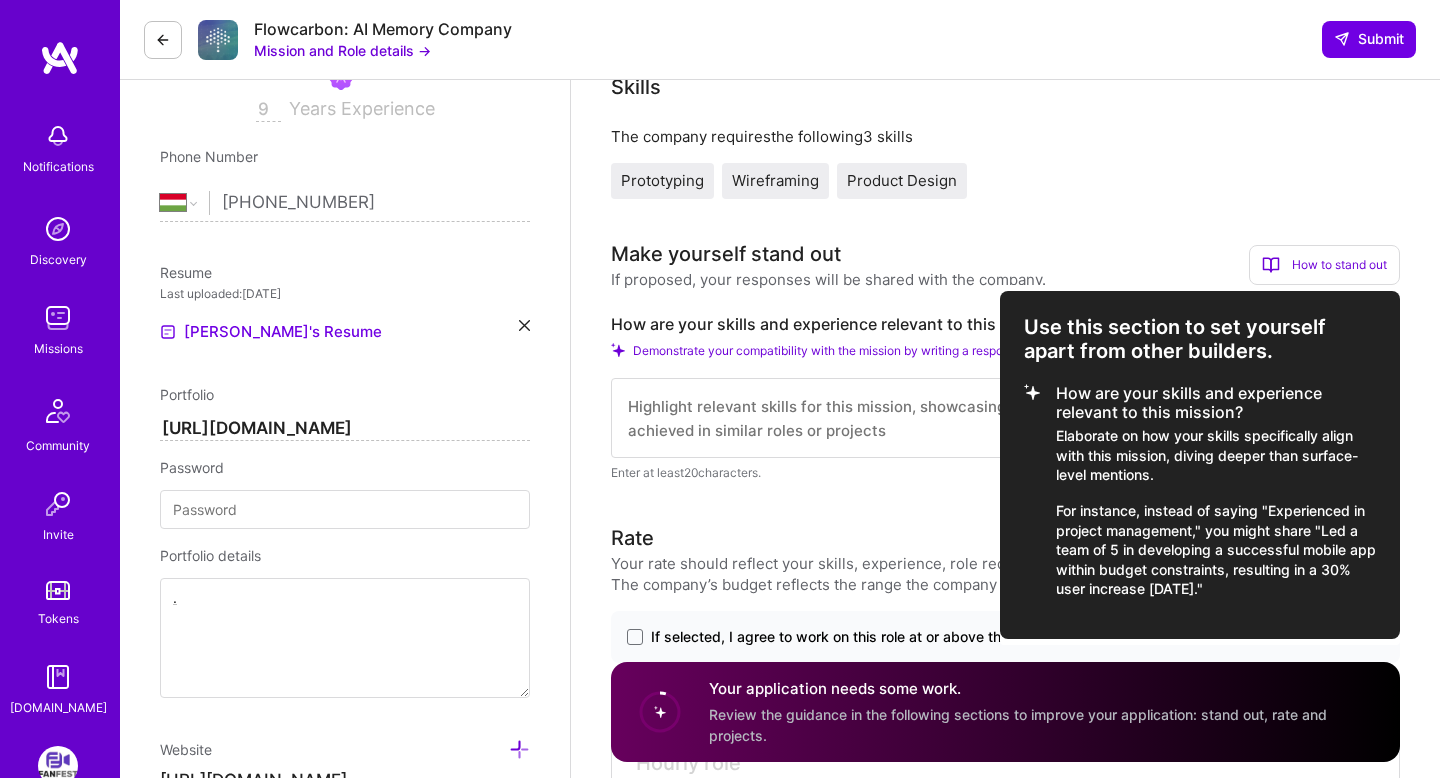 drag, startPoint x: 1245, startPoint y: 591, endPoint x: 1056, endPoint y: 393, distance: 273.7243 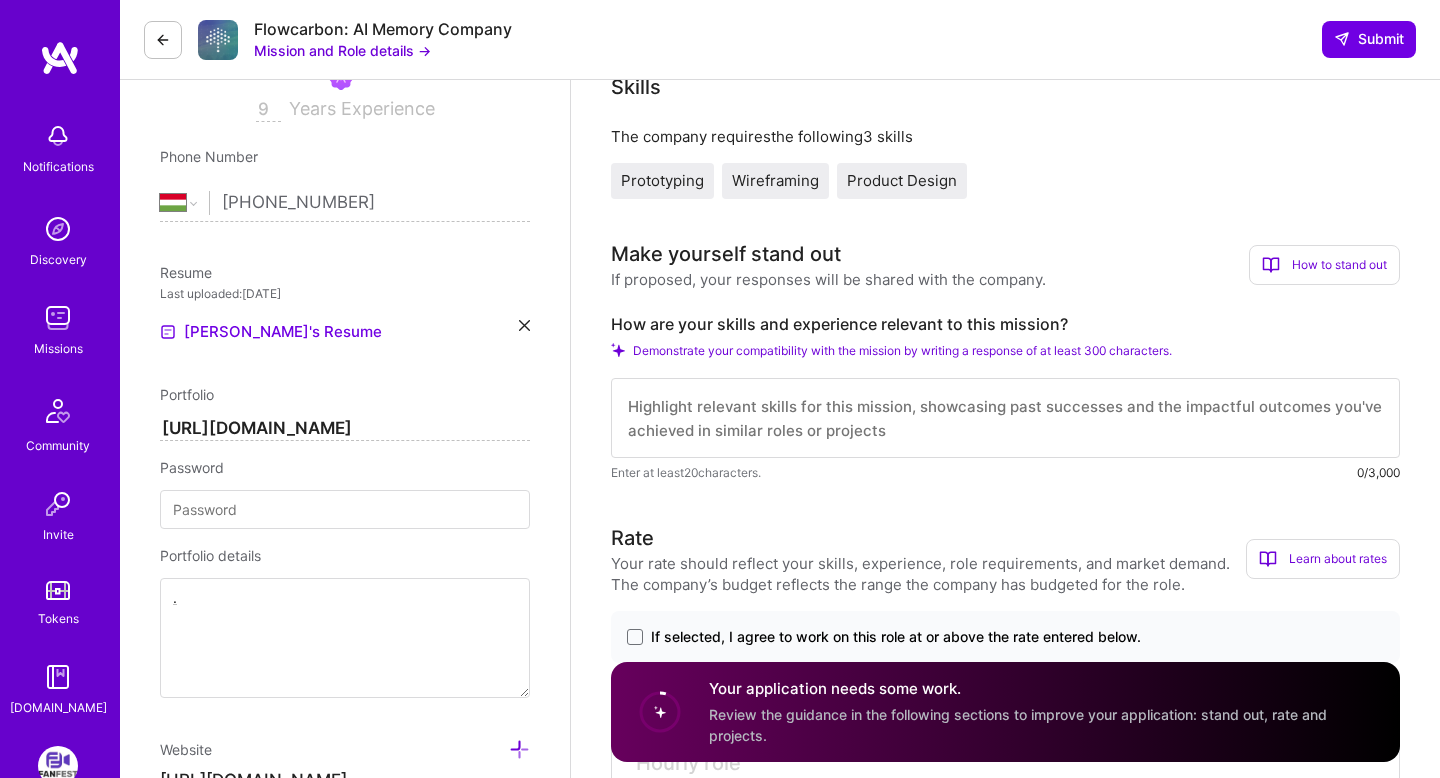 click on "How to stand out" at bounding box center (1324, 265) 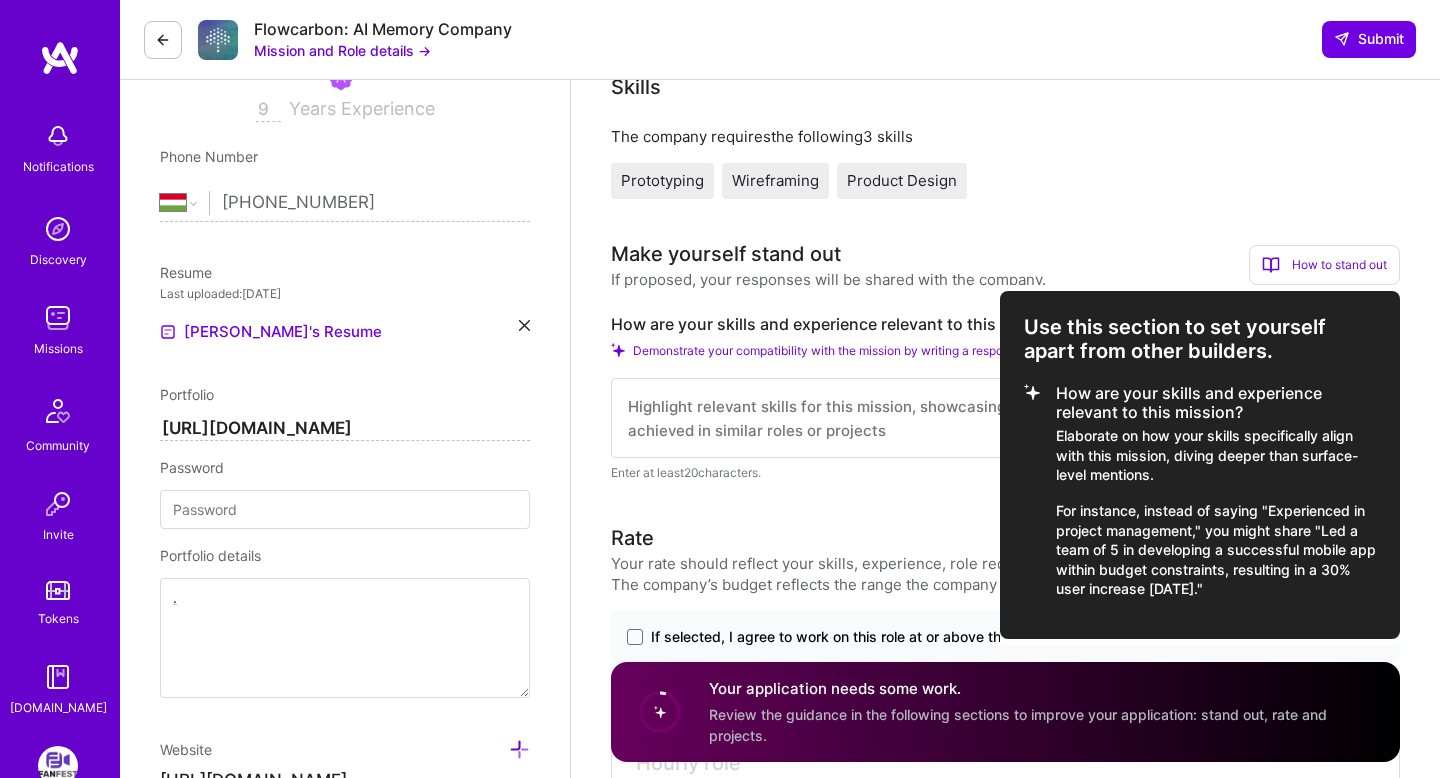 click on "How are your skills and experience relevant to this mission?" at bounding box center [1216, 403] 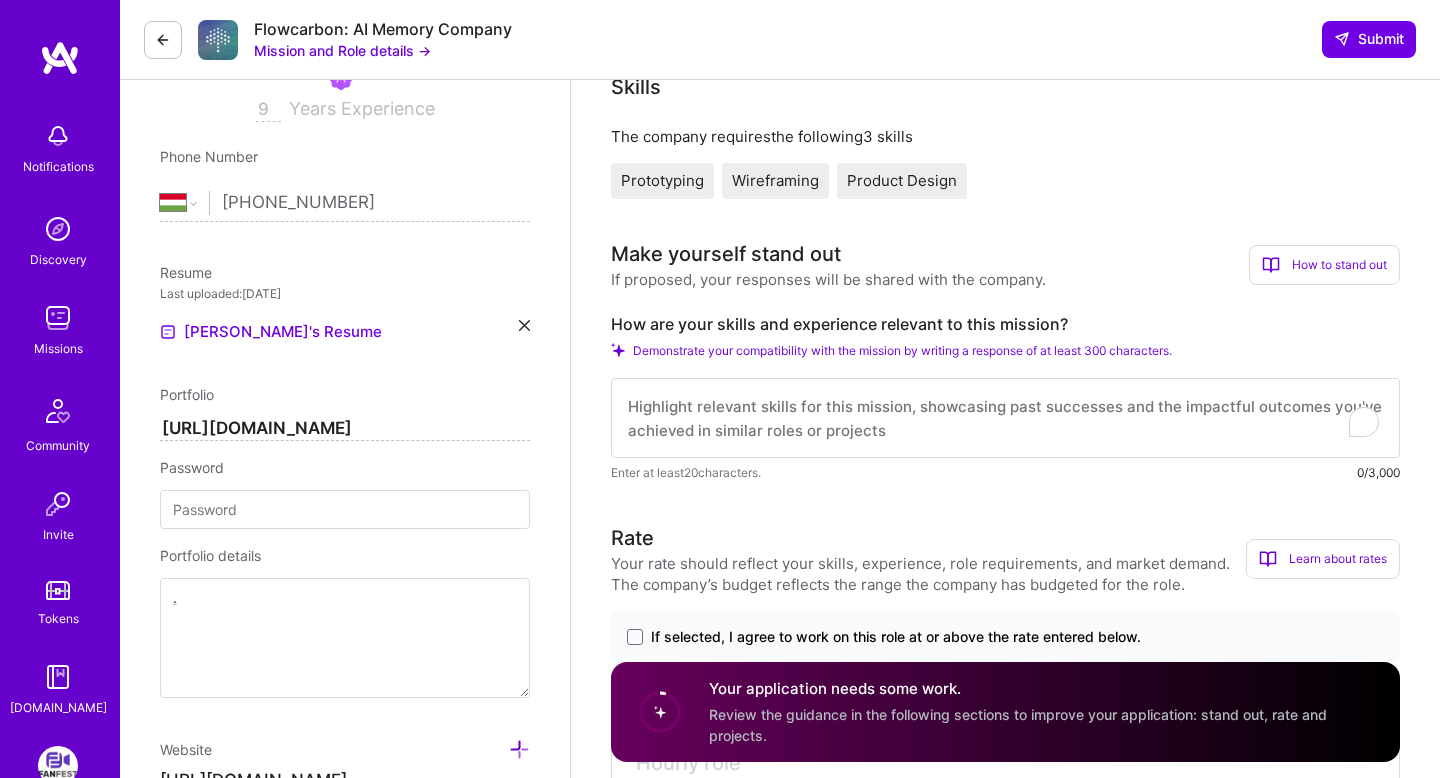 click at bounding box center (1271, 265) 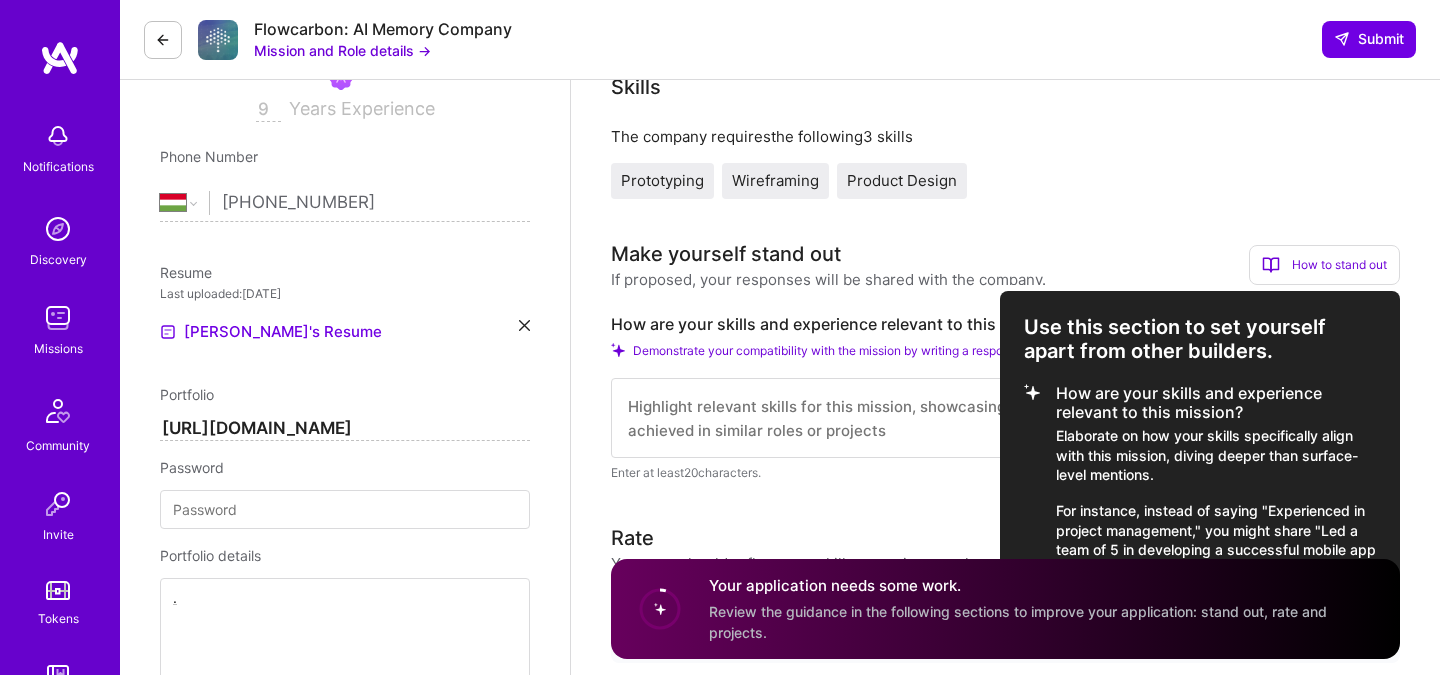 click on "Mission and Role details →" at bounding box center [342, 50] 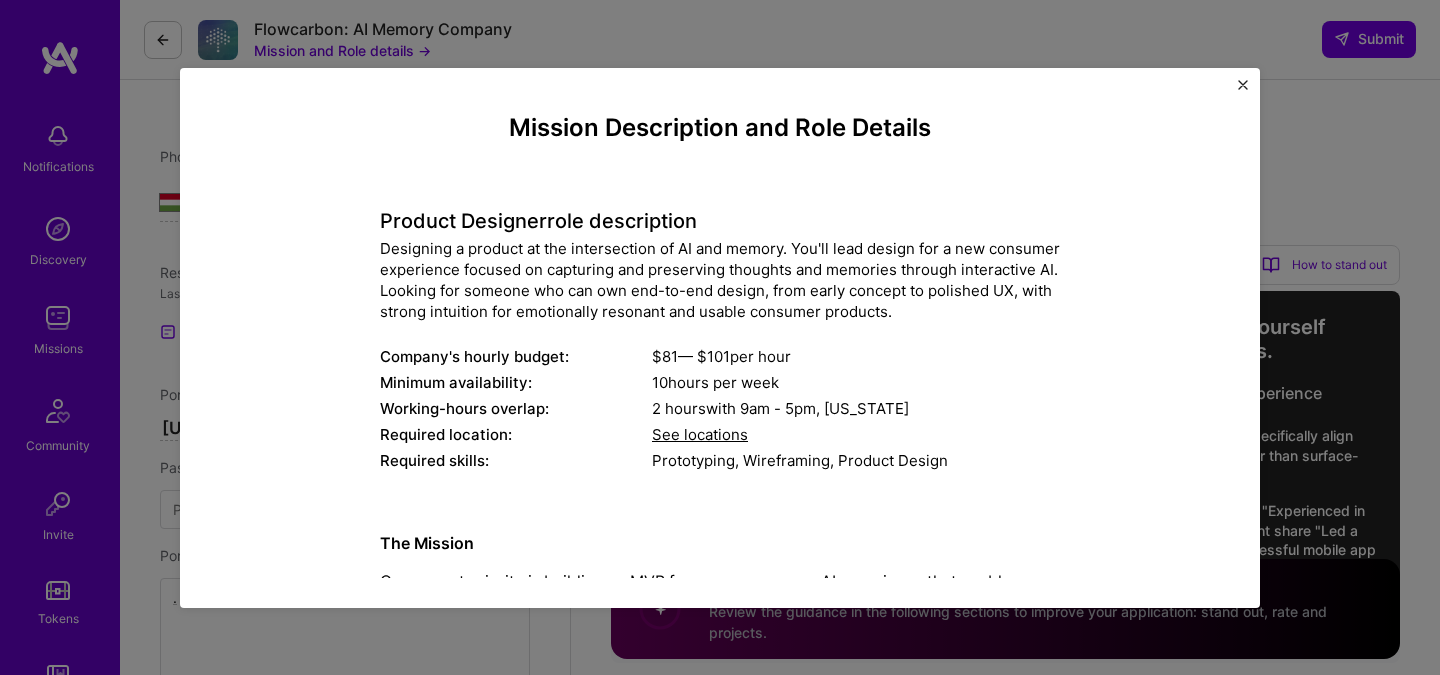 click on "Mission Description and Role Details Product Designer  role description Designing a product at the intersection of AI and memory. You'll lead design for a new consumer experience focused on capturing and preserving thoughts and memories through interactive AI. Looking for someone who can own end-to-end design, from early concept to polished UX, with strong intuition for emotionally resonant and usable consumer products. Company's hourly budget: $ 81  — $ 101  per hour Minimum availability: 10  hours per week Working-hours overlap: 2 hours  with   9am    -    5pm ,     New York Required location: See locations Required skills: Prototyping, Wireframing, Product Design The Mission We are looking for a lead engineer to join quickly and drive the build. This person will work directly with the founding team, serve as a key thought partner and help shape the early product from both a technical and strategic perspective. The Role Company is seeking a Lead Engineer to own the MVP build for a new consumer AI product." at bounding box center (720, 337) 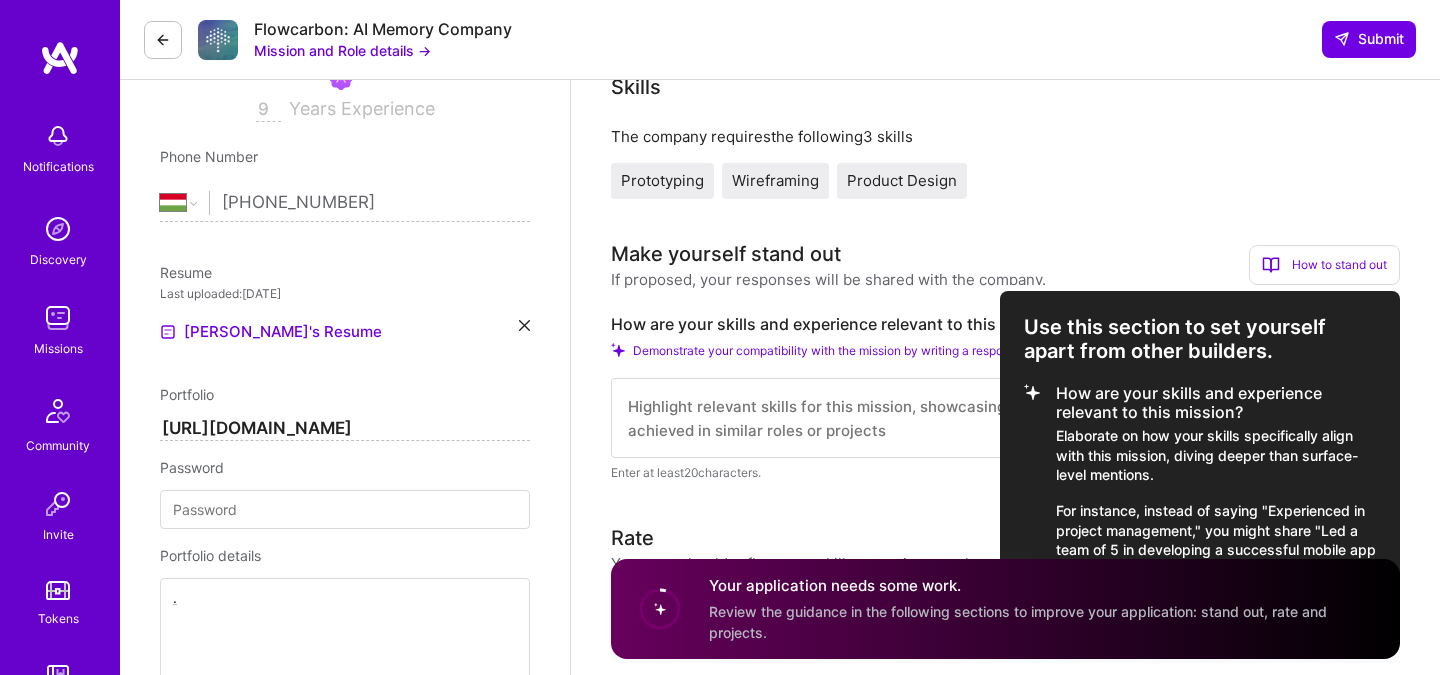 click on "Mission and Role details →" at bounding box center [342, 50] 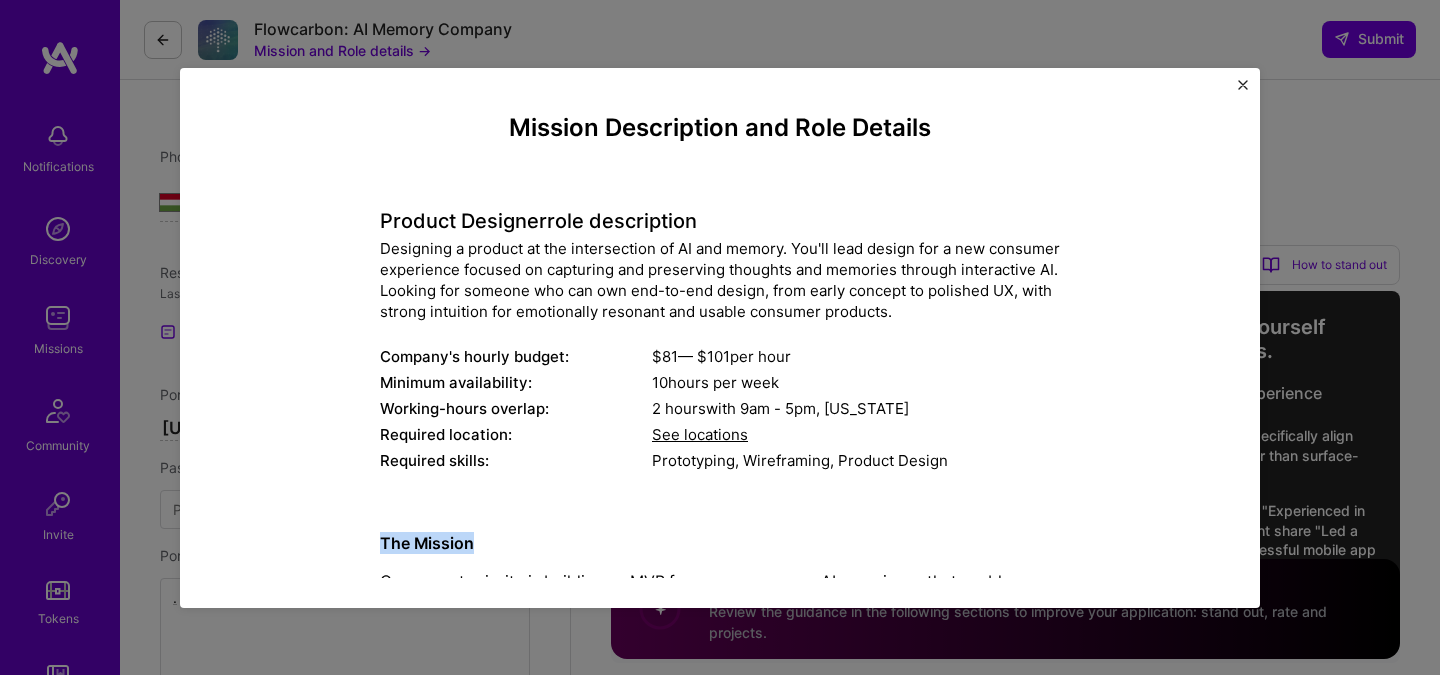 drag, startPoint x: 824, startPoint y: 517, endPoint x: 769, endPoint y: 544, distance: 61.269894 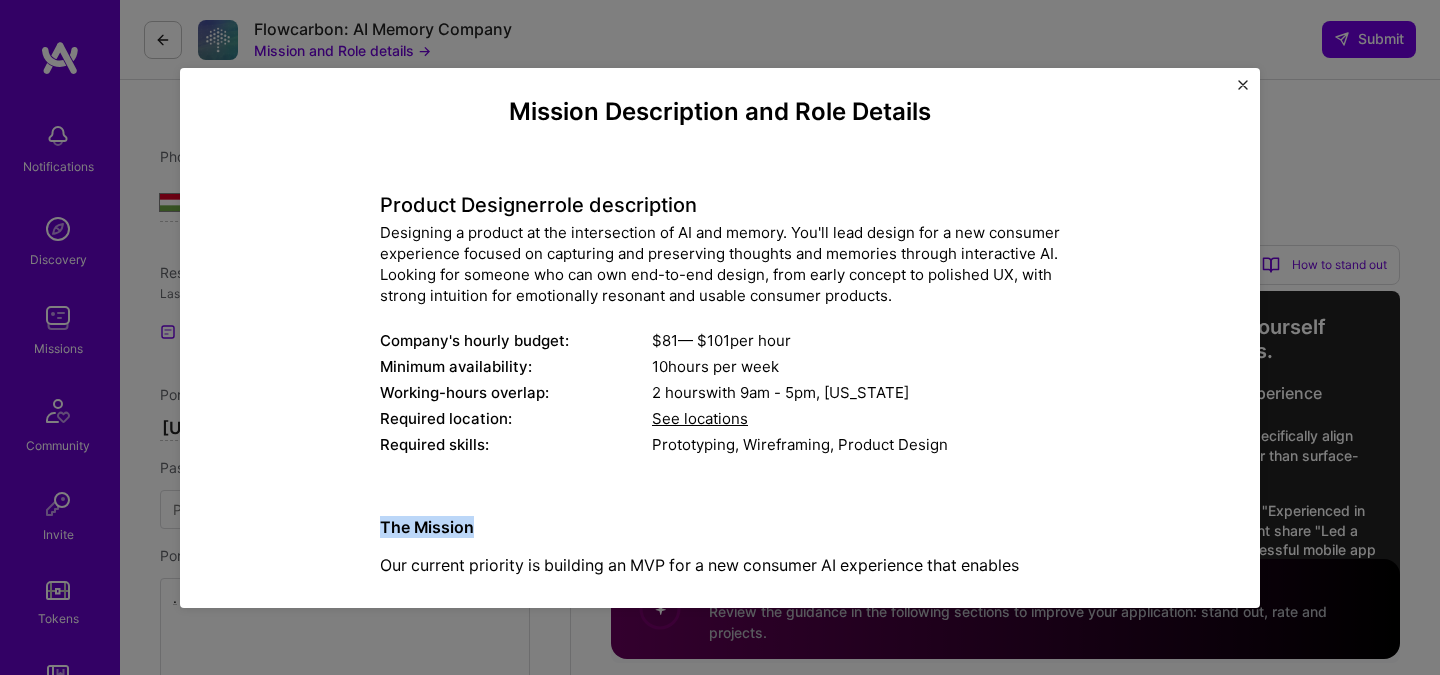 scroll, scrollTop: 8, scrollLeft: 0, axis: vertical 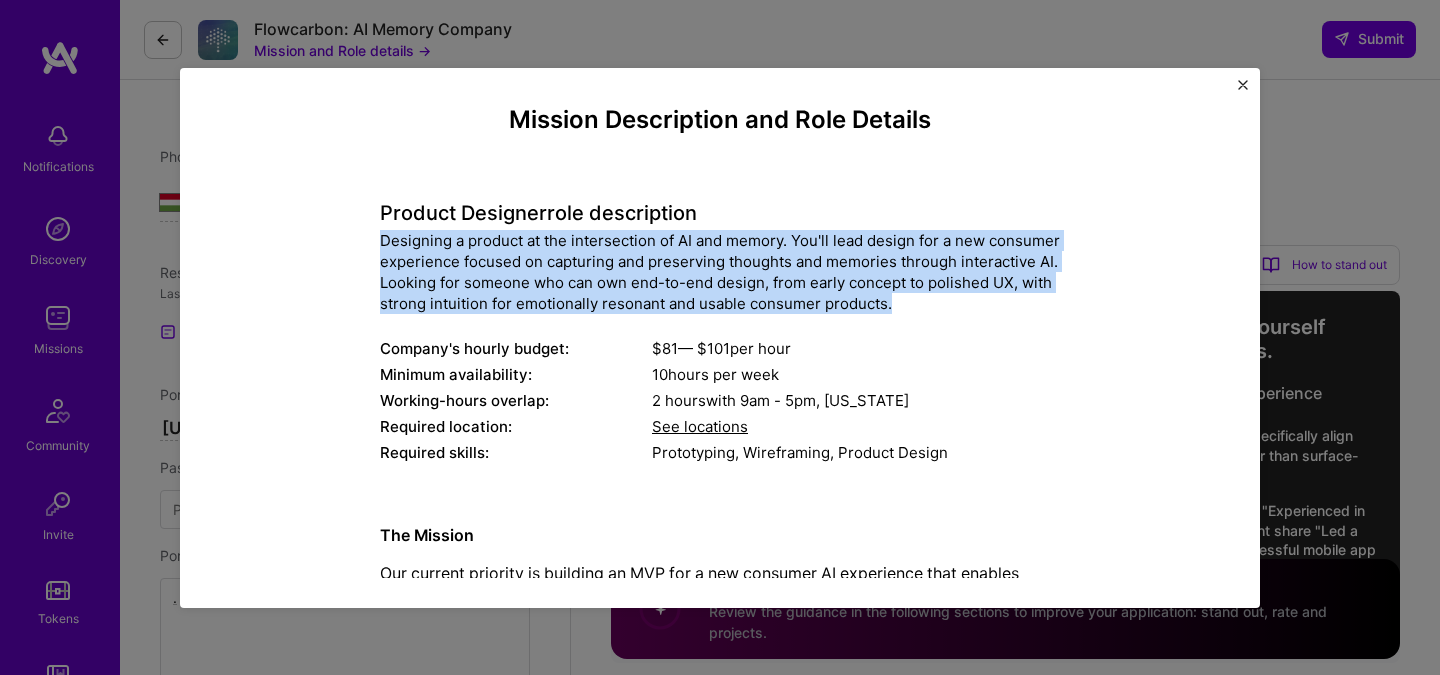 drag, startPoint x: 377, startPoint y: 239, endPoint x: 1024, endPoint y: 304, distance: 650.2569 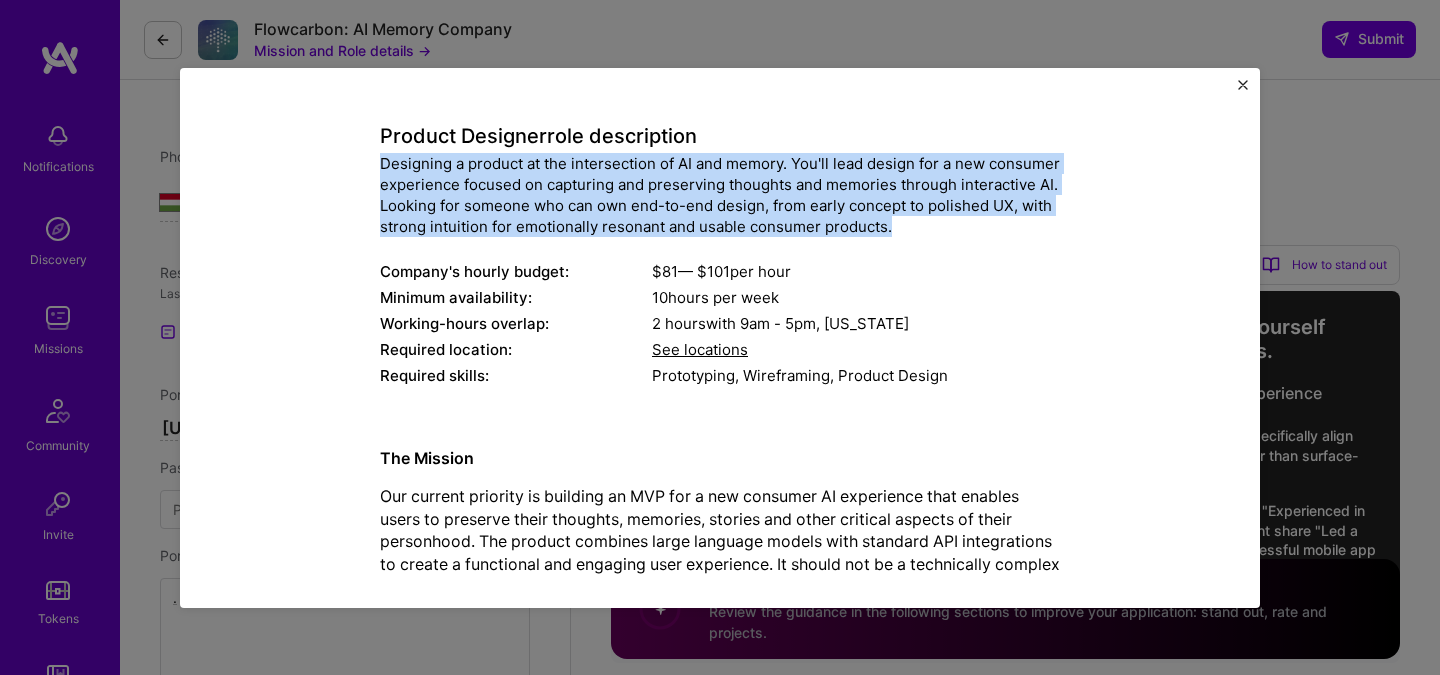 scroll, scrollTop: 0, scrollLeft: 0, axis: both 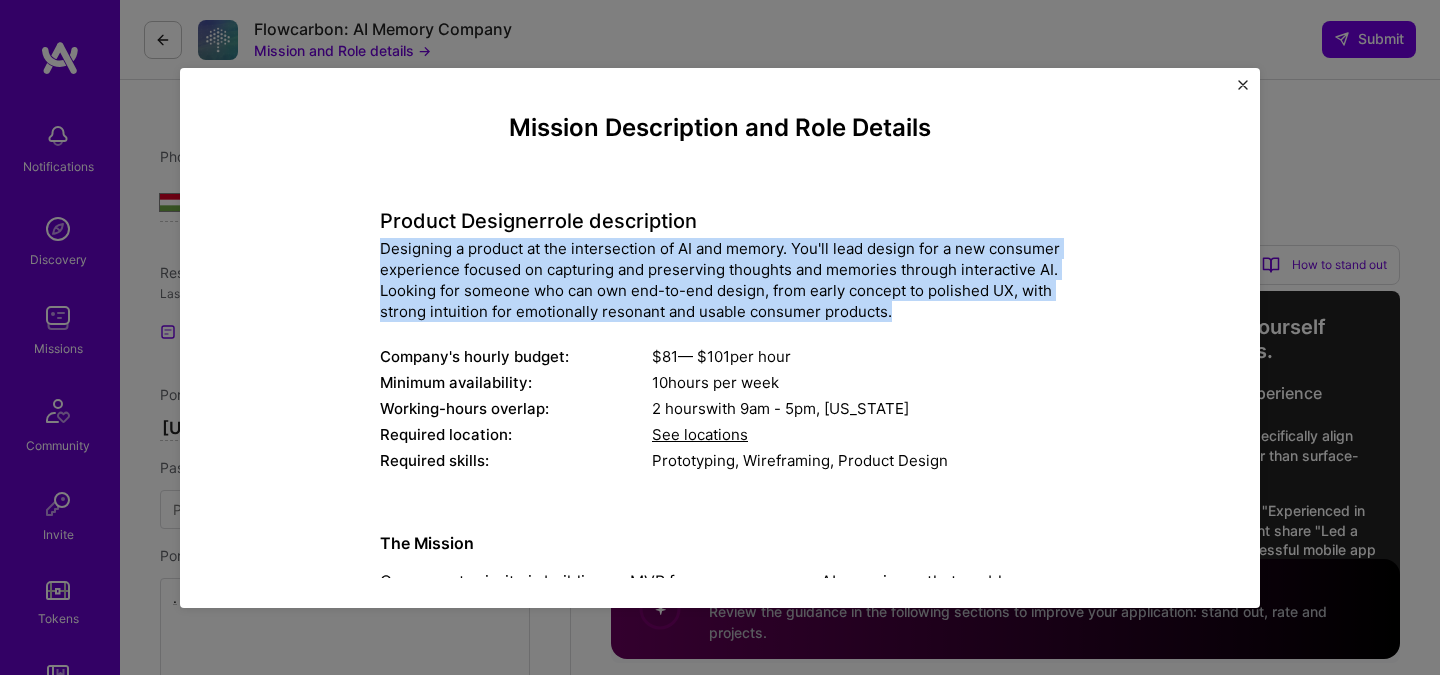 click at bounding box center [1243, 90] 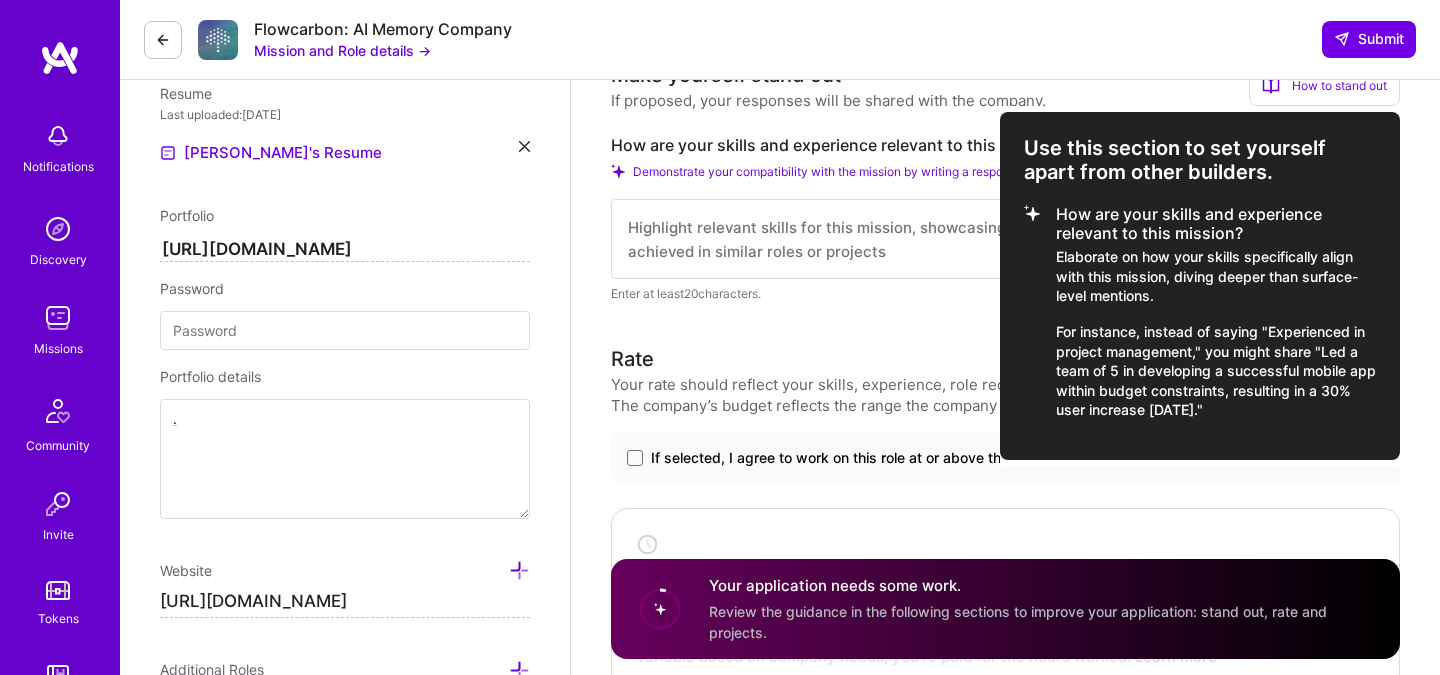 scroll, scrollTop: 555, scrollLeft: 0, axis: vertical 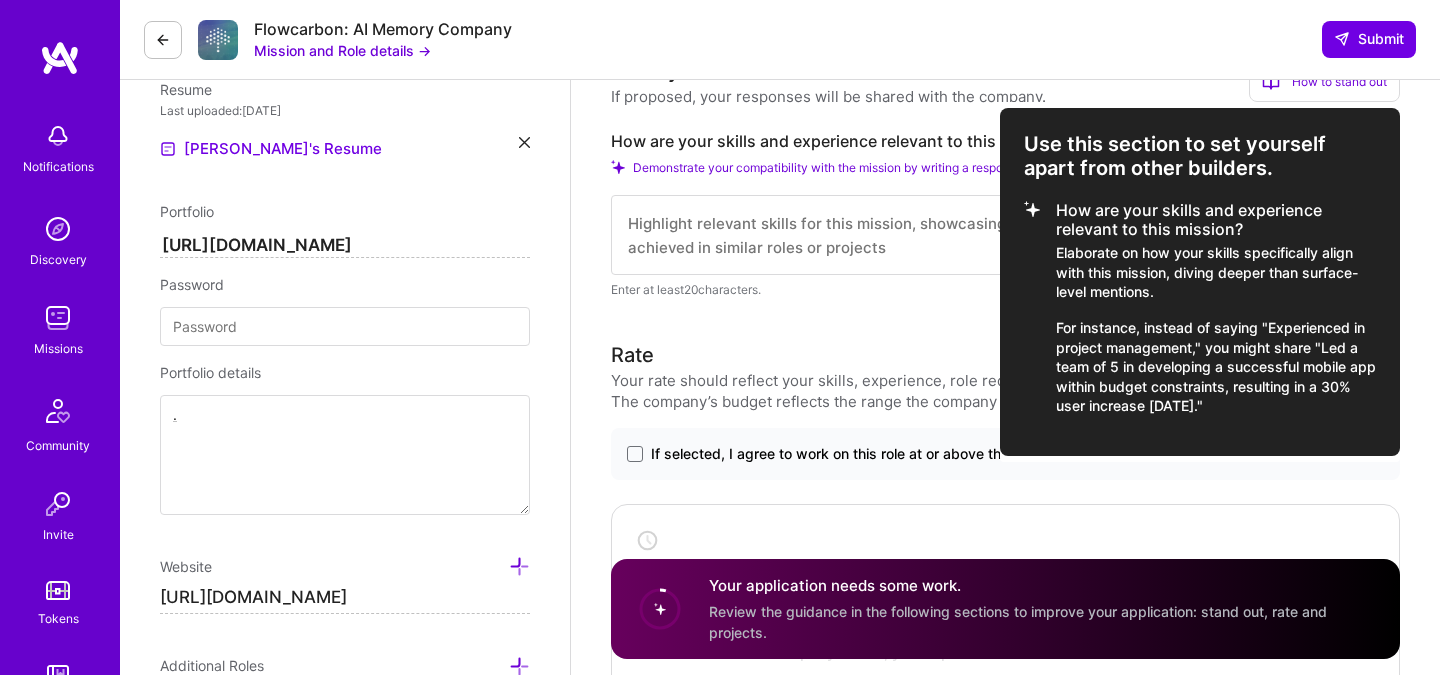 click at bounding box center [720, 337] 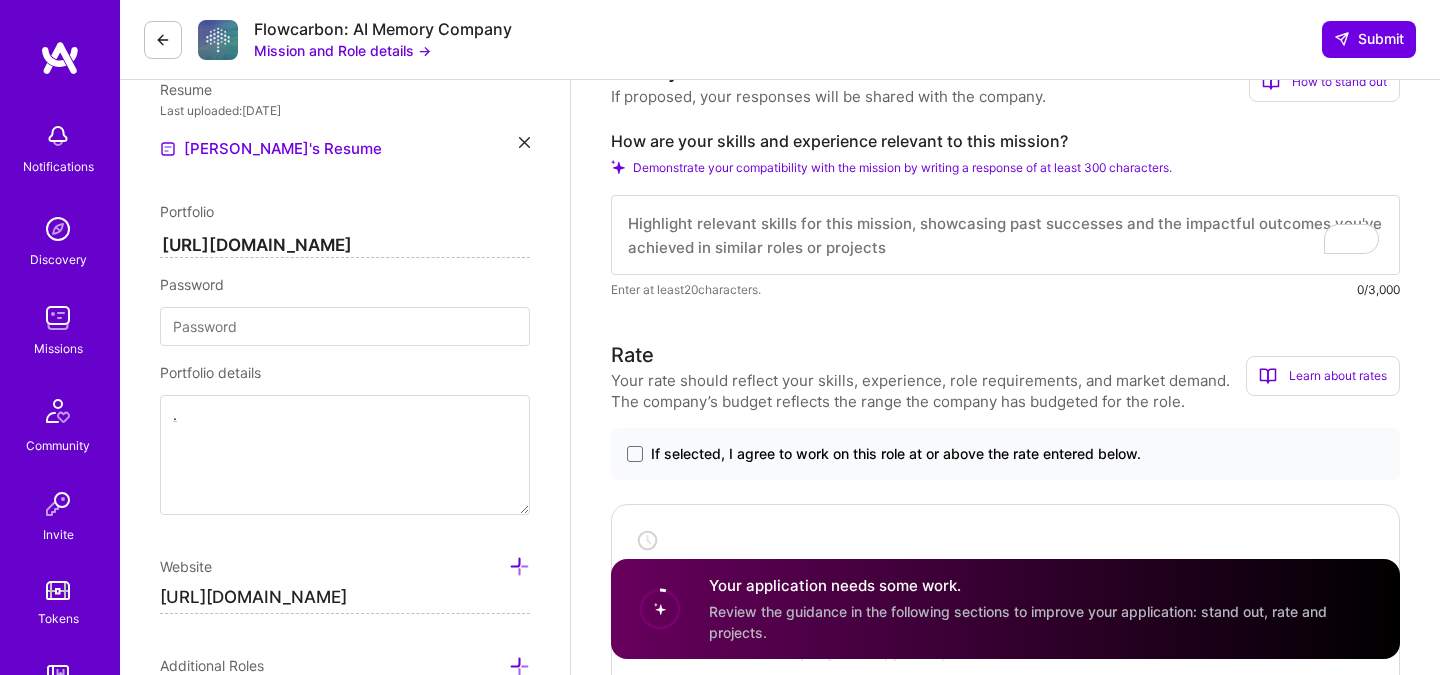 scroll, scrollTop: 0, scrollLeft: 0, axis: both 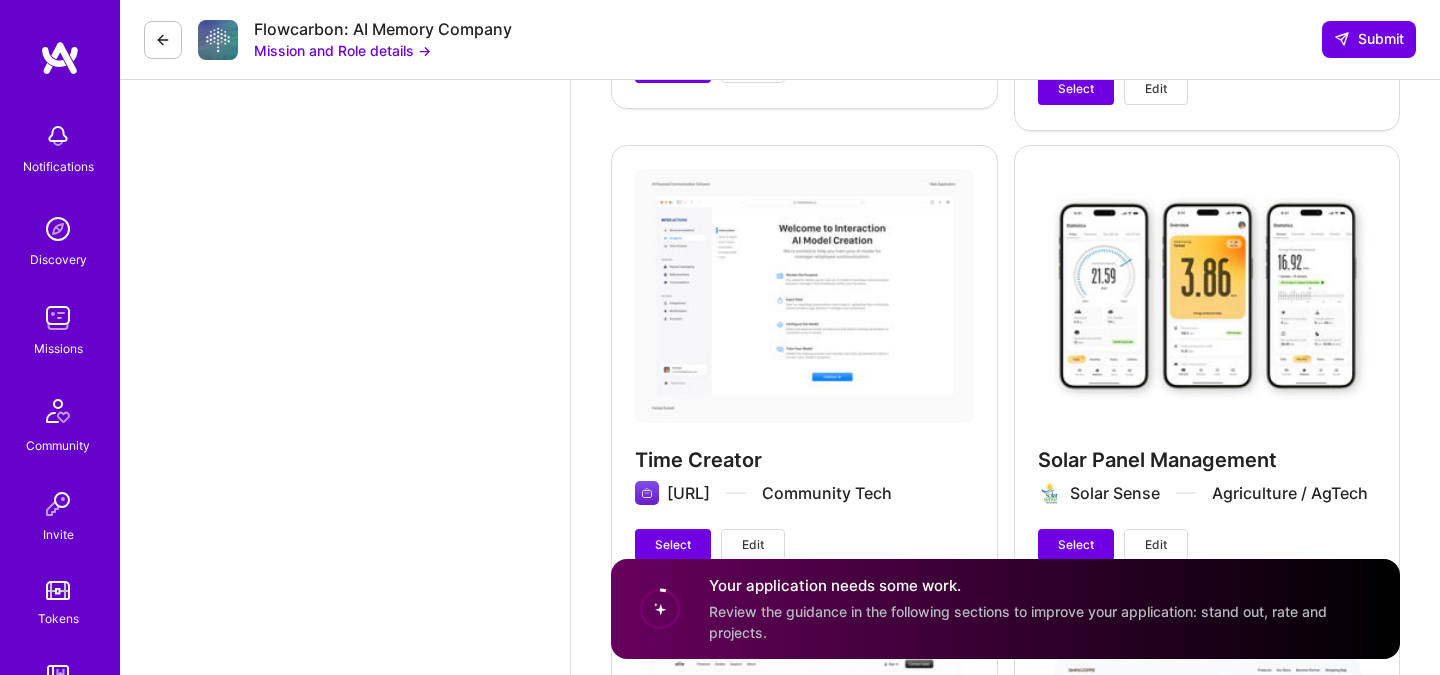 click on "Time Creator timecreator.ai   Community Tech Select Edit" at bounding box center (804, 365) 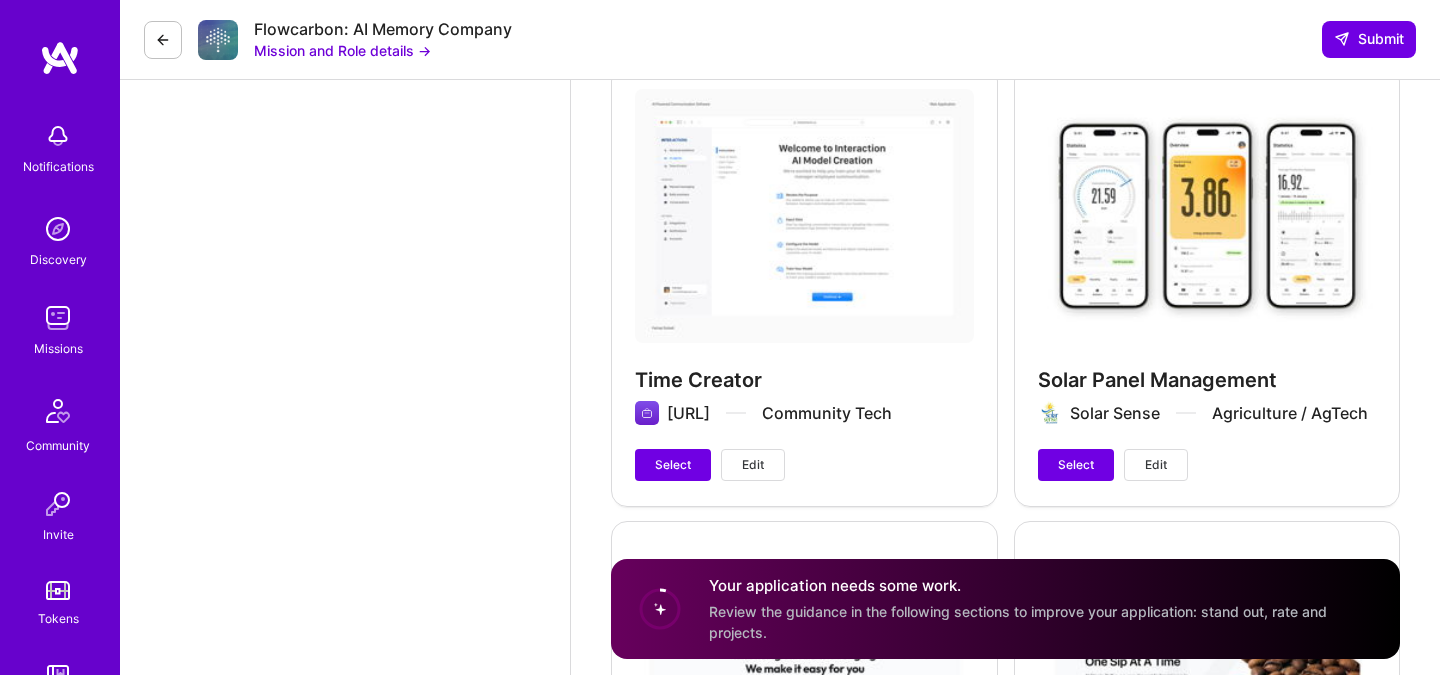 click on "Time Creator timecreator.ai   Community Tech Select Edit" at bounding box center [804, 285] 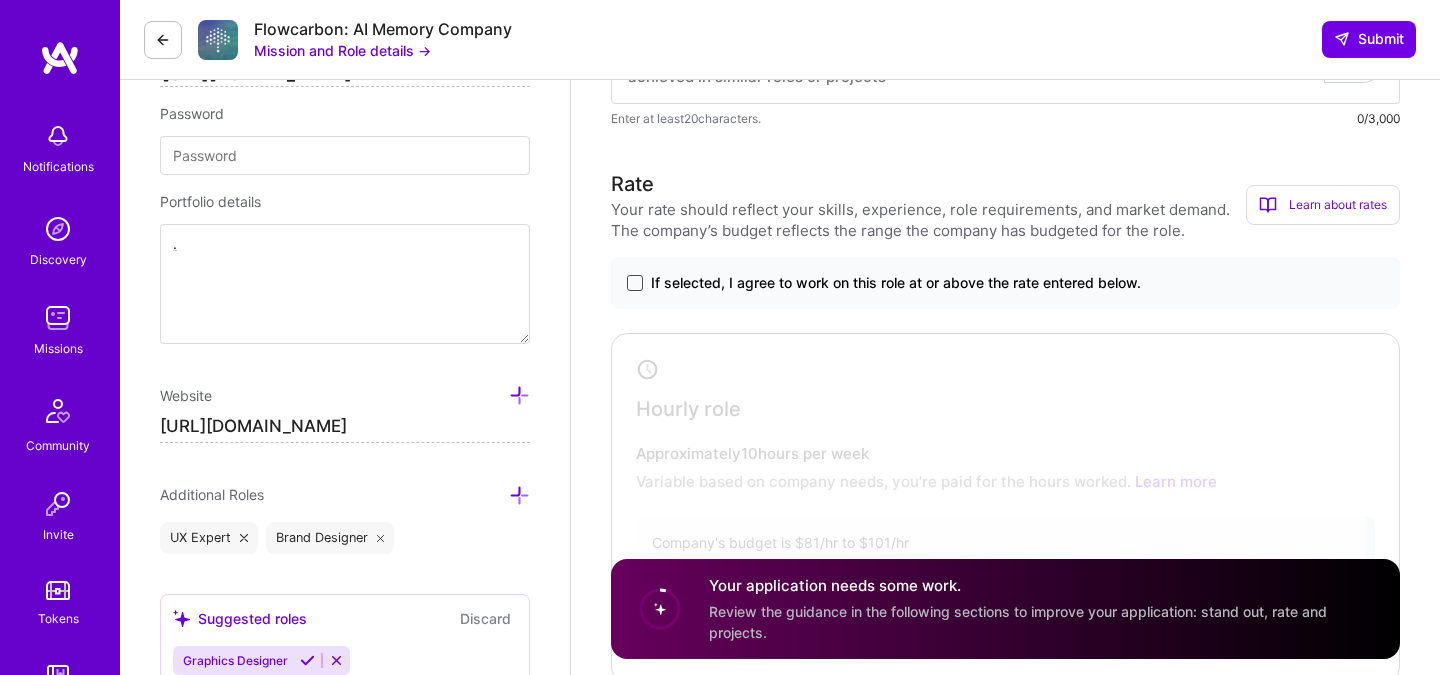 scroll, scrollTop: 748, scrollLeft: 0, axis: vertical 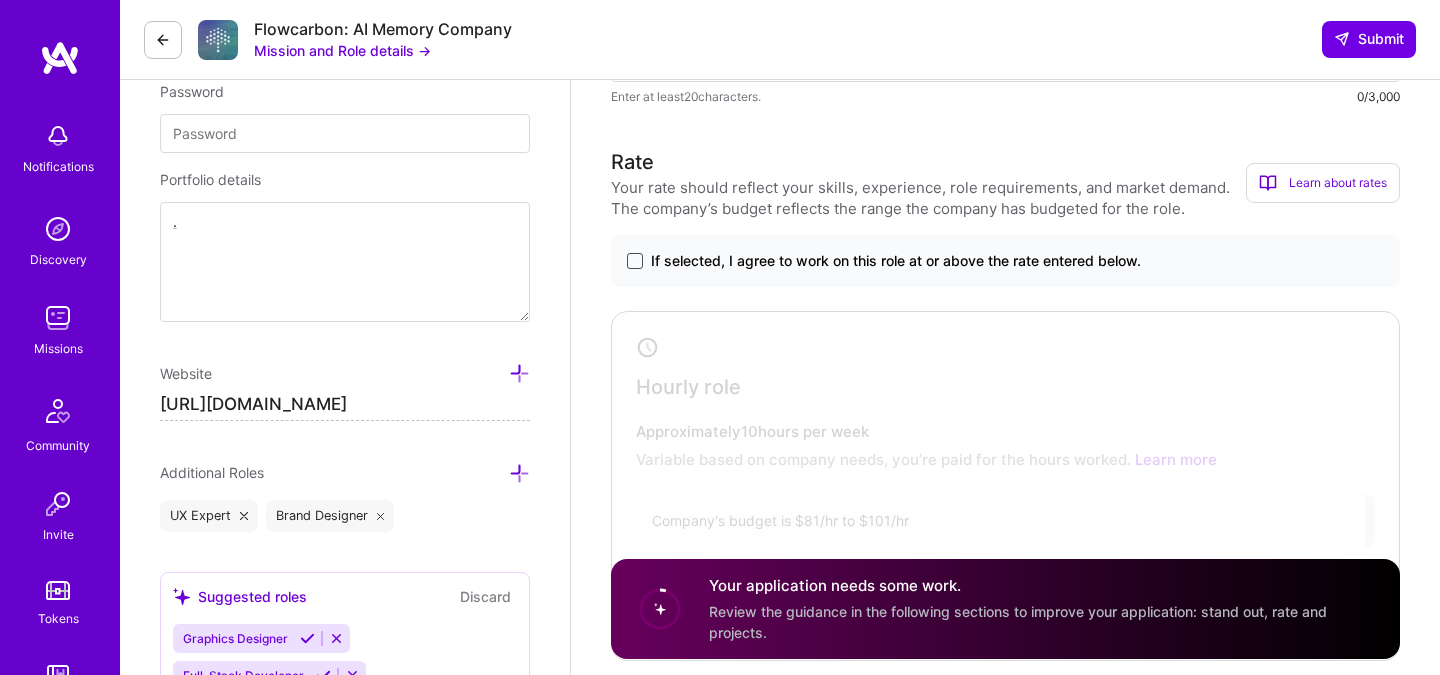 click at bounding box center [635, 261] 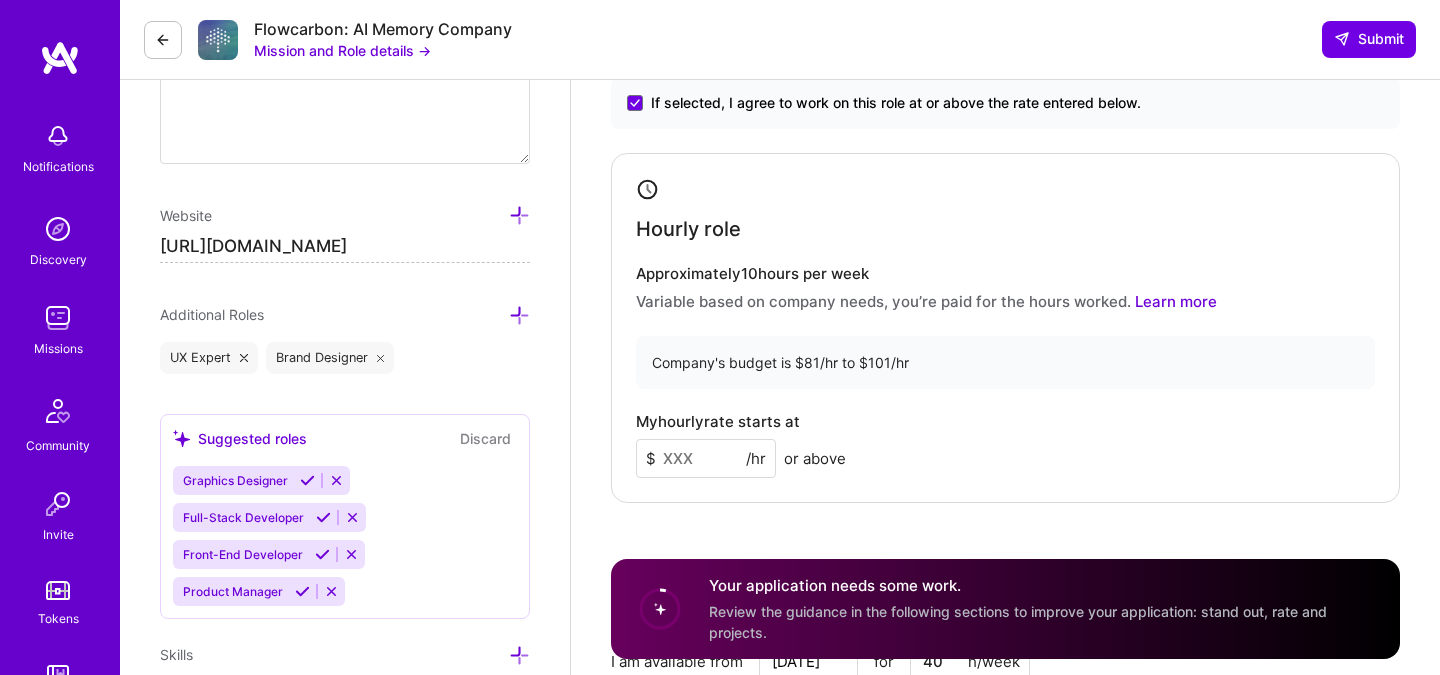 scroll, scrollTop: 1016, scrollLeft: 0, axis: vertical 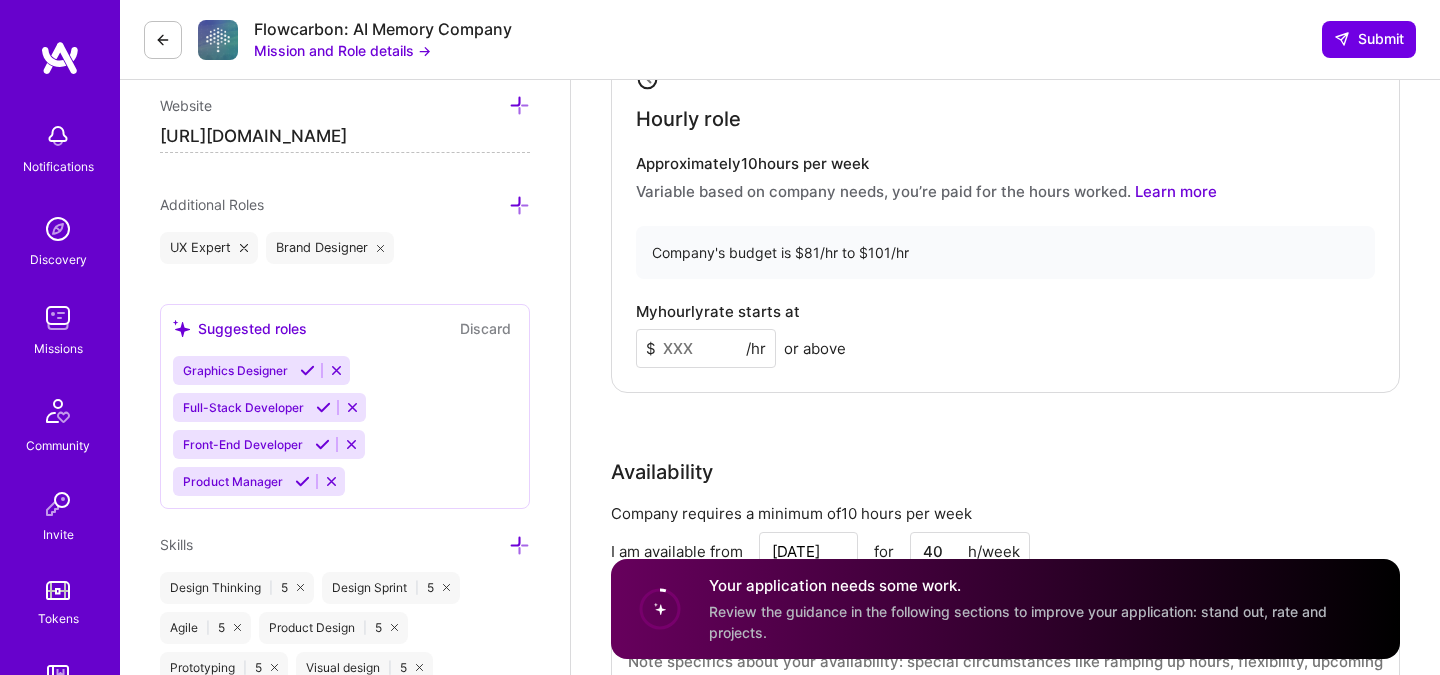 click at bounding box center [706, 348] 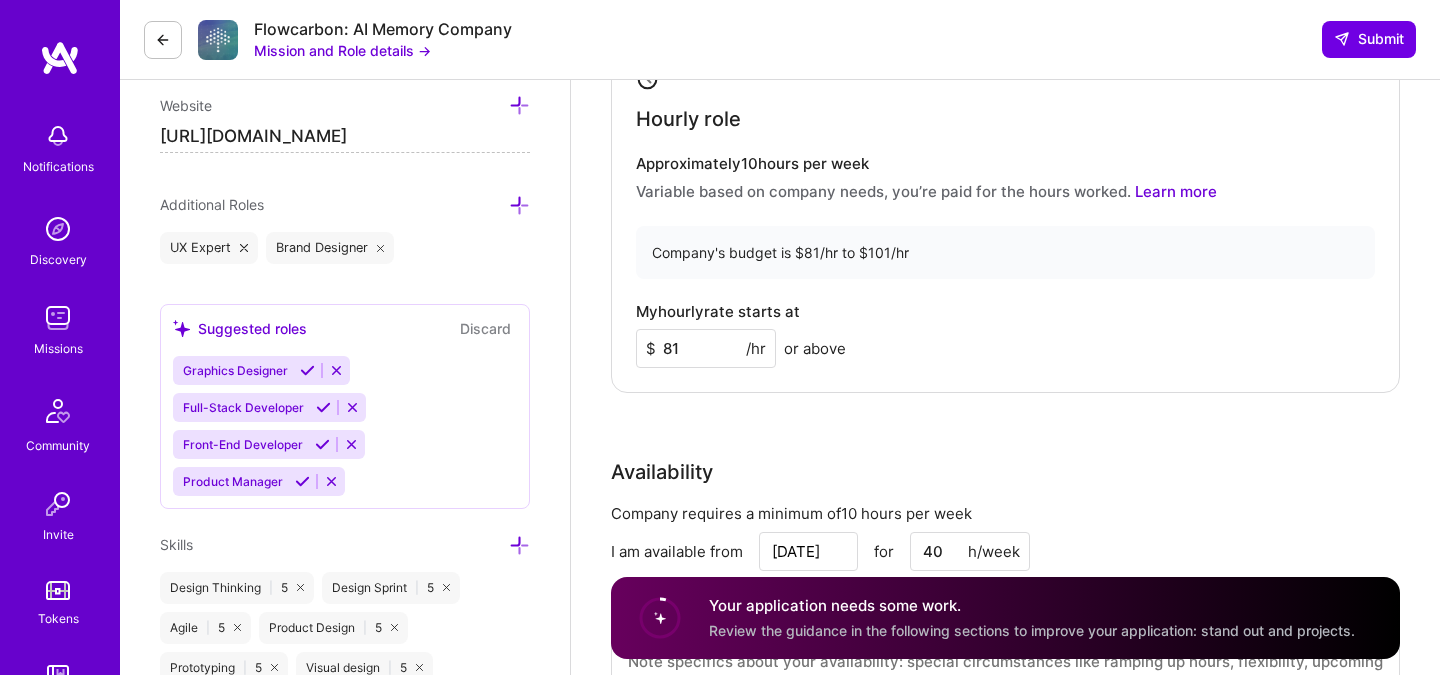 type on "81" 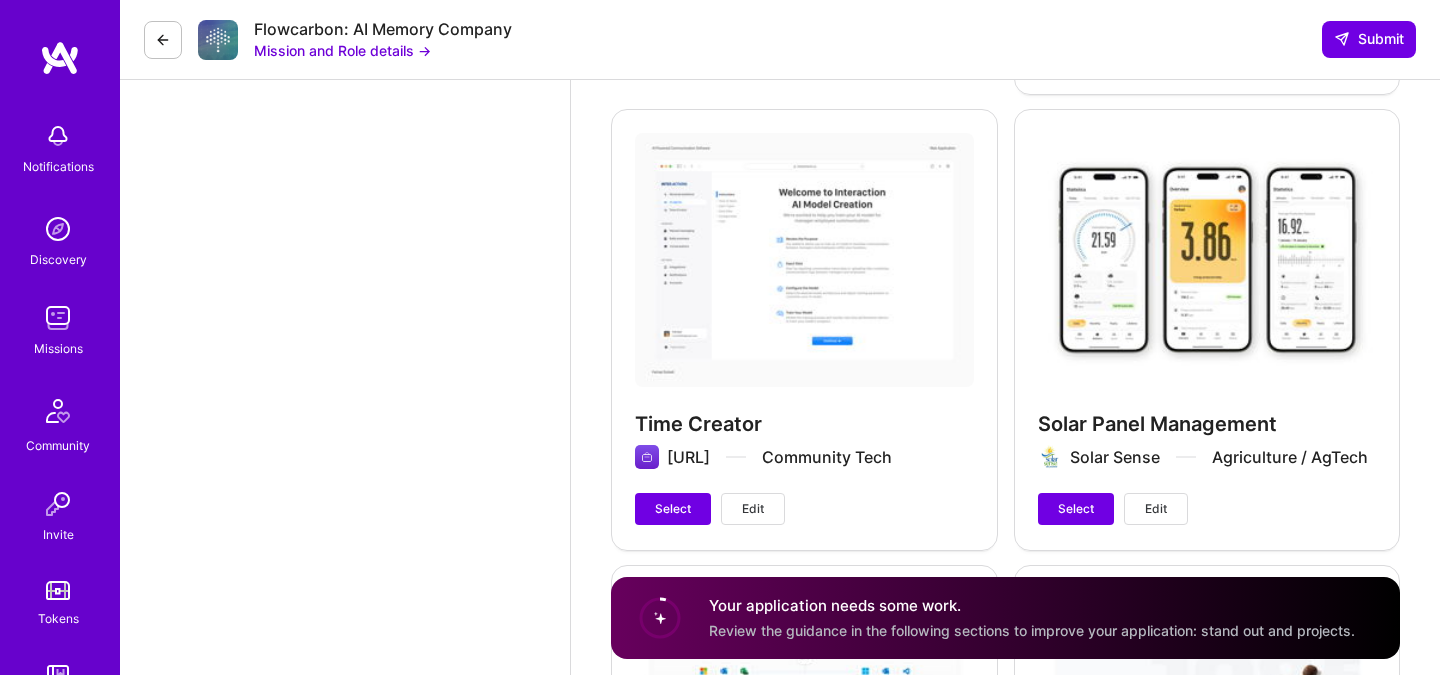 scroll, scrollTop: 3588, scrollLeft: 0, axis: vertical 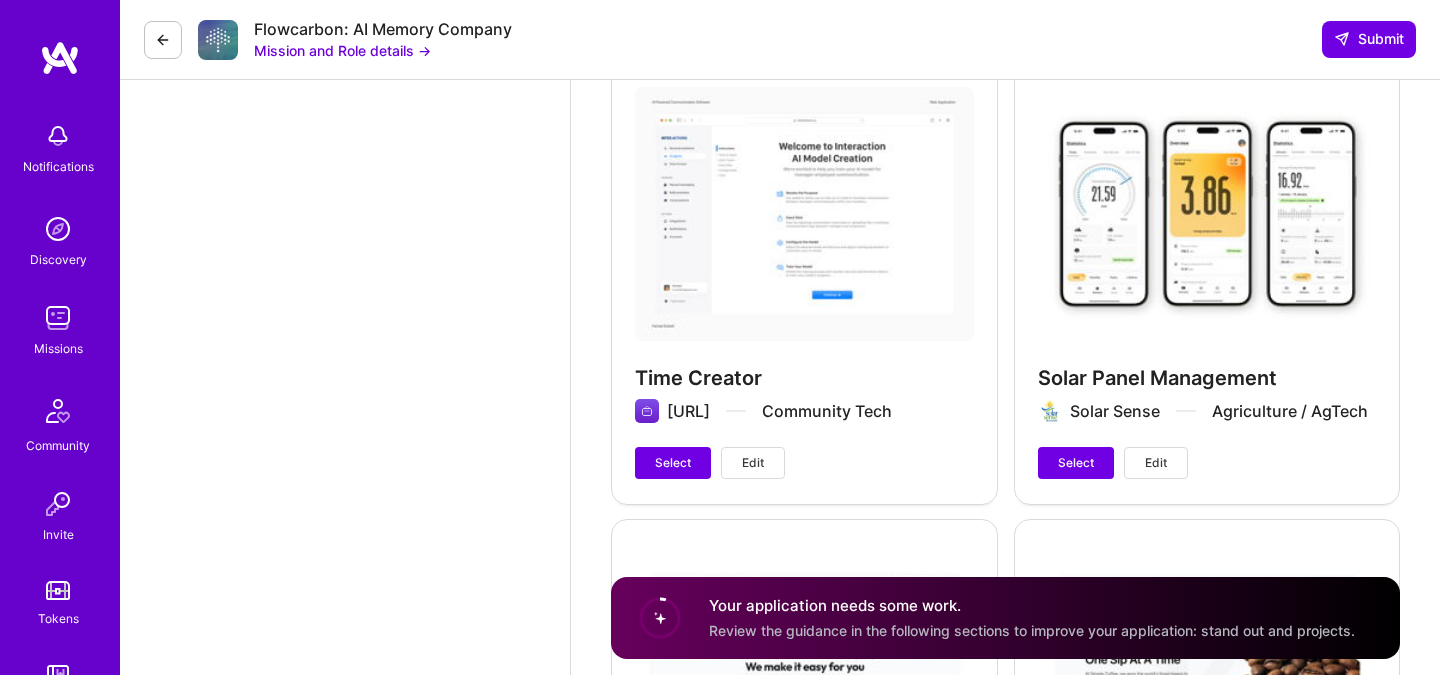 click on "Edit" at bounding box center [753, 463] 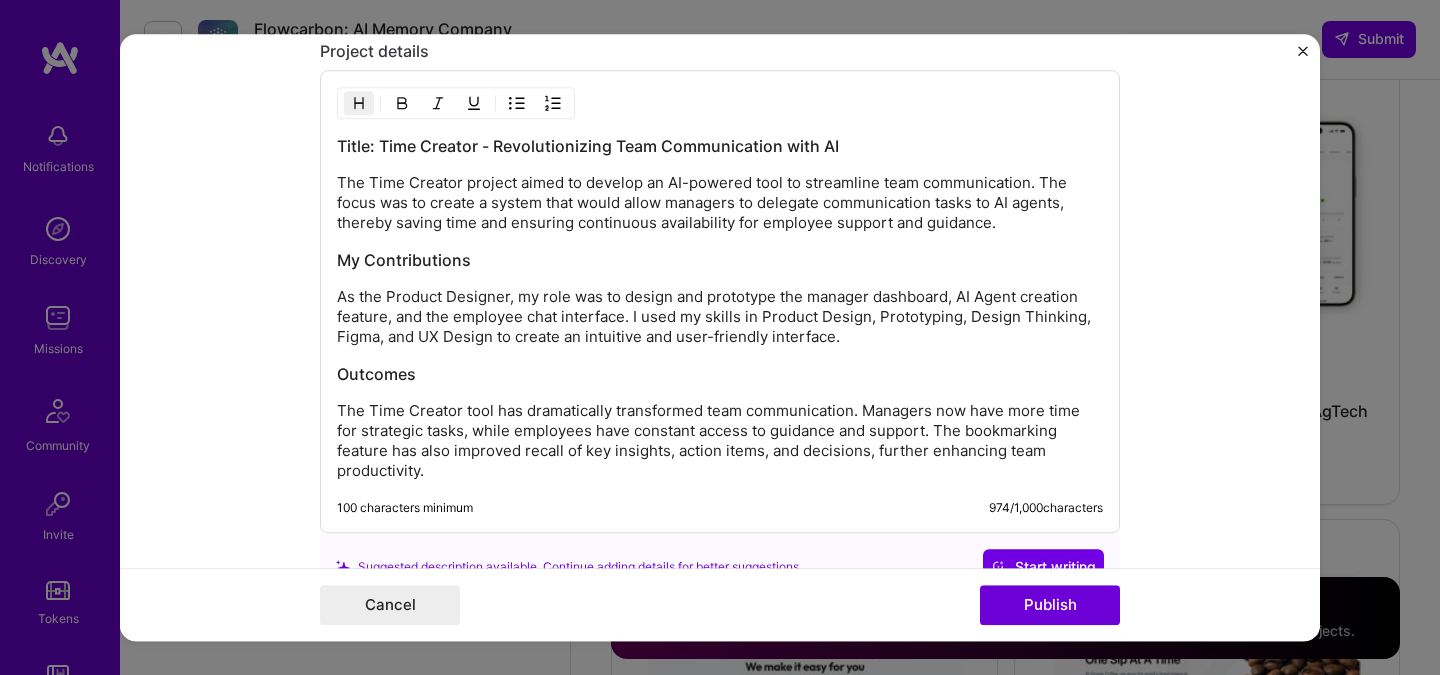 scroll, scrollTop: 2469, scrollLeft: 0, axis: vertical 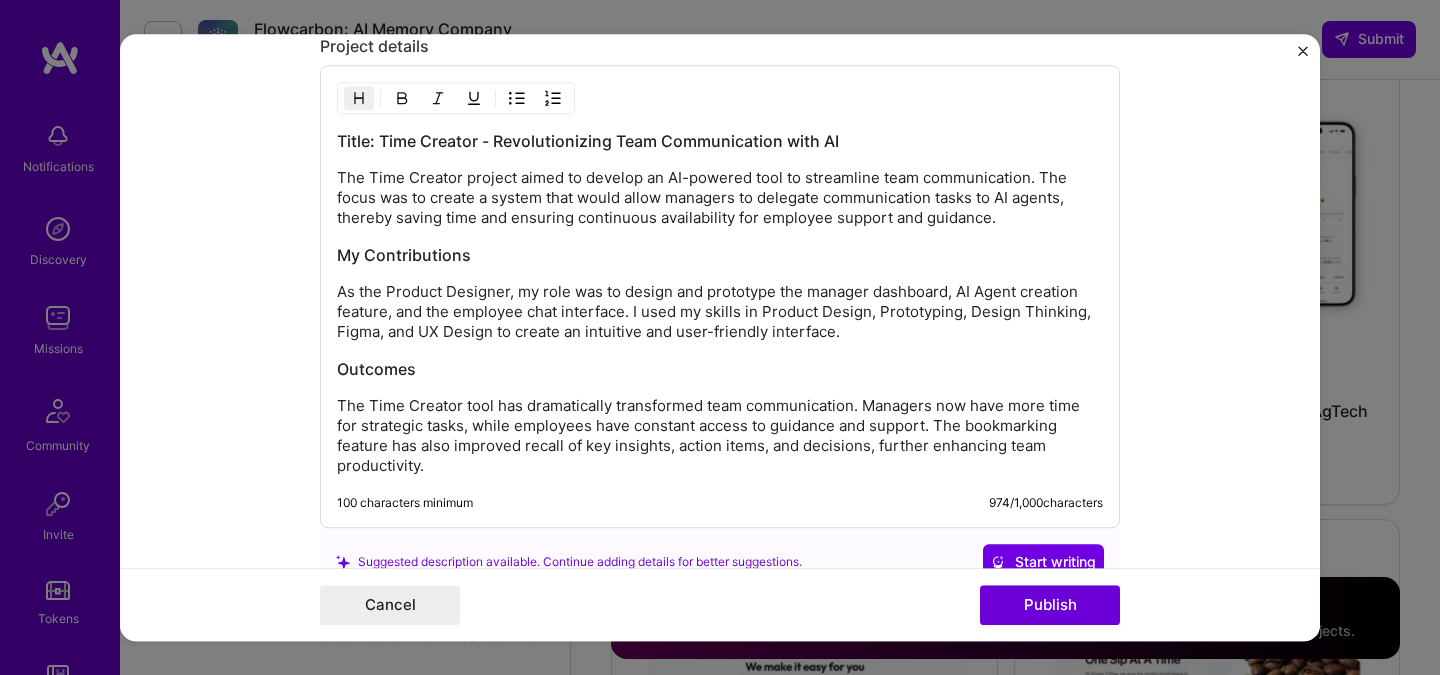 click on "The Time Creator tool has dramatically transformed team communication. Managers now have more time for strategic tasks, while employees have constant access to guidance and support. The bookmarking feature has also improved recall of key insights, action items, and decisions, further enhancing team productivity." at bounding box center [720, 436] 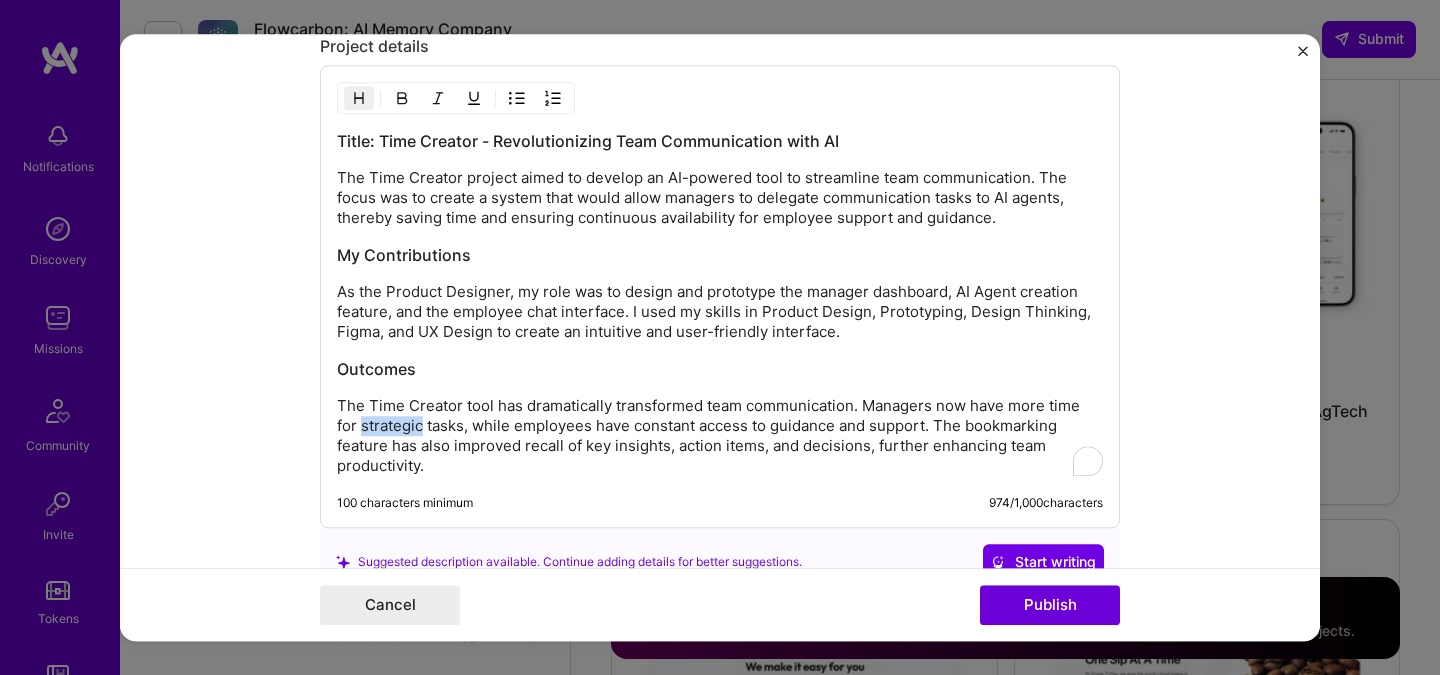 click on "The Time Creator tool has dramatically transformed team communication. Managers now have more time for strategic tasks, while employees have constant access to guidance and support. The bookmarking feature has also improved recall of key insights, action items, and decisions, further enhancing team productivity." at bounding box center [720, 436] 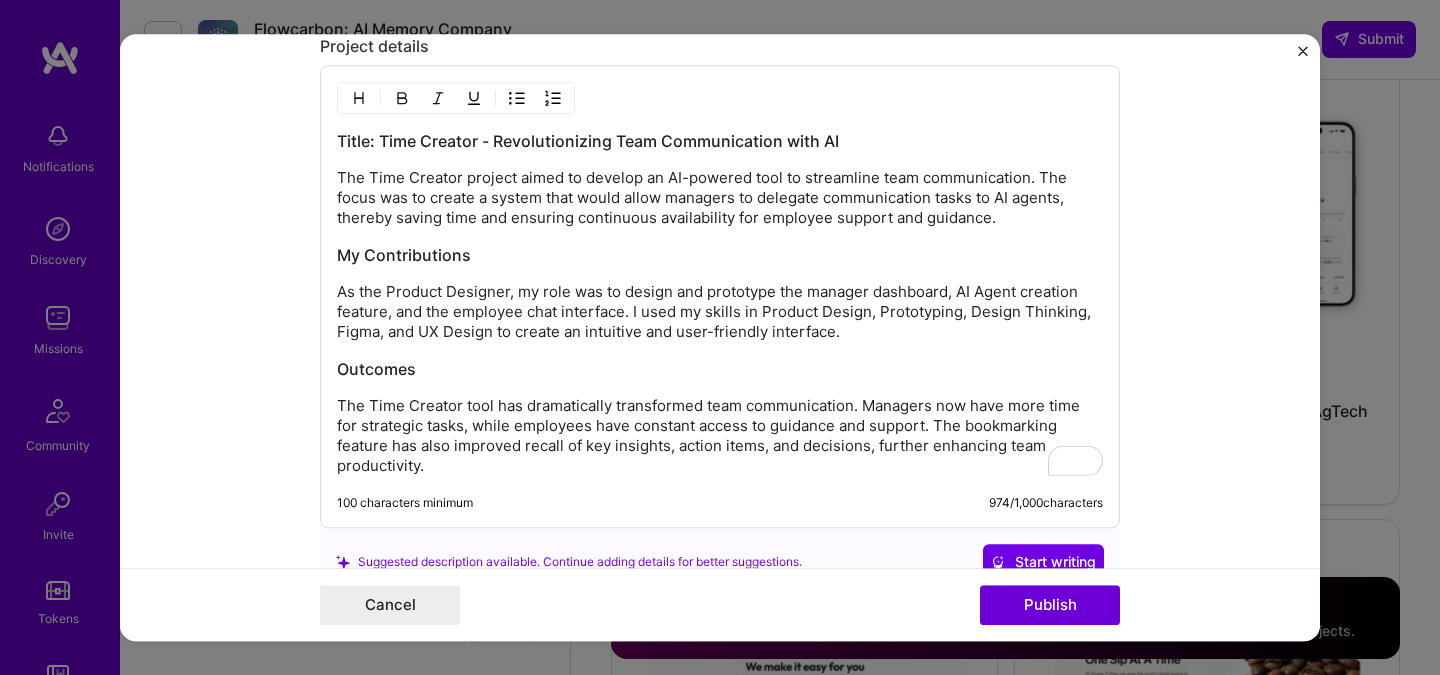 click on "Title: Time Creator - Revolutionizing Team Communication with AI The Time Creator project aimed to develop an AI-powered tool to streamline team communication. The focus was to create a system that would allow managers to delegate communication tasks to AI agents, thereby saving time and ensuring continuous availability for employee support and guidance. My Contributions As the Product Designer, my role was to design and prototype the manager dashboard, AI Agent creation feature, and the employee chat interface. I used my skills in Product Design, Prototyping, Design Thinking, Figma, and UX Design to create an intuitive and user-friendly interface. Outcomes The Time Creator tool has dramatically transformed team communication. Managers now have more time for strategic tasks, while employees have constant access to guidance and support. The bookmarking feature has also improved recall of key insights, action items, and decisions, further enhancing team productivity." at bounding box center [720, 303] 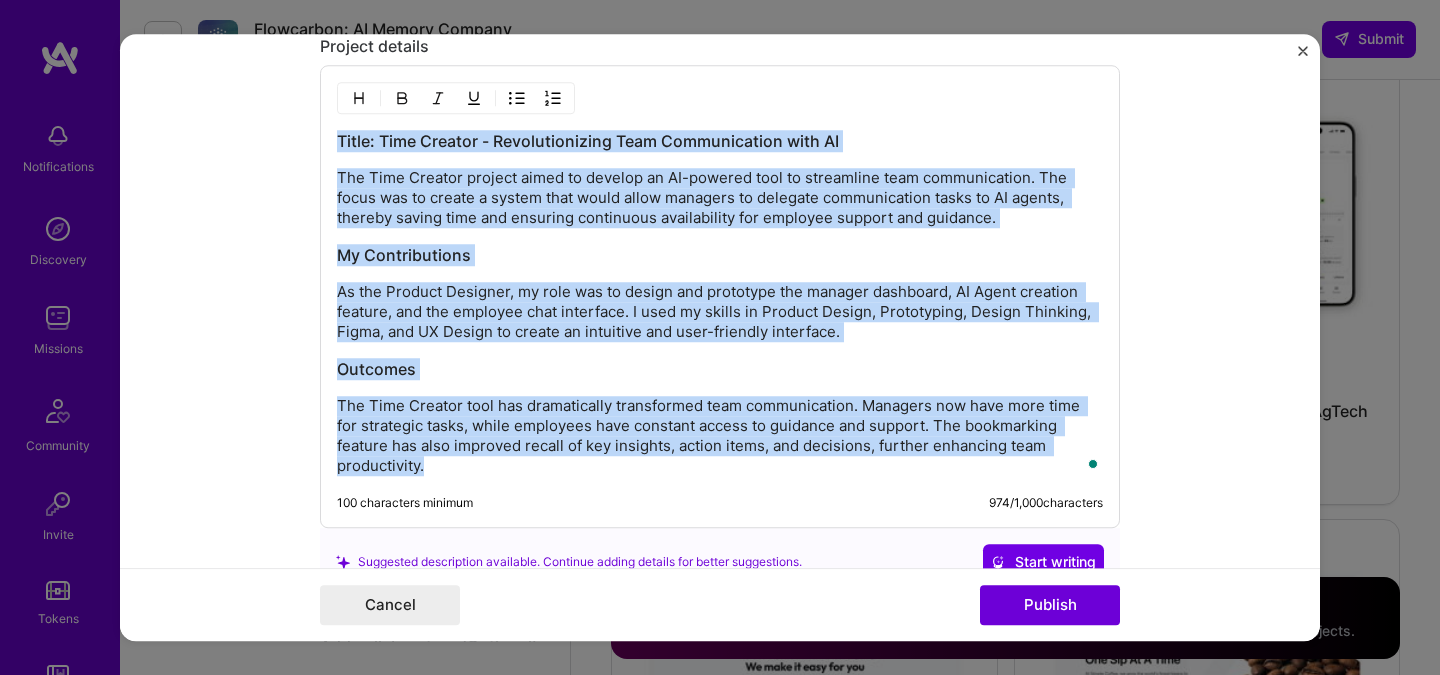 scroll, scrollTop: 2469, scrollLeft: 0, axis: vertical 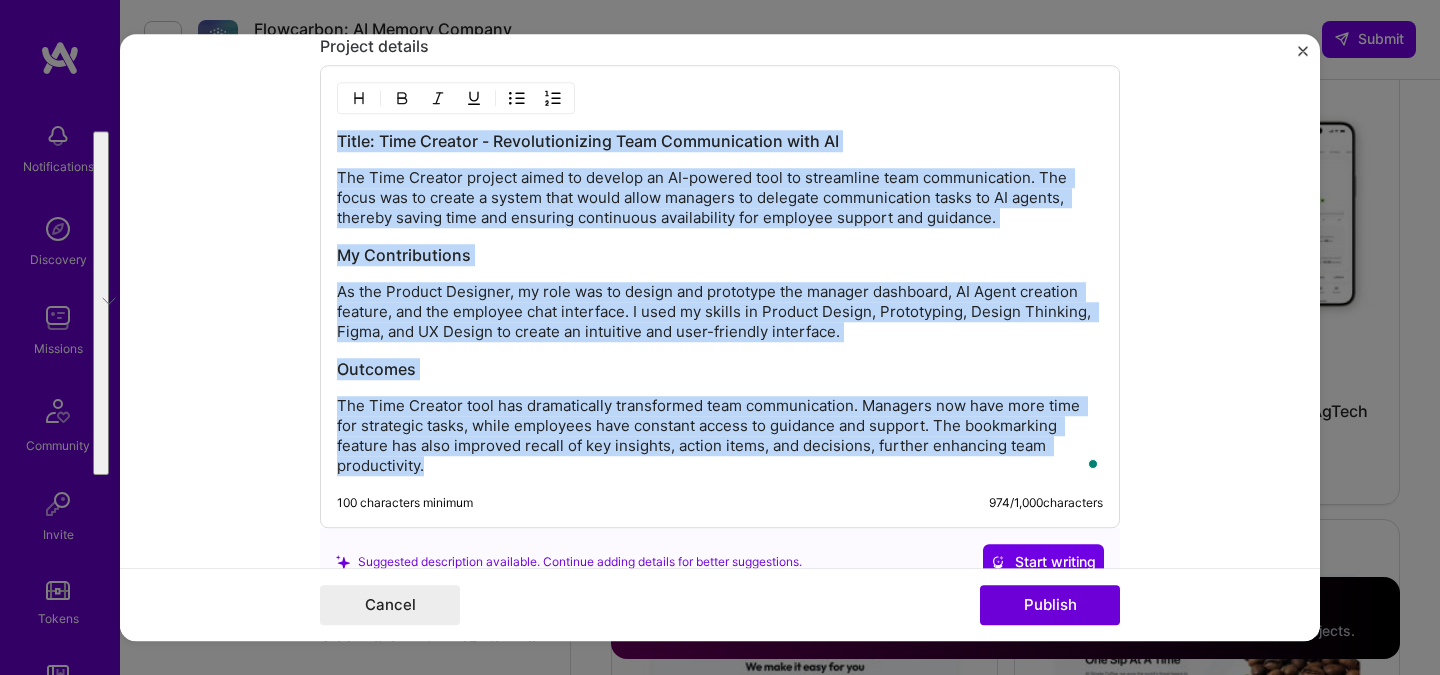 copy on "Title: Time Creator - Revolutionizing Team Communication with AI The Time Creator project aimed to develop an AI-powered tool to streamline team communication. The focus was to create a system that would allow managers to delegate communication tasks to AI agents, thereby saving time and ensuring continuous availability for employee support and guidance. My Contributions As the Product Designer, my role was to design and prototype the manager dashboard, AI Agent creation feature, and the employee chat interface. I used my skills in Product Design, Prototyping, Design Thinking, Figma, and UX Design to create an intuitive and user-friendly interface. Outcomes The Time Creator tool has dramatically transformed team communication. Managers now have more time for strategic tasks, while employees have constant access to guidance and support. The bookmarking feature has also improved recall of key insights, action items, and decisions, further enhancing team productivity." 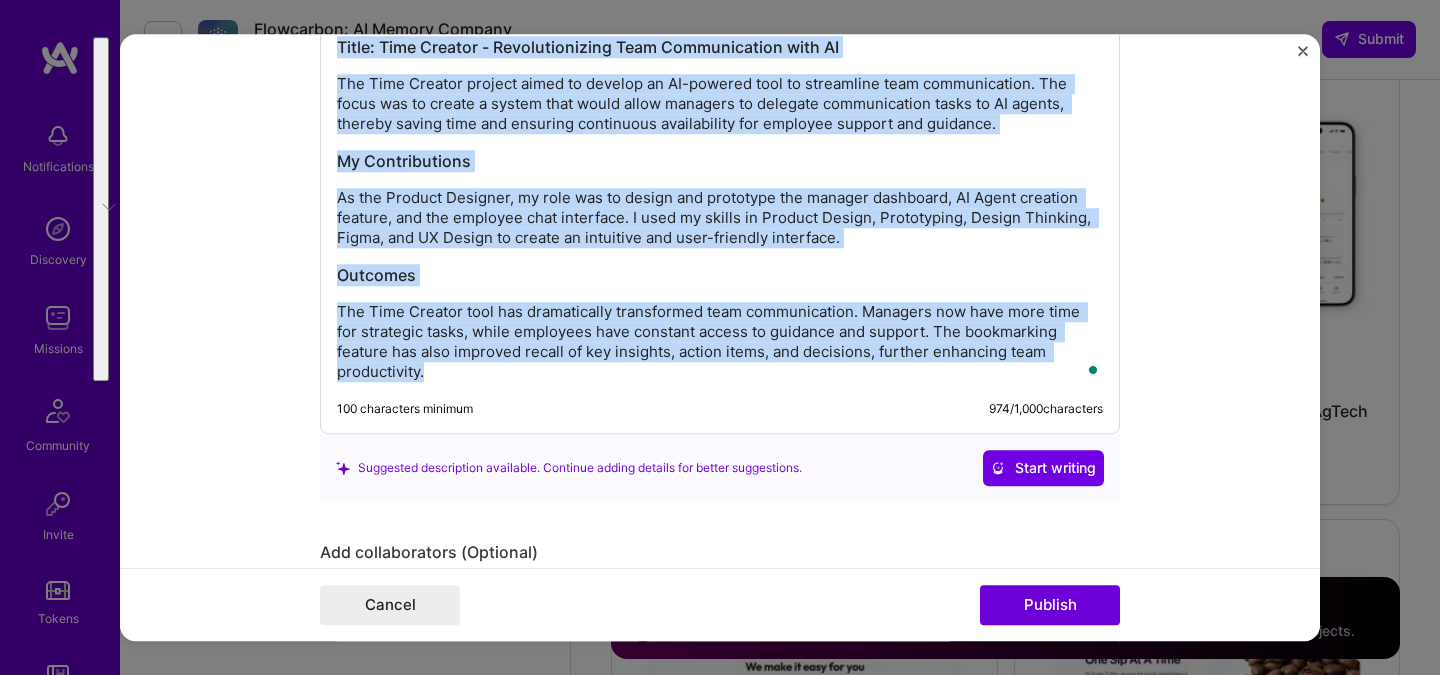 scroll, scrollTop: 2597, scrollLeft: 0, axis: vertical 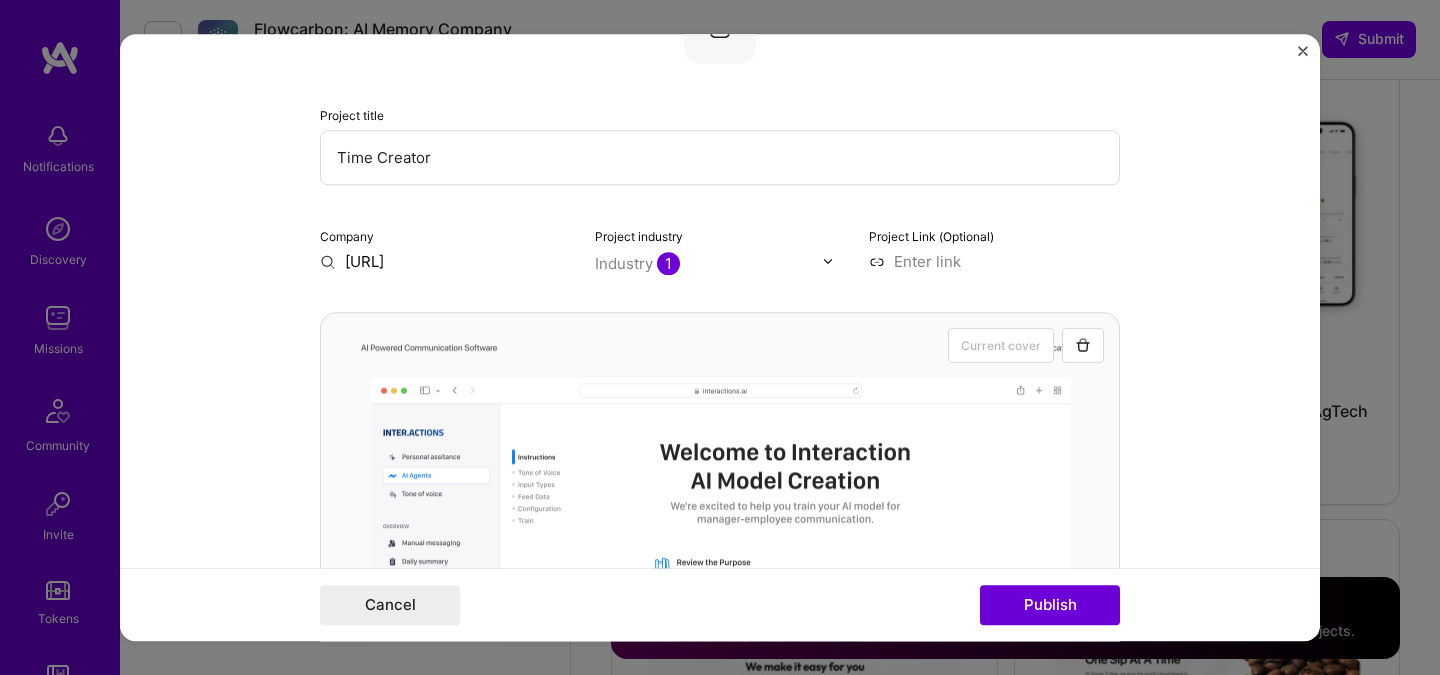 click on "Time Creator" at bounding box center (720, 157) 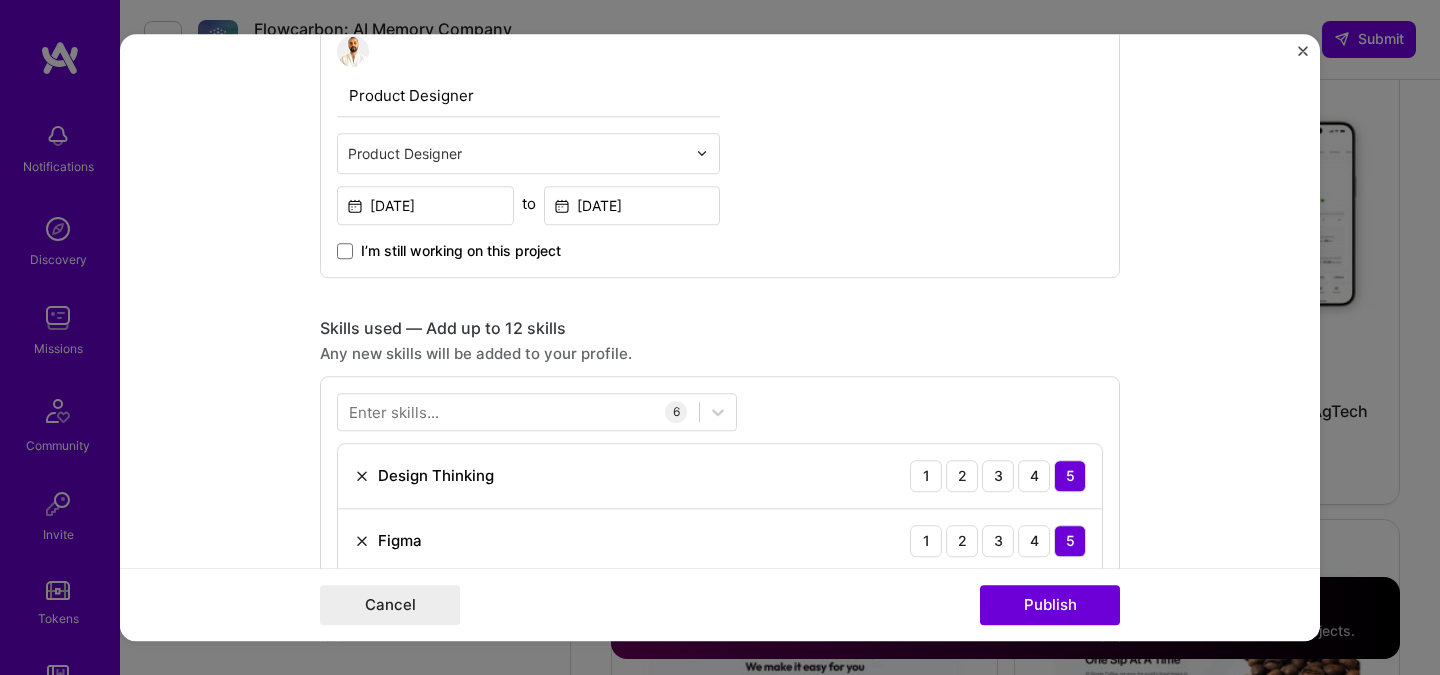 type on "Inter.Action" 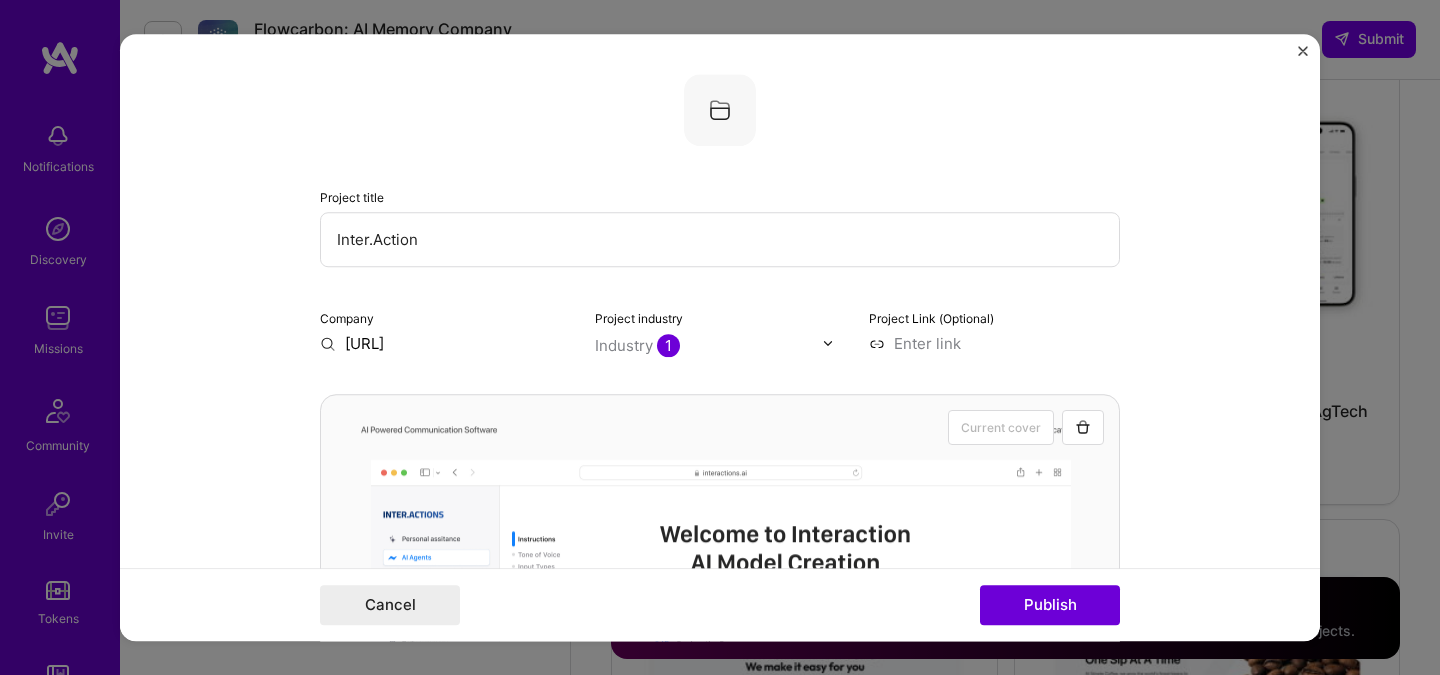 click on "Project title Inter.Action Company timecreator.ai
Project industry Industry 1 Project Link (Optional)
Current cover Add New Image Remove Image Role Product Designer Product Designer Jan, 2024
to Apr, 2024
I’m still working on this project Skills used — Add up to 12 skills Any new skills will be added to your profile. Enter skills... 6 Design Thinking 1 2 3 4 5 Figma 1 2 3 4 5 Product Design 1 2 3 4 5 Prototyping 1 2 3 4 5 UX Design 1 2 3 4 5 Wireframing 1 2 3 4 5 Did this role require you to manage team members? (Optional) Yes, I managed 1 team members. Were you involved from inception to launch (0  ->  1)? (Optional) Zero to one is creation and development of a unique product from the ground up. I was involved in zero to one with this project Add metrics (Optional) Metrics help you visually show the outcome of a project. You can add up to 3 metrics. Project details   Outcomes /" at bounding box center (720, 337) 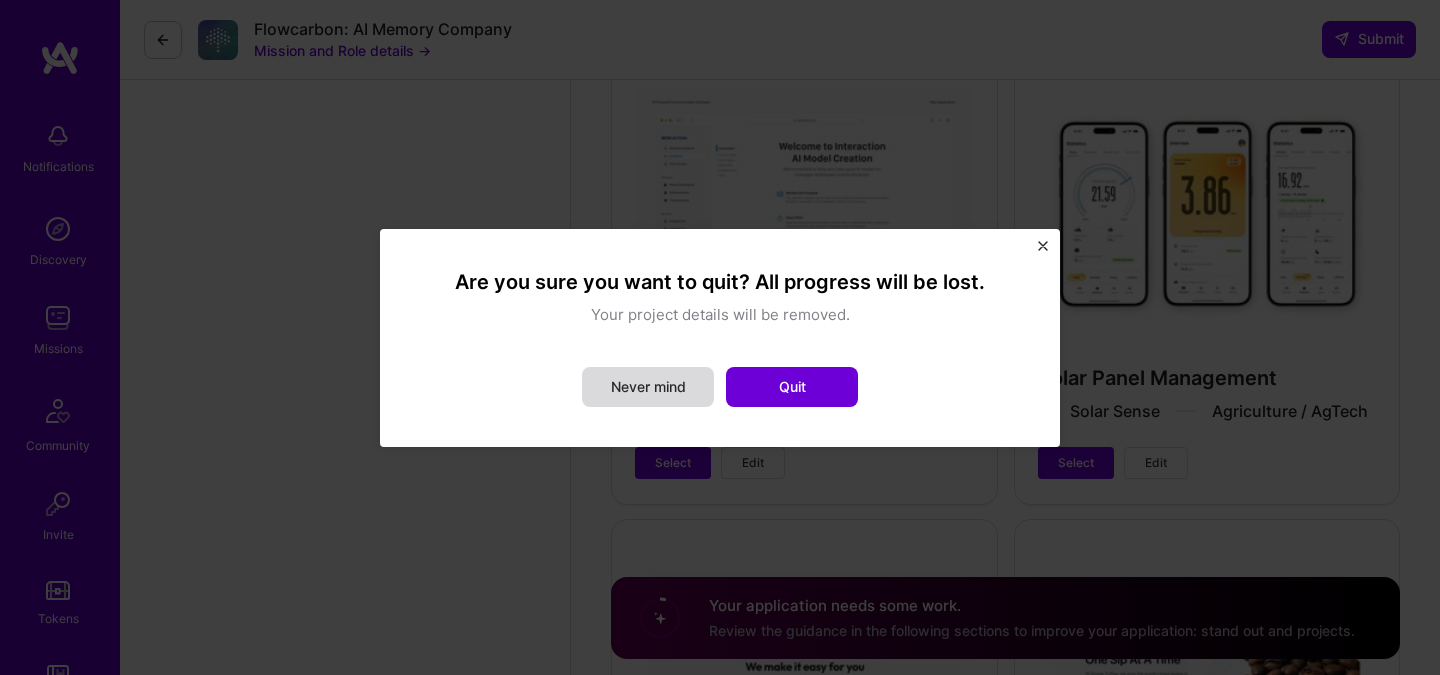 click on "Never mind" at bounding box center (648, 387) 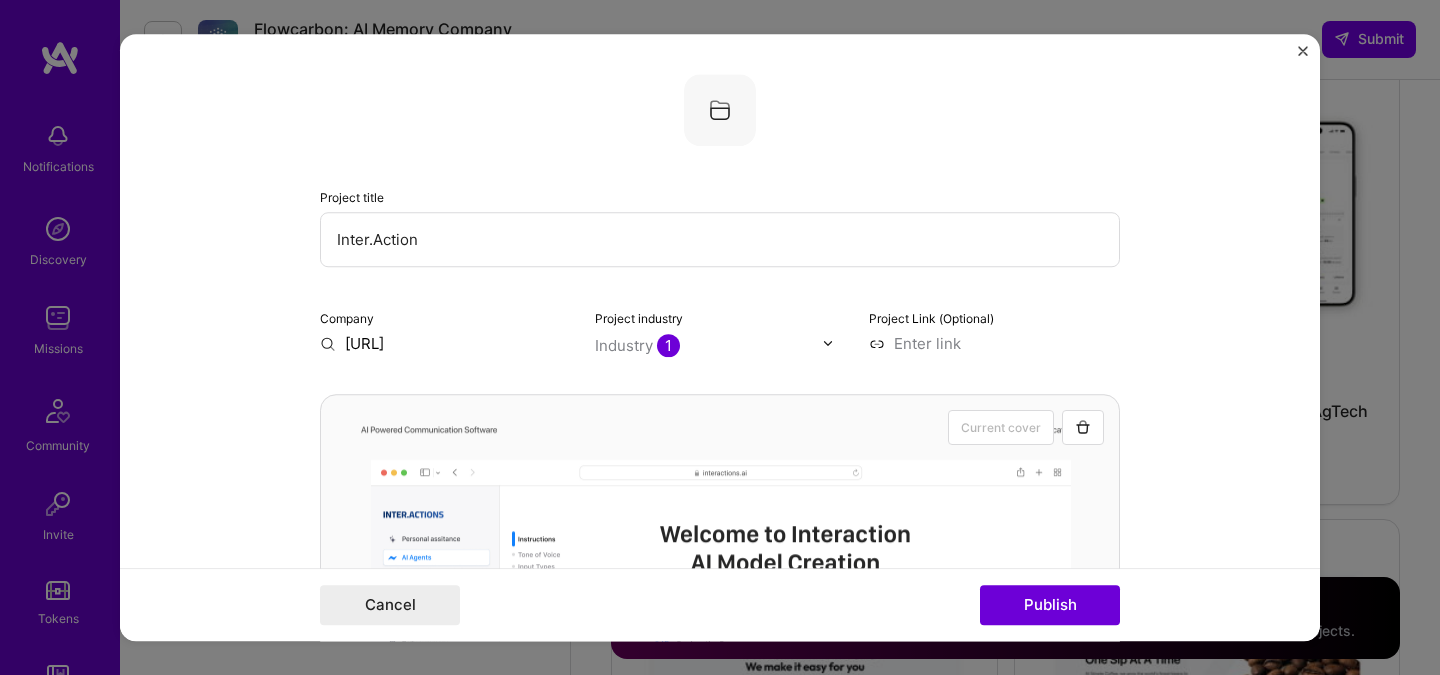 click on "Project title Inter.Action Company timecreator.ai
Project industry Industry 1 Project Link (Optional)
Current cover Add New Image Remove Image Role Product Designer Product Designer Jan, 2024
to Apr, 2024
I’m still working on this project Skills used — Add up to 12 skills Any new skills will be added to your profile. Enter skills... 6 Design Thinking 1 2 3 4 5 Figma 1 2 3 4 5 Product Design 1 2 3 4 5 Prototyping 1 2 3 4 5 UX Design 1 2 3 4 5 Wireframing 1 2 3 4 5 Did this role require you to manage team members? (Optional) Yes, I managed 1 team members. Were you involved from inception to launch (0  ->  1)? (Optional) Zero to one is creation and development of a unique product from the ground up. I was involved in zero to one with this project Add metrics (Optional) Metrics help you visually show the outcome of a project. You can add up to 3 metrics. Project details   Outcomes /" at bounding box center [720, 338] 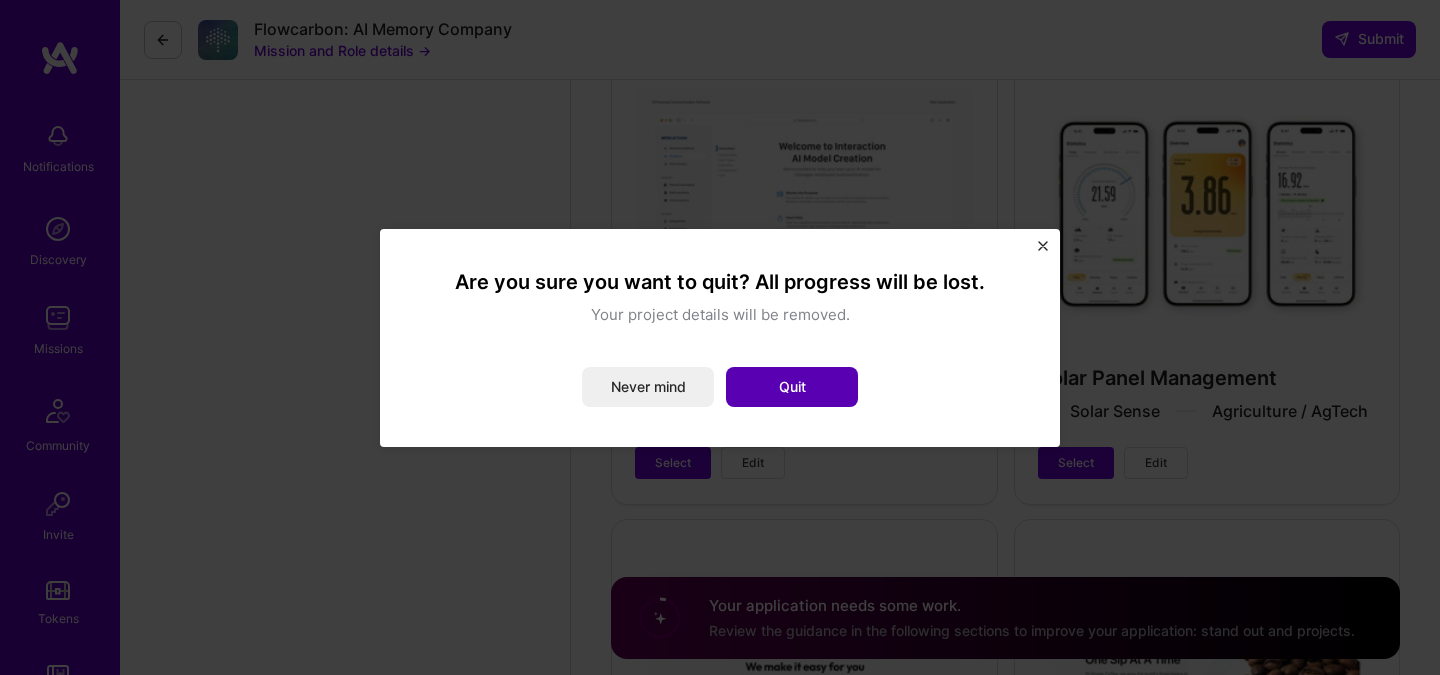 click on "Quit" at bounding box center (792, 387) 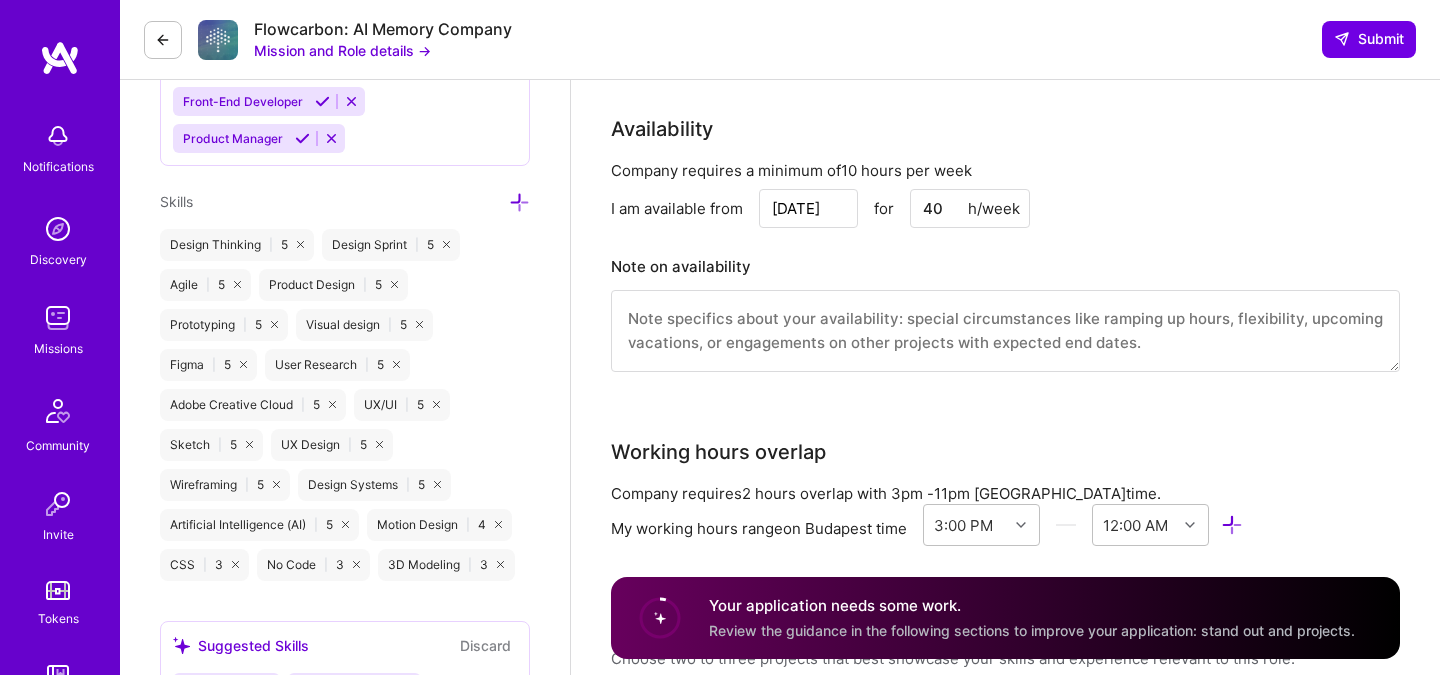 scroll, scrollTop: 1329, scrollLeft: 0, axis: vertical 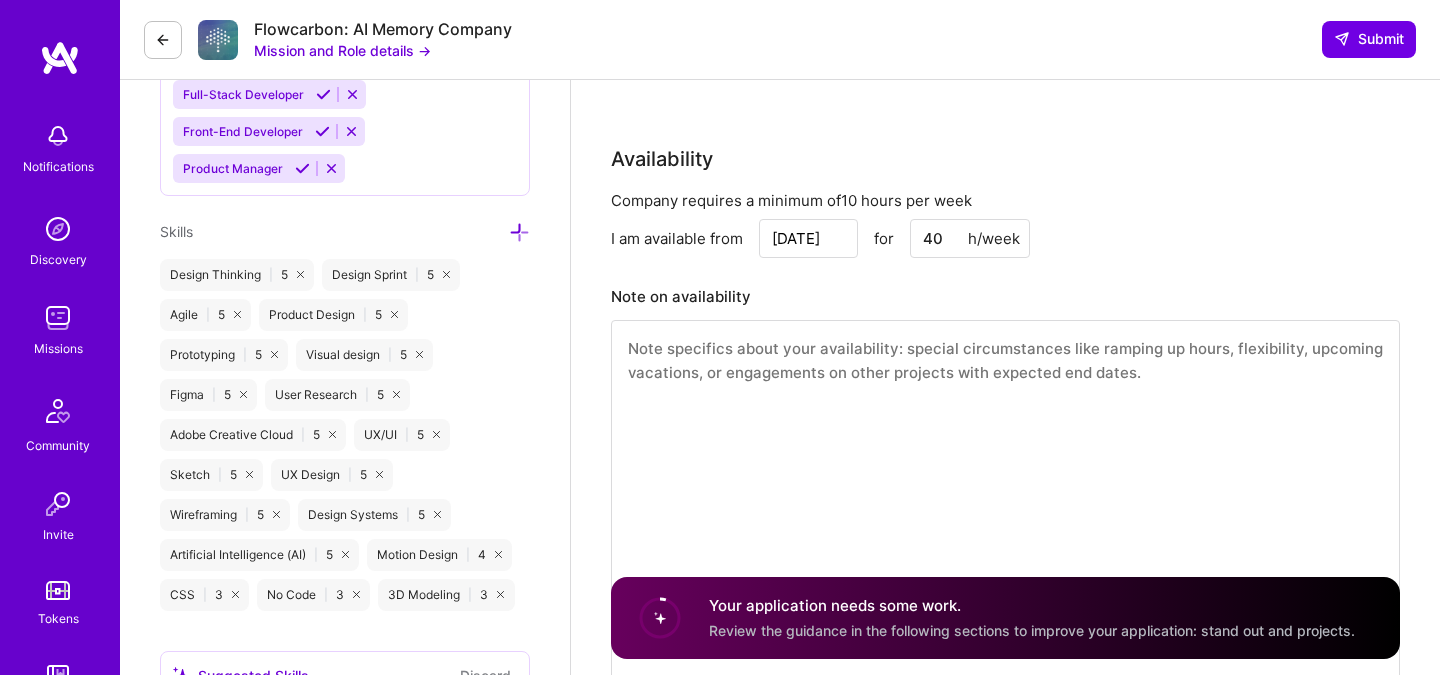 drag, startPoint x: 1394, startPoint y: 396, endPoint x: 1365, endPoint y: 753, distance: 358.17593 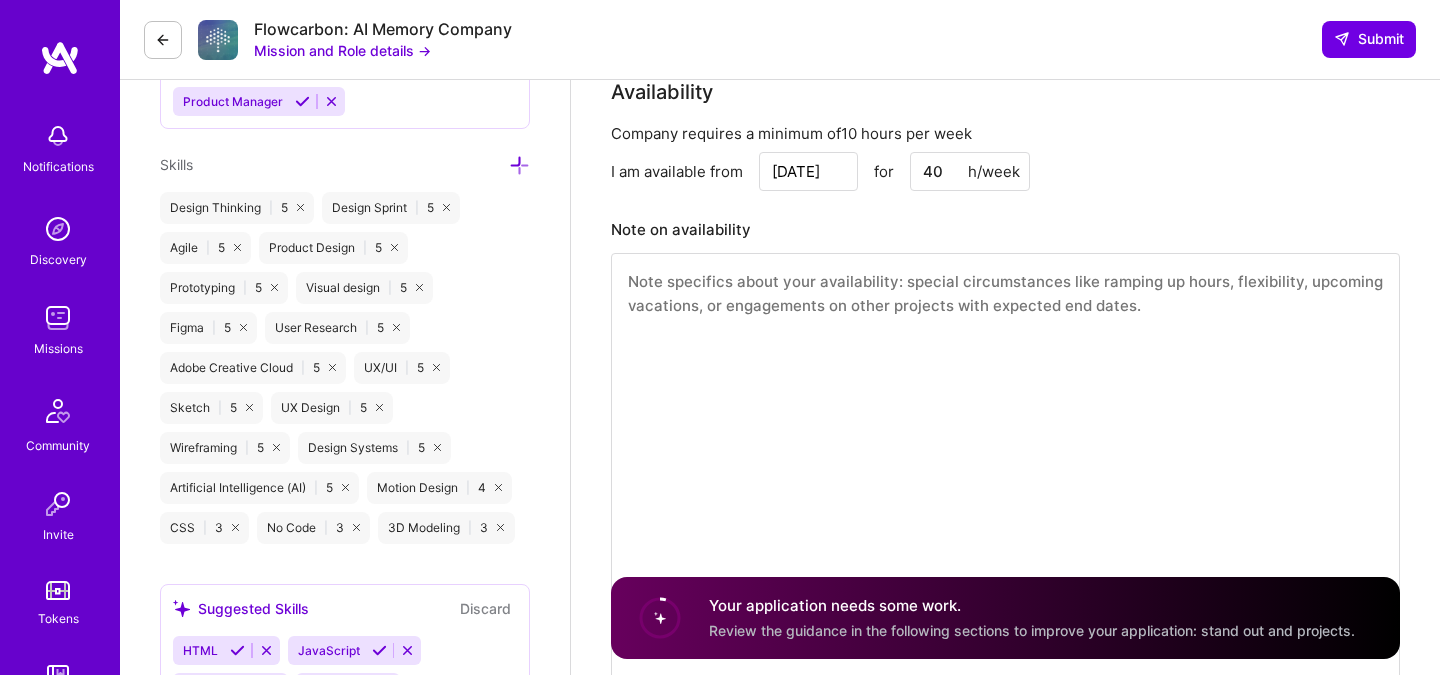 scroll, scrollTop: 1418, scrollLeft: 0, axis: vertical 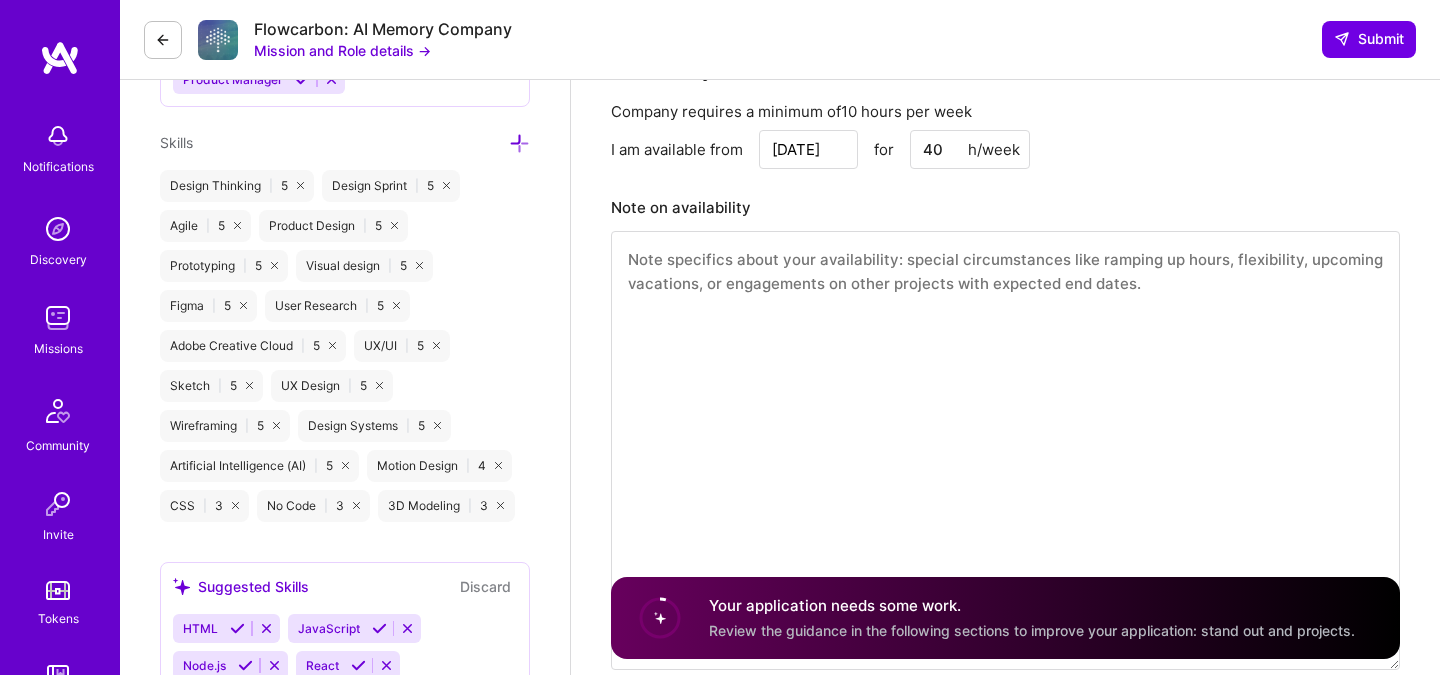 click at bounding box center [1005, 450] 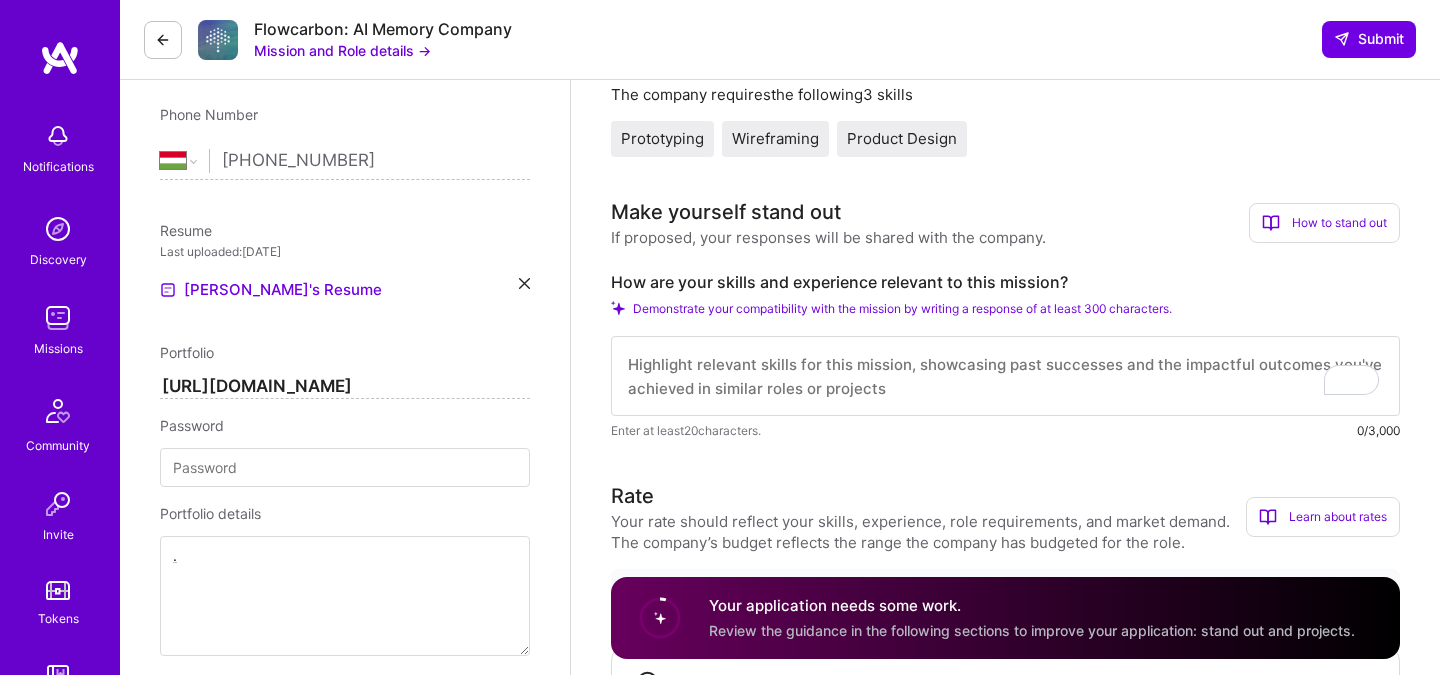 scroll, scrollTop: 554, scrollLeft: 0, axis: vertical 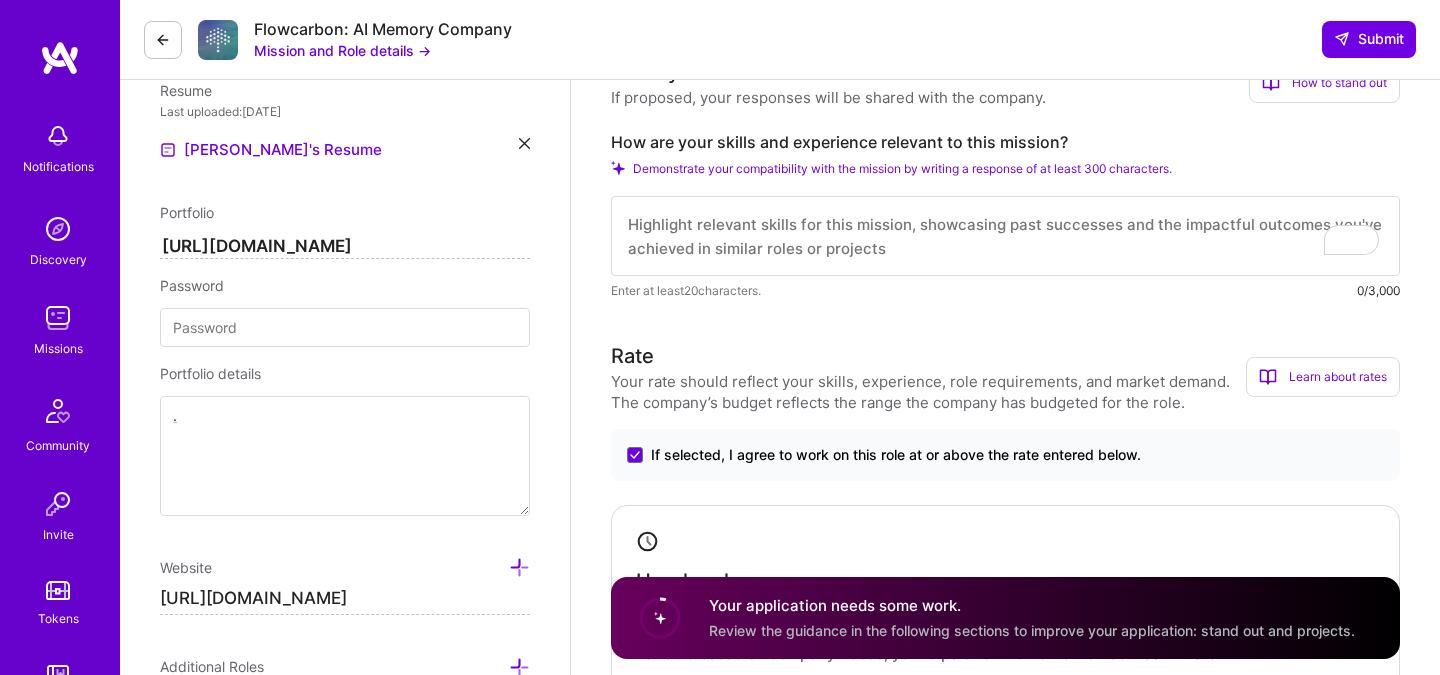 click at bounding box center [1005, 236] 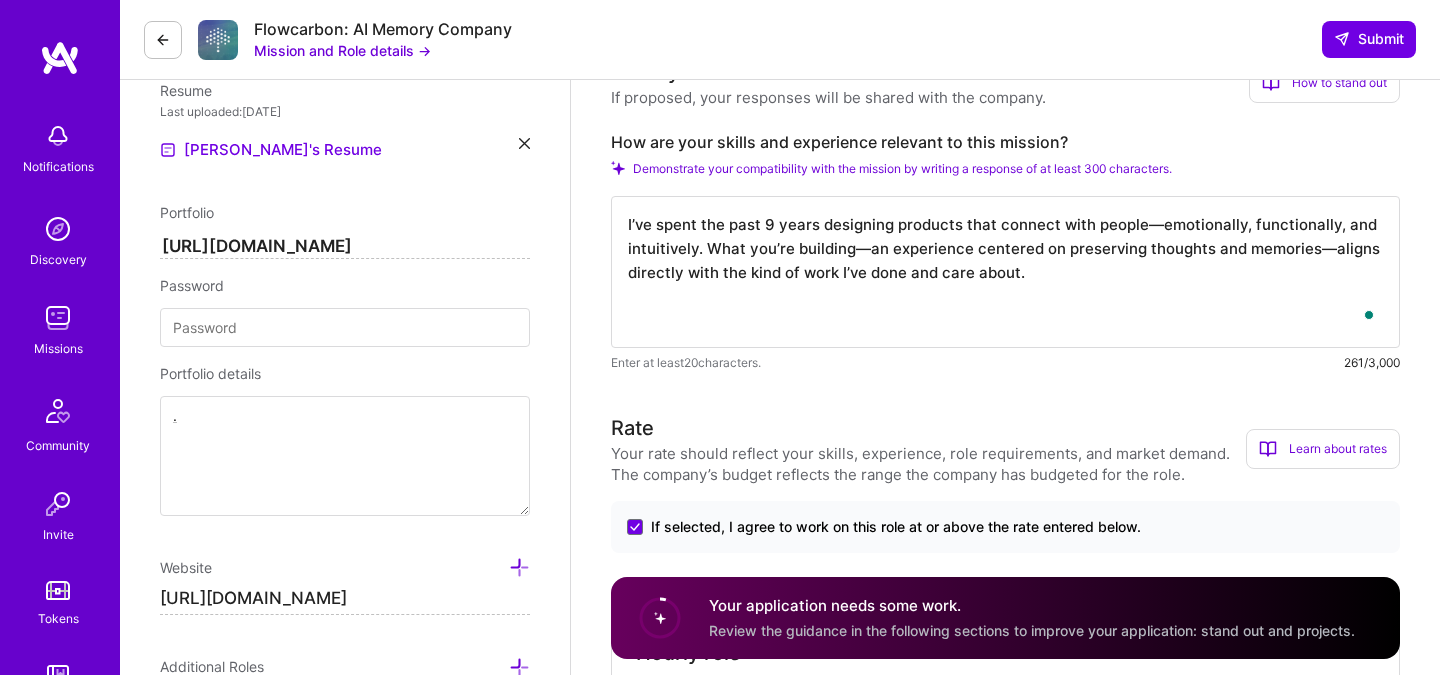 paste on "In OverseeAI, I helped design a platform that lets insurers monitor and improve AI model performance in real-time. The challenge was simplifying complex outputs so both executives and analysts—regardless of technical background—could act quickly. We went from concept to MVP, and the result was a demo-ready product that clearly communicated AI anomalies and gave users the tools to intervene before errors turned costly." 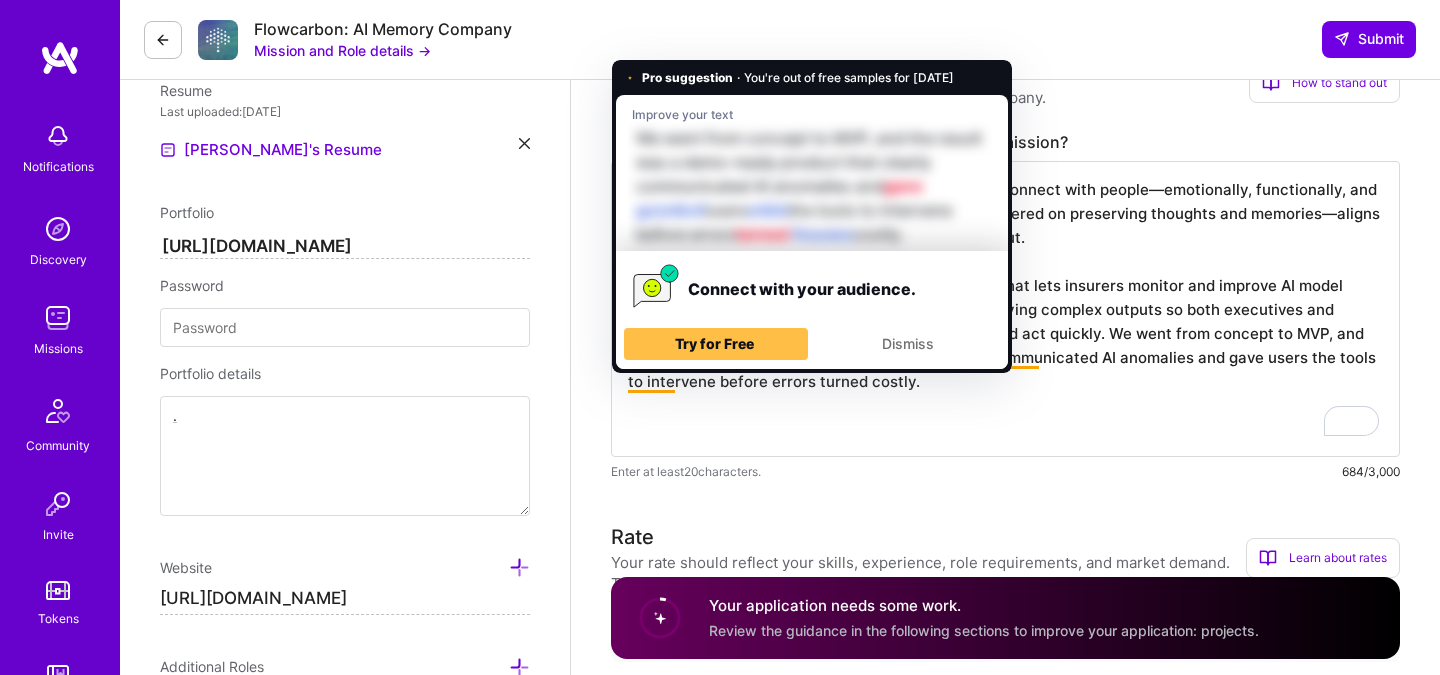 paste on "In Inter.action, an AI-powered internal comms tool, I led the design of the manager dashboard, AI agent builder, and employee-facing chat. The goal was to help managers offload repetitive communication tasks while ensuring employees always had access to support. The tool freed up time for strategic work and introduced smart features like conversation bookmarking to help teams remember key moments and decisions." 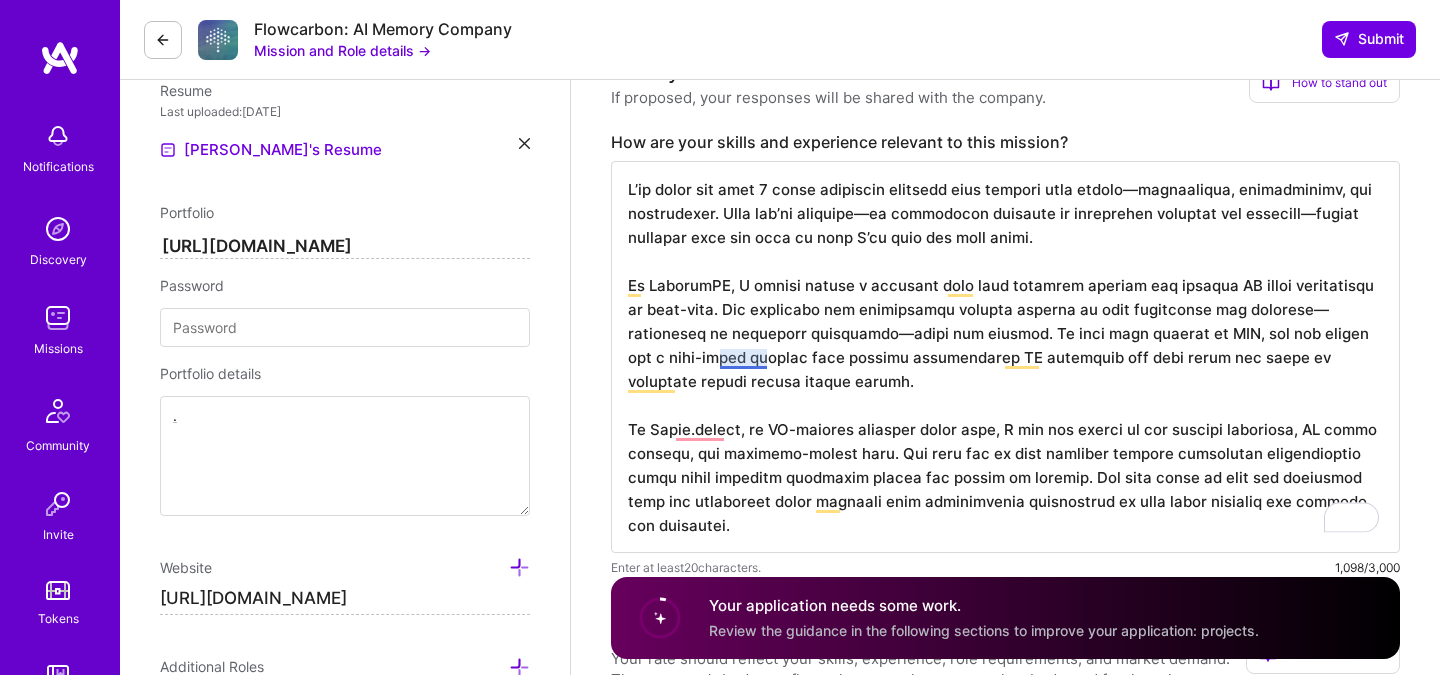scroll, scrollTop: 2, scrollLeft: 0, axis: vertical 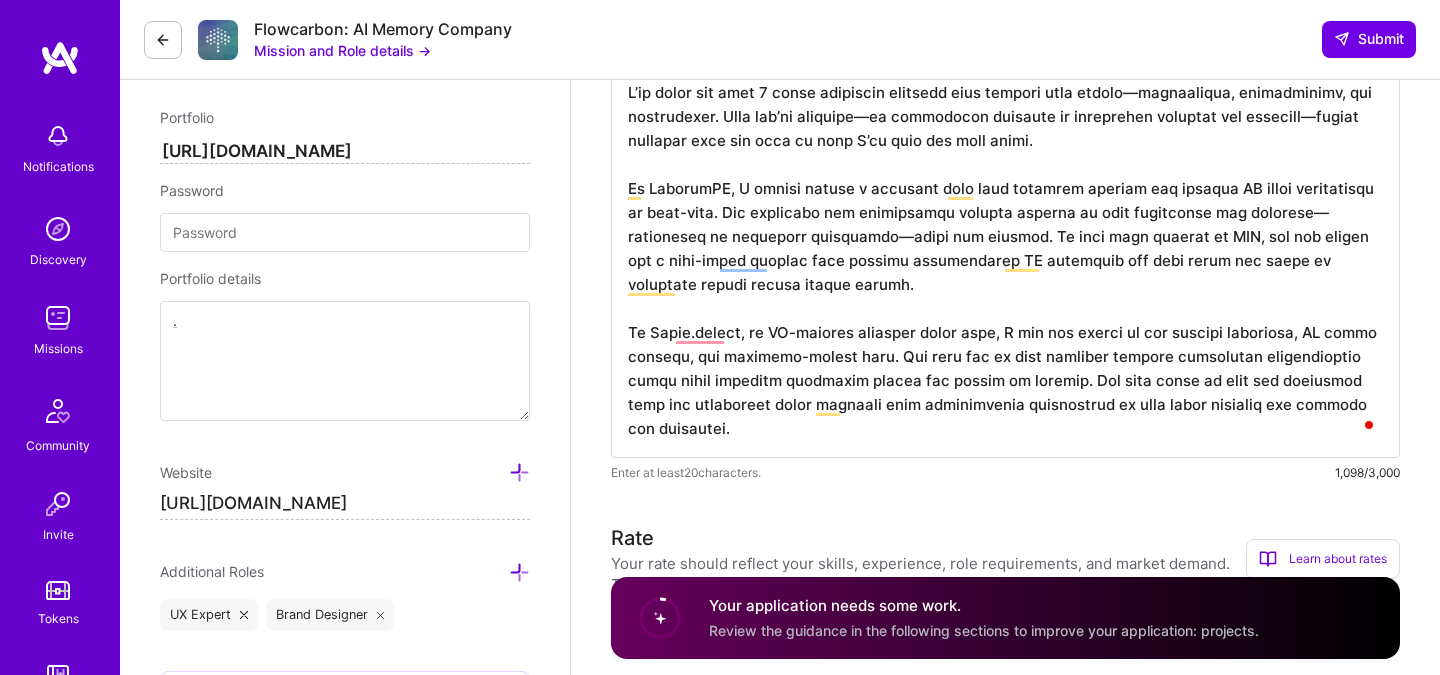 drag, startPoint x: 723, startPoint y: 333, endPoint x: 644, endPoint y: 334, distance: 79.00633 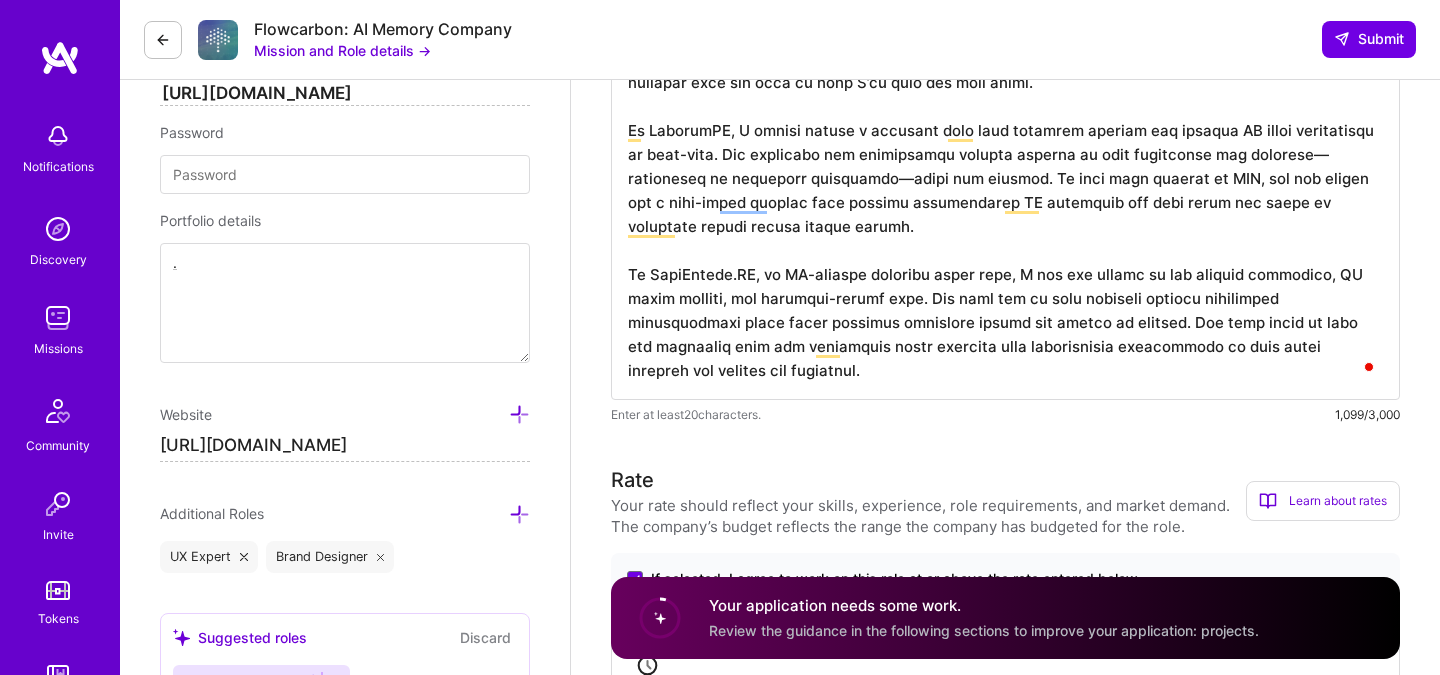 scroll, scrollTop: 715, scrollLeft: 0, axis: vertical 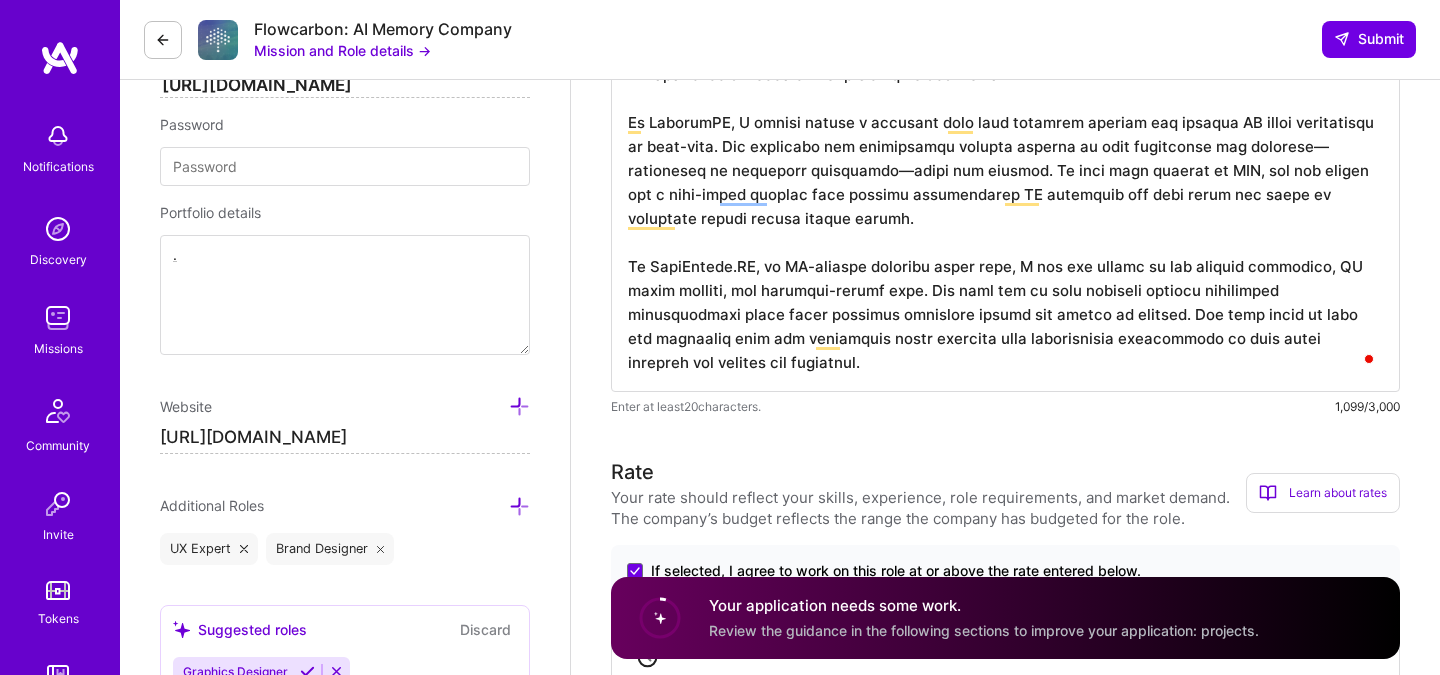click at bounding box center [1005, 196] 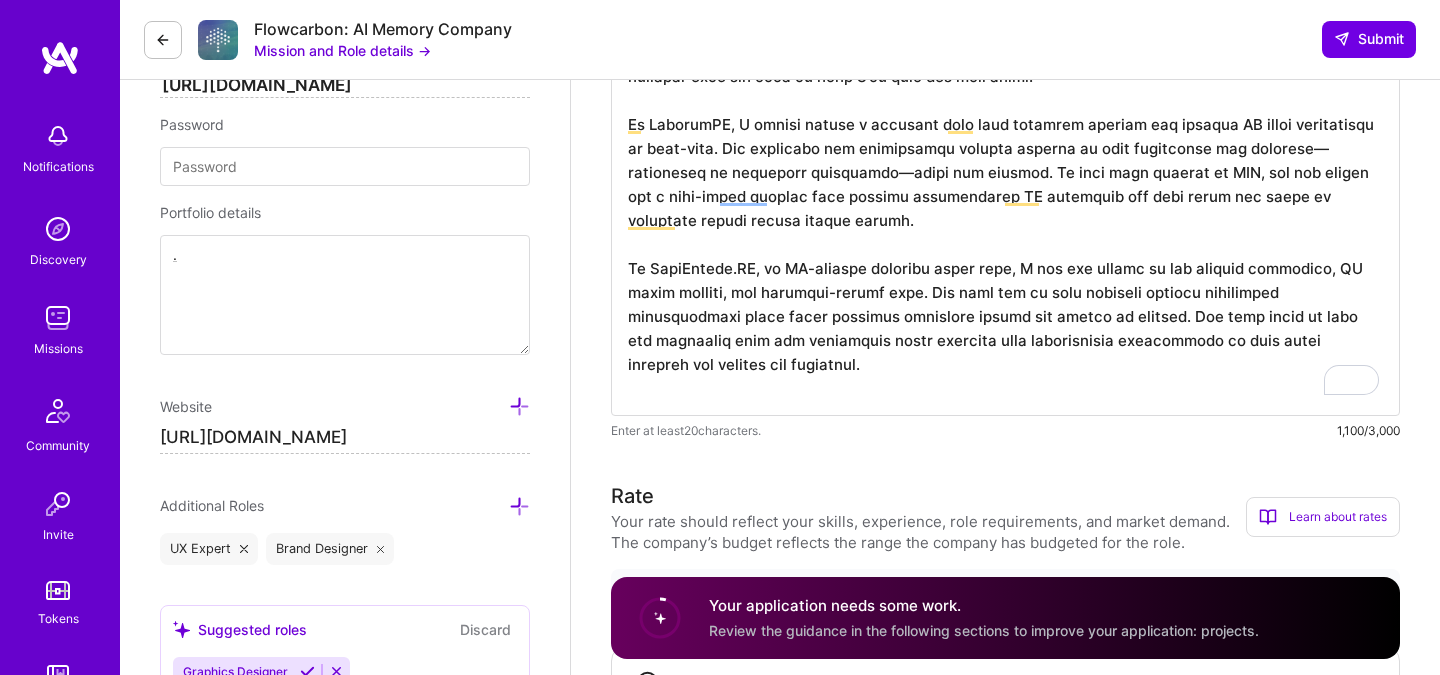 scroll, scrollTop: 0, scrollLeft: 0, axis: both 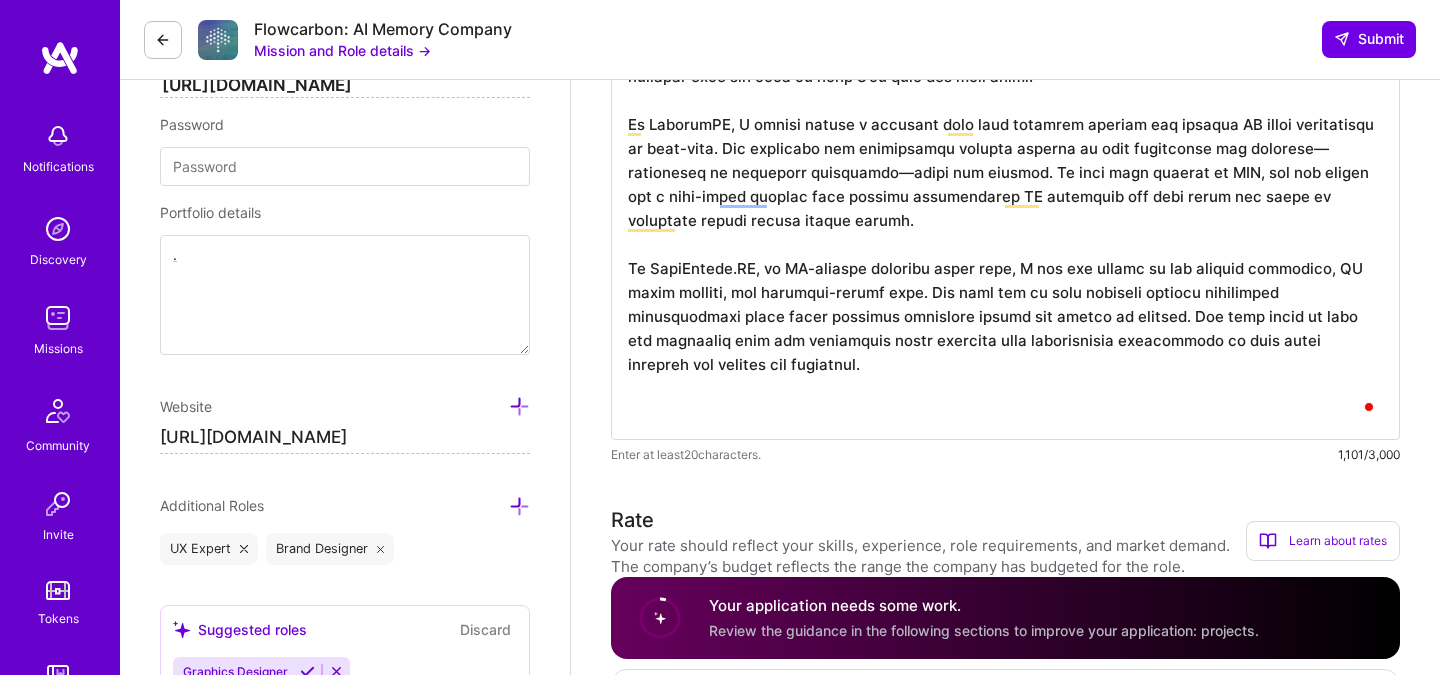 paste on "At FanFest, I led the end-to-end design of an interactive fan platform. Within 3 months, we launched an MVP that converted over 500 paying users with a 3% conversion rate. We designed for emotional pull—surfacing community activity and nostalgic content upfront to trigger connection and engagement." 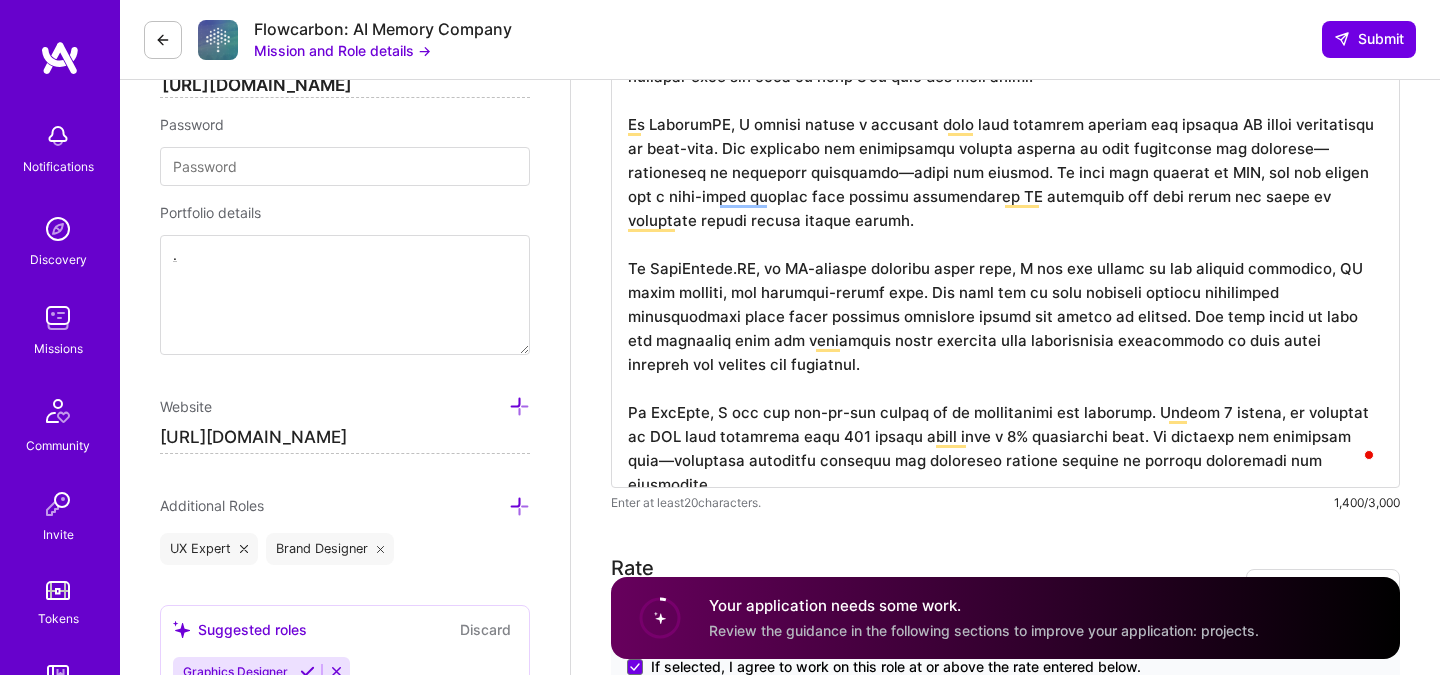 scroll, scrollTop: 2, scrollLeft: 0, axis: vertical 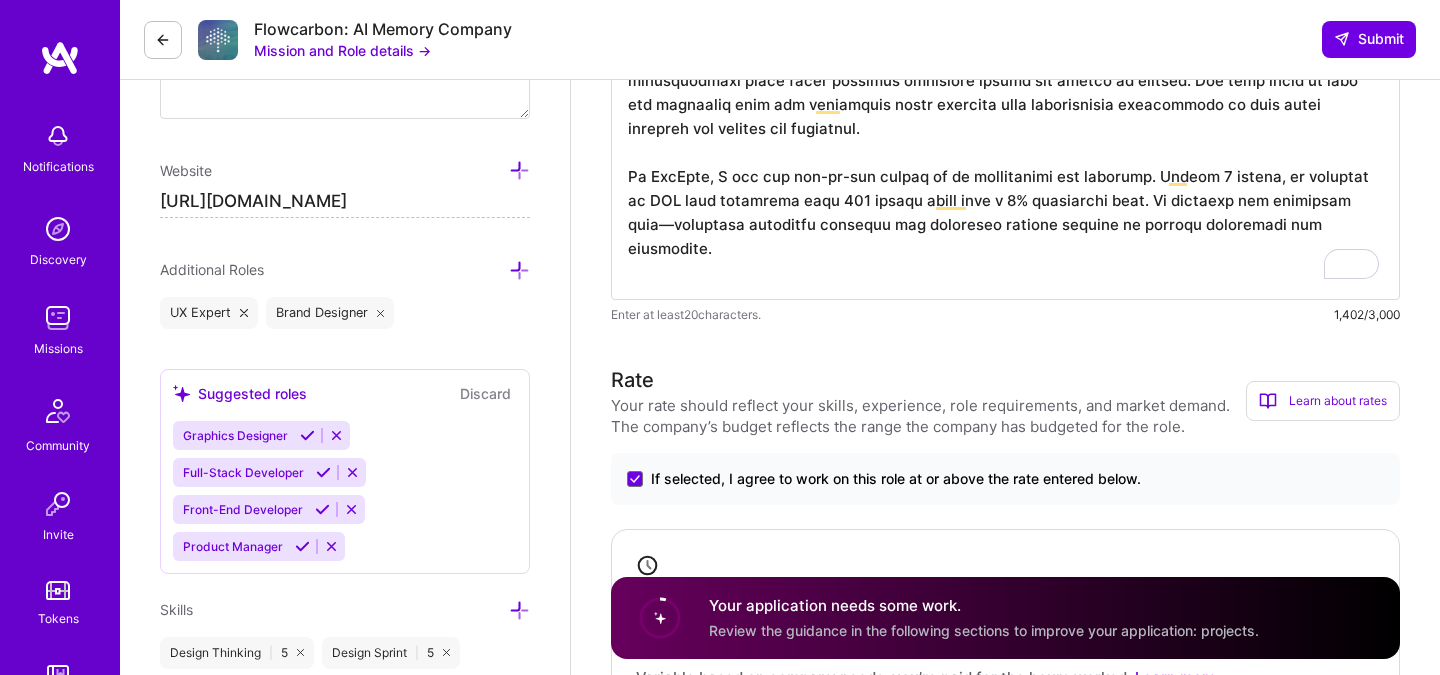 paste on "In Fankee, a music startup, I simplified a complex investment model into a seamless UX that let fans financially support emerging artists. We validated and shipped the MVP through tight iteration loops—turning a niche idea into a working product with real traction." 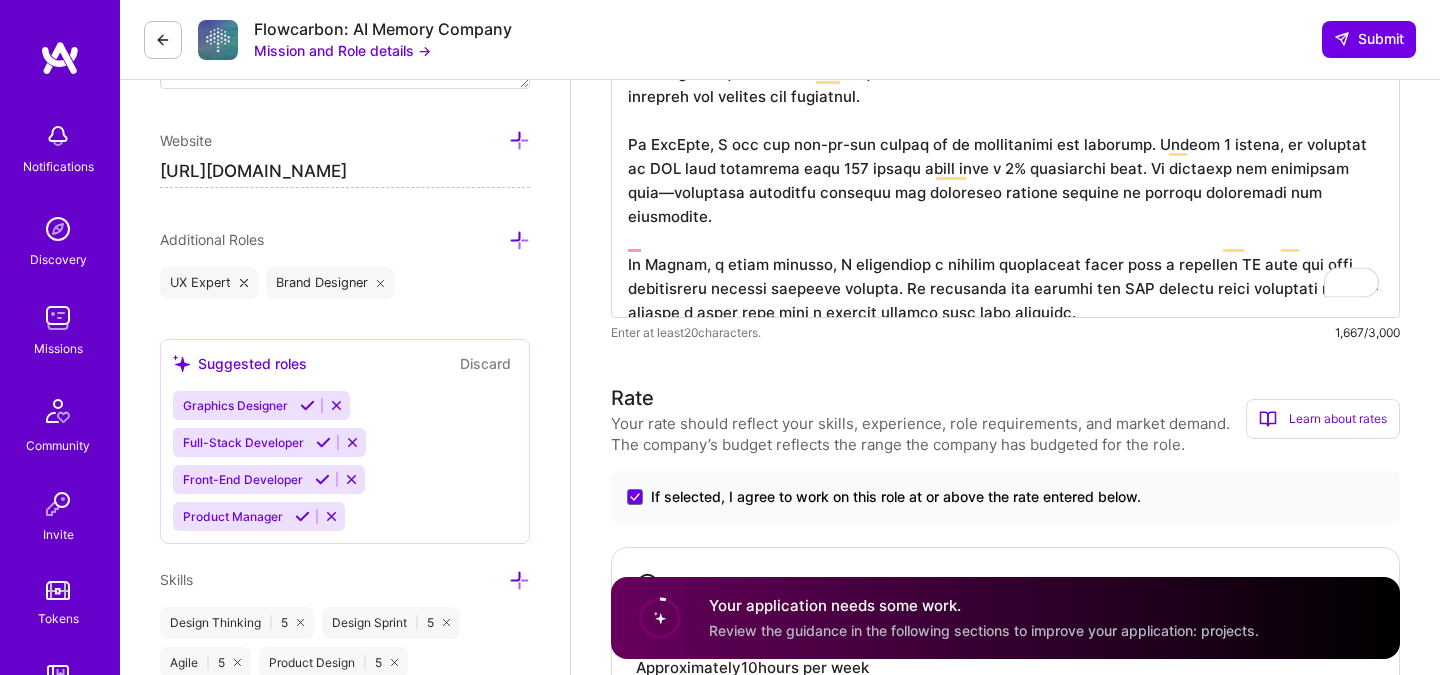 scroll, scrollTop: 985, scrollLeft: 0, axis: vertical 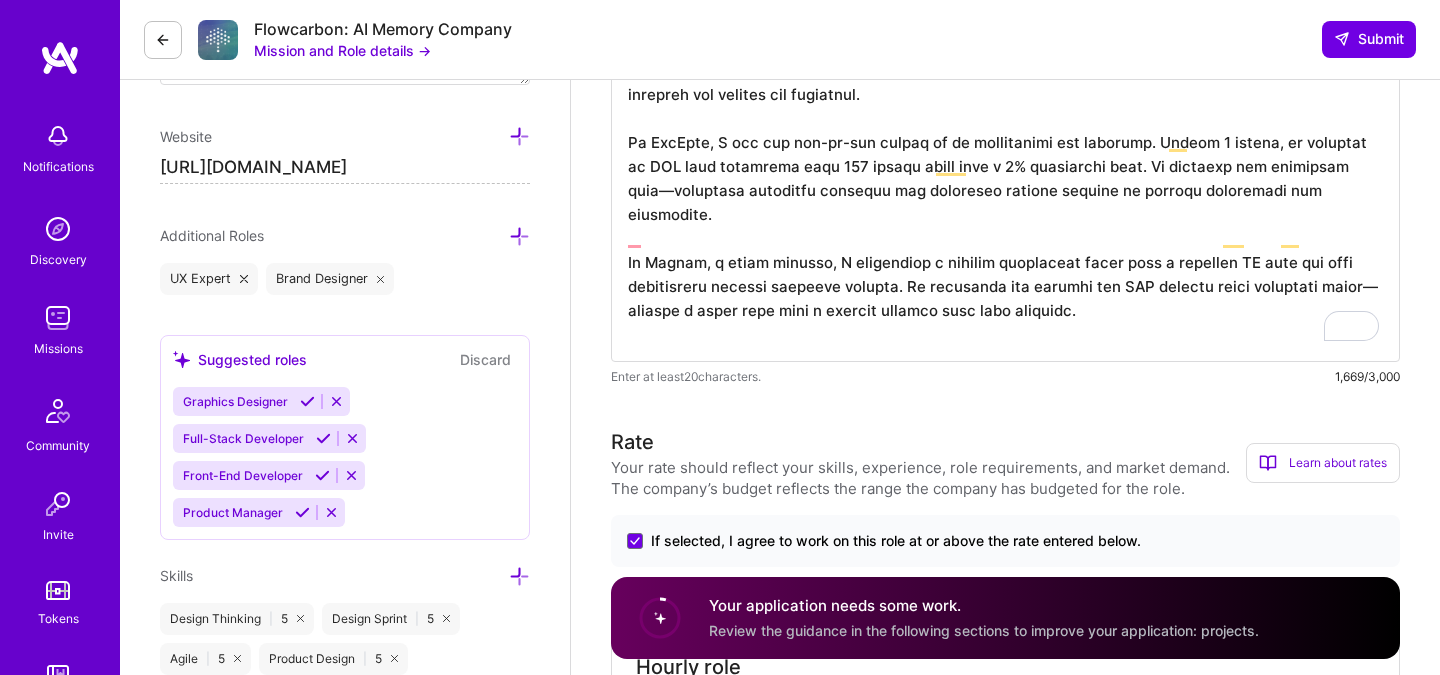 paste on "Across all projects, I’ve owned the full design process—from research to systems to final polish. I’m hands-on in Figma, and I often prototype directly in Framer or SwiftUI to test interactions. I care deeply about intuitive flows, visual clarity, and designing products people actually want to return to" 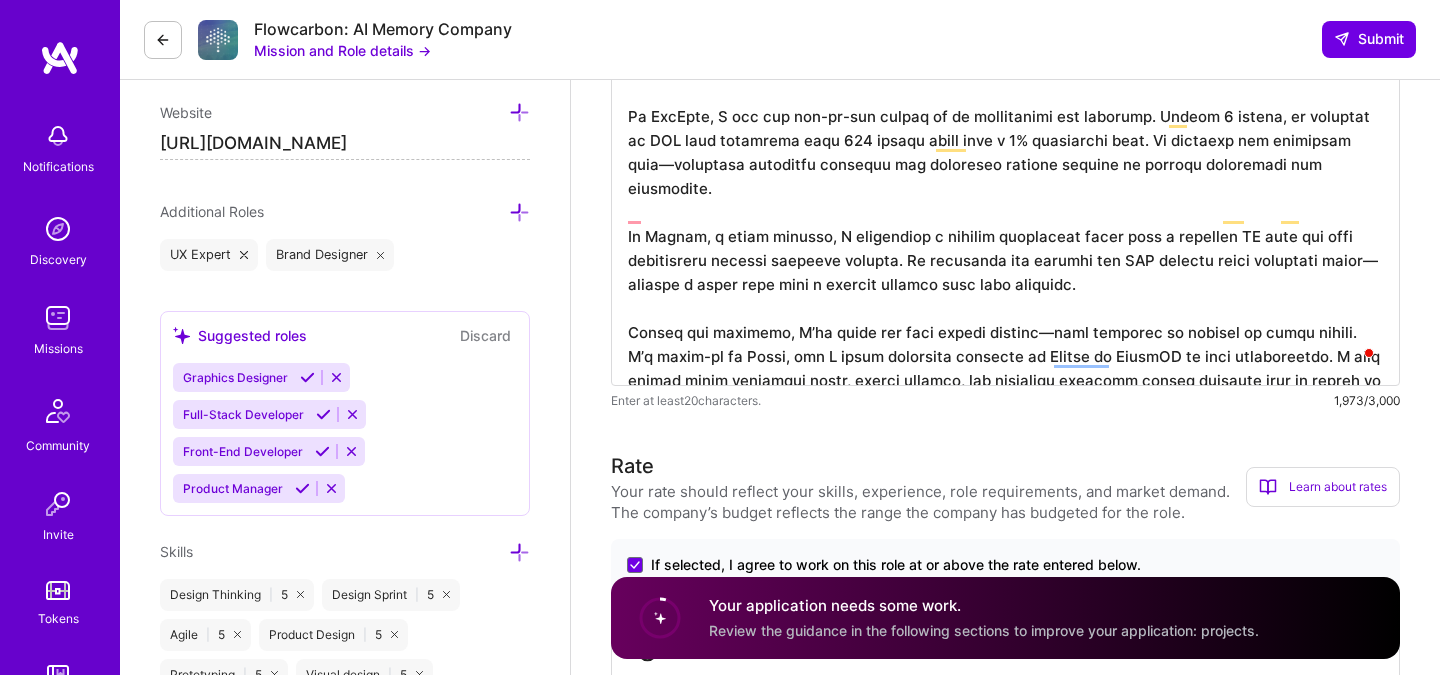 scroll, scrollTop: 1011, scrollLeft: 0, axis: vertical 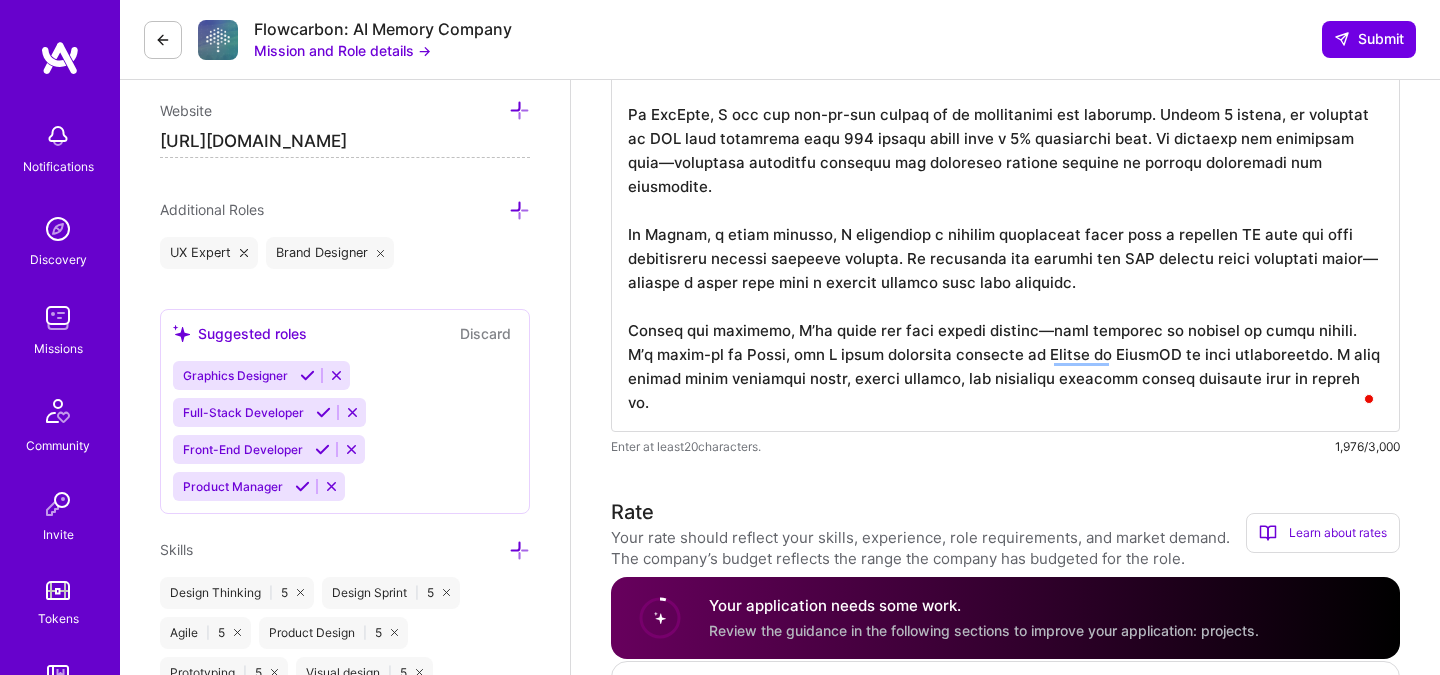 paste on "I’d be happy to learn more about the project, the team, and how I might be able to contribute. Looking forward to connecting!" 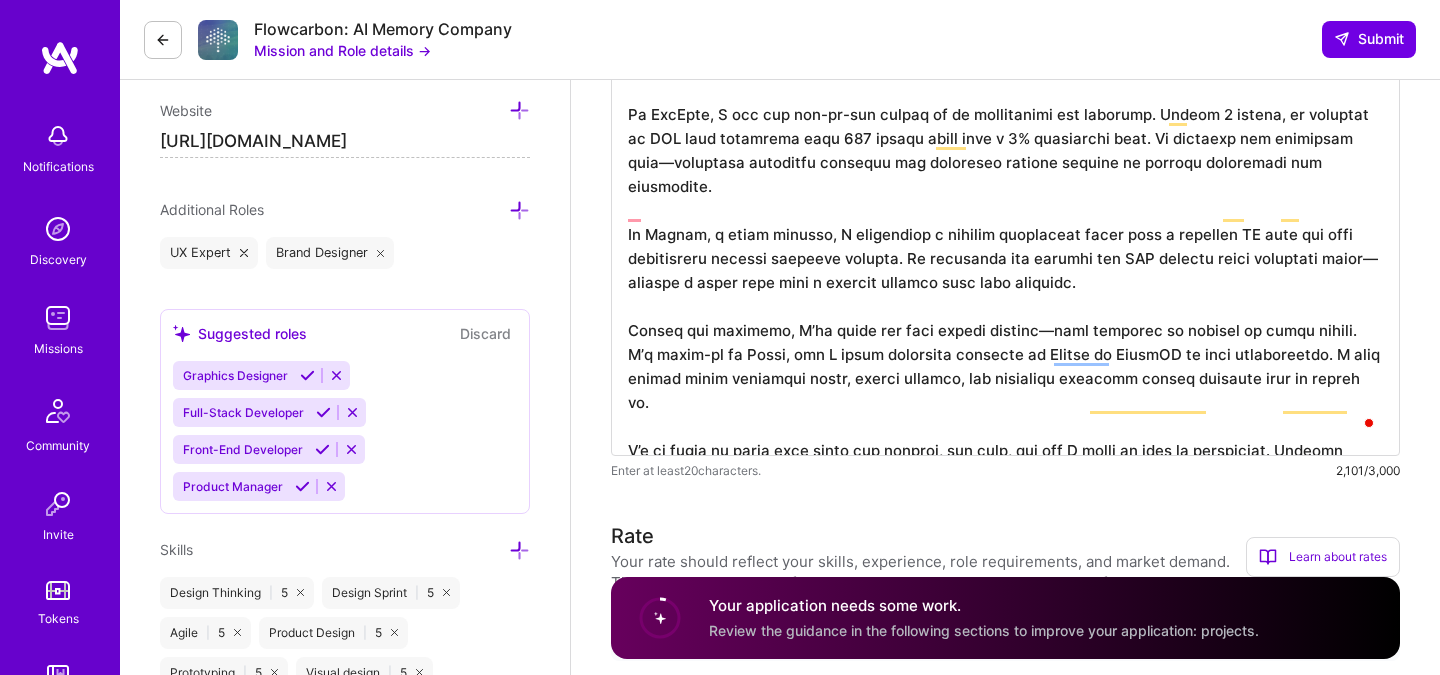 scroll, scrollTop: 0, scrollLeft: 0, axis: both 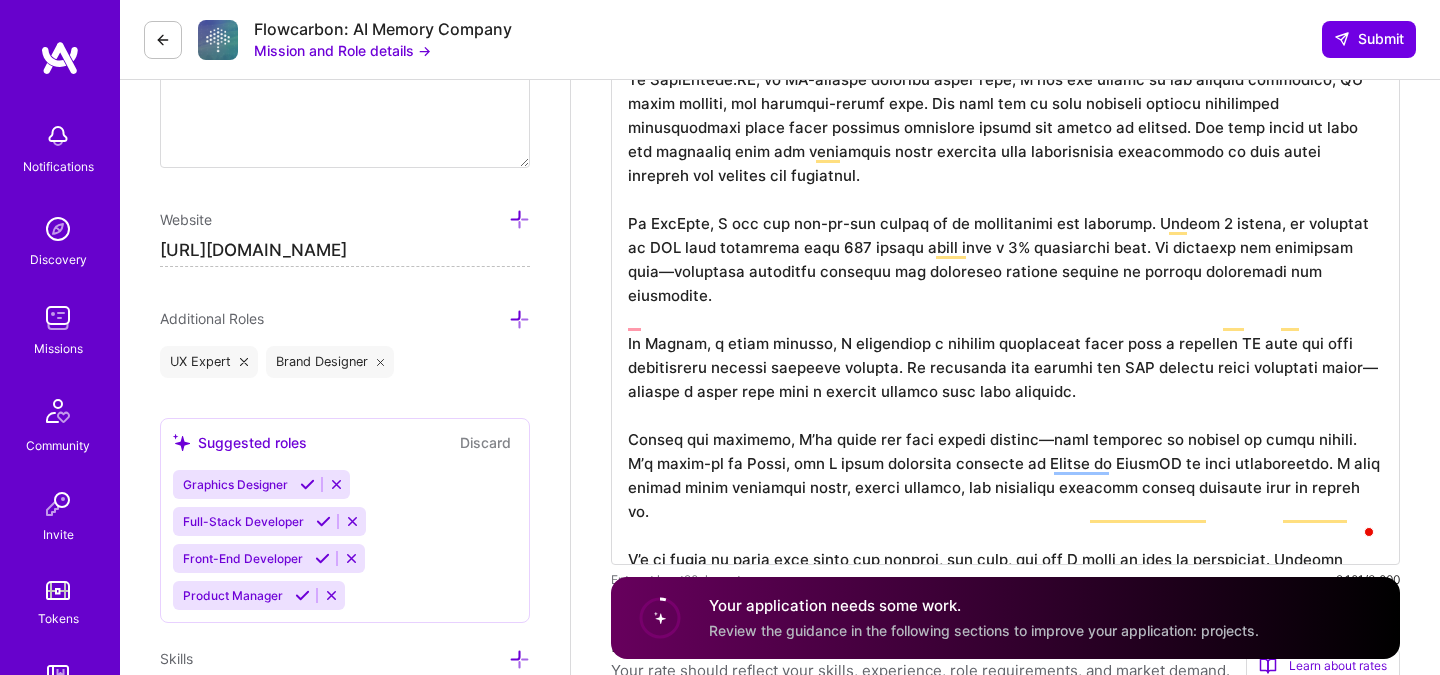 type on "I’ve spent the past 9 years designing products that connect with people—emotionally, functionally, and intuitively. What you’re building—an experience centered on preserving thoughts and memories—aligns directly with the kind of work I’ve done and care about.
In OverseeAI, I helped design a platform that lets insurers monitor and improve AI model performance in real-time. The challenge was simplifying complex outputs so both executives and analysts—regardless of technical background—could act quickly. We went from concept to MVP, and the result was a demo-ready product that clearly communicated AI anomalies and gave users the tools to intervene before errors turned costly.
In TimeCreaor.AI, an AI-powered internal comms tool, I led the design of the manager dashboard, AI agent builder, and employee-facing chat. The goal was to help managers offload repetitive communication tasks while ensuring employees always had access to support. The tool freed up time for strategic work and introduced smart features l..." 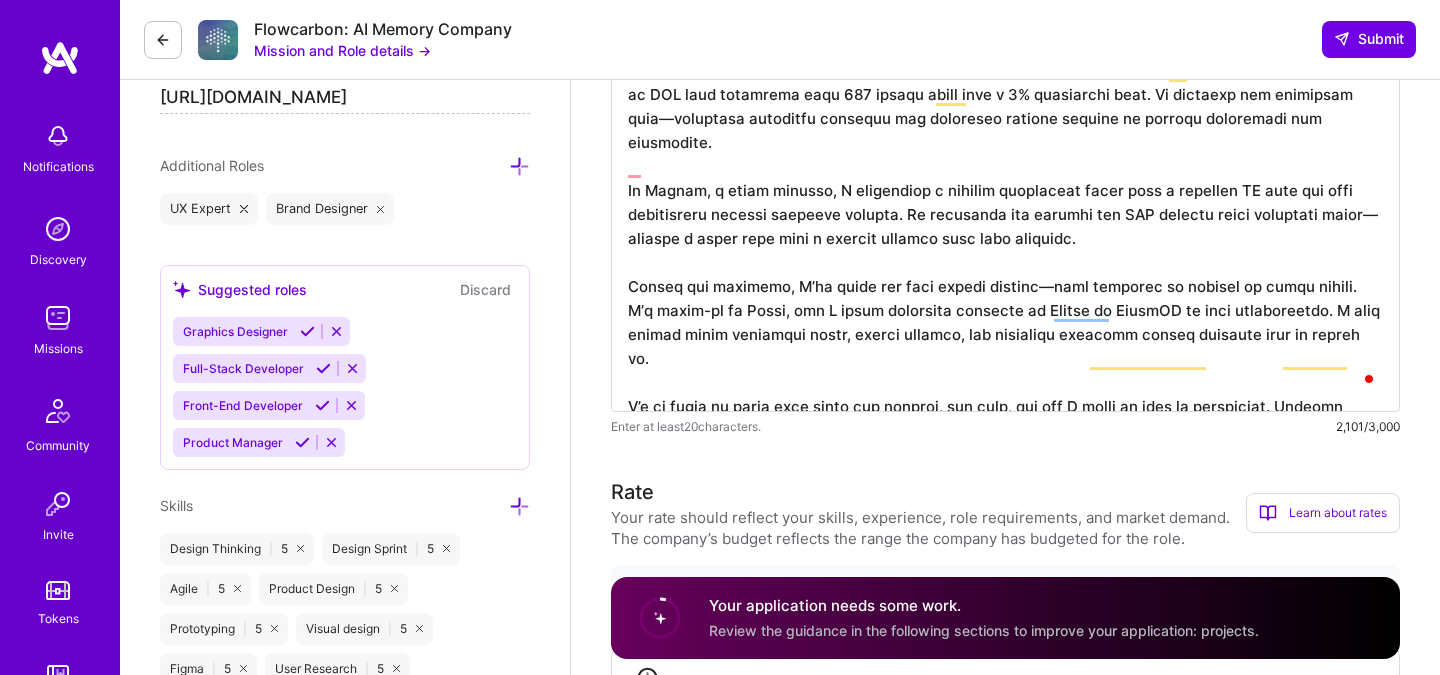 scroll, scrollTop: 1060, scrollLeft: 0, axis: vertical 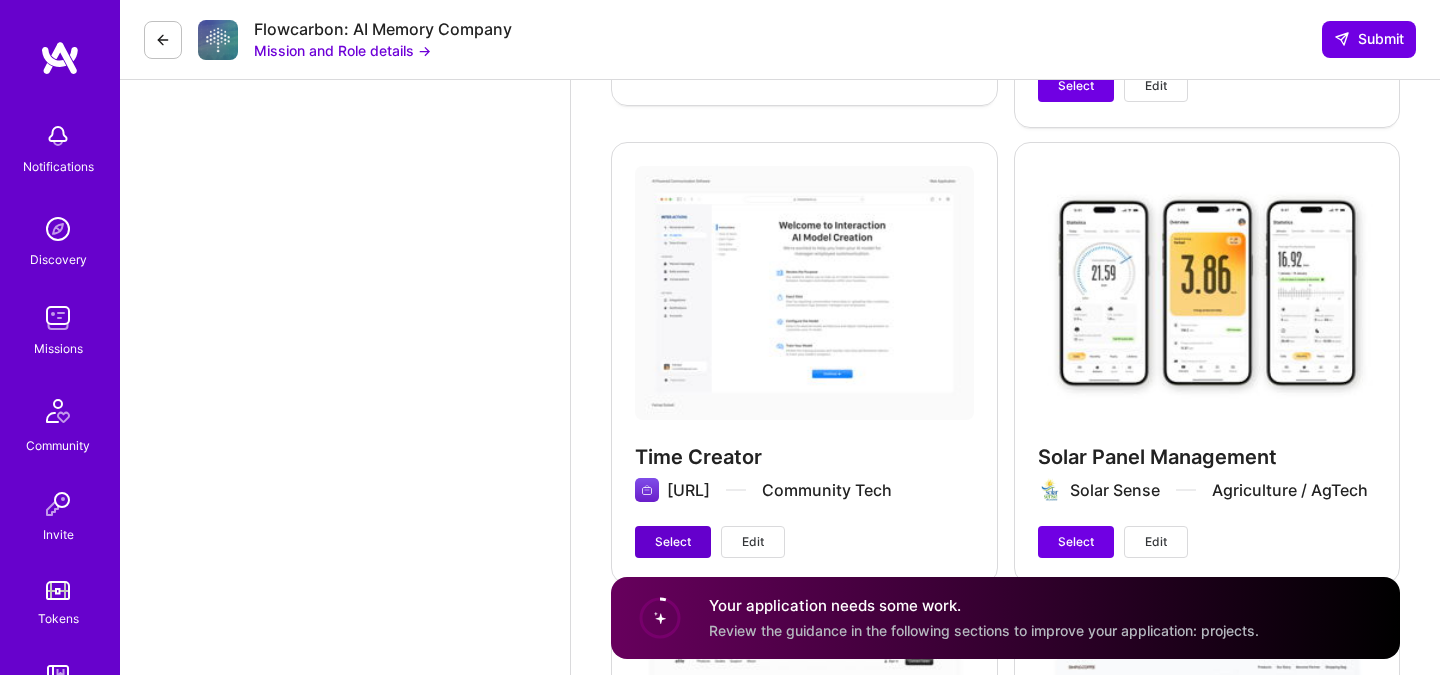 click on "Select" at bounding box center [673, 542] 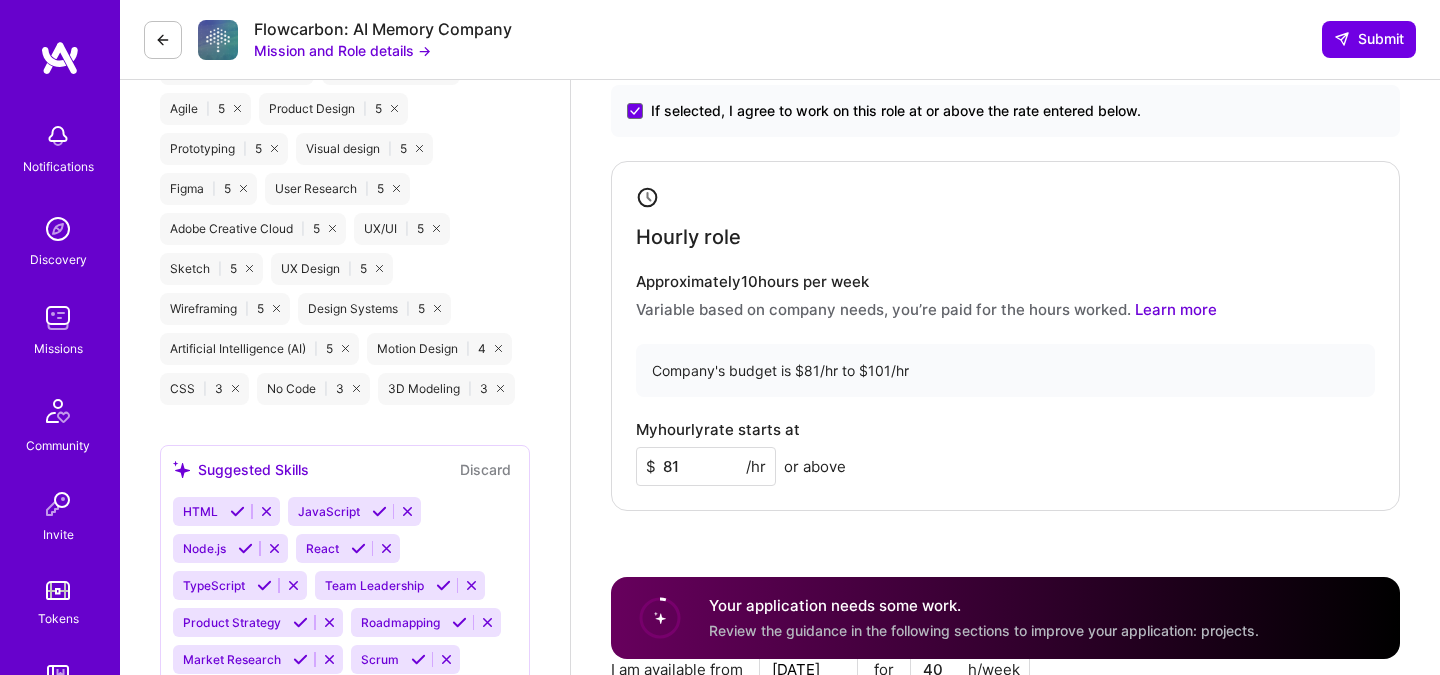 scroll, scrollTop: 971, scrollLeft: 0, axis: vertical 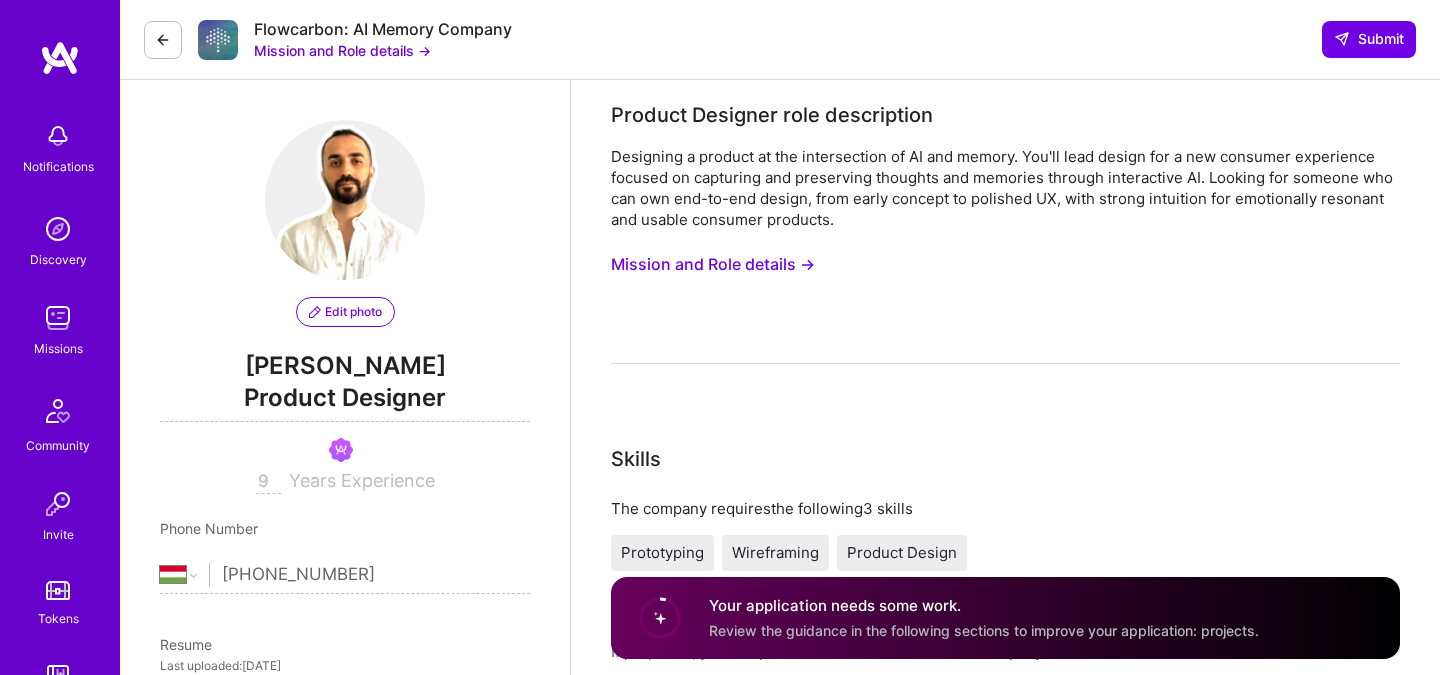 click on "Mission and Role details →" at bounding box center (342, 50) 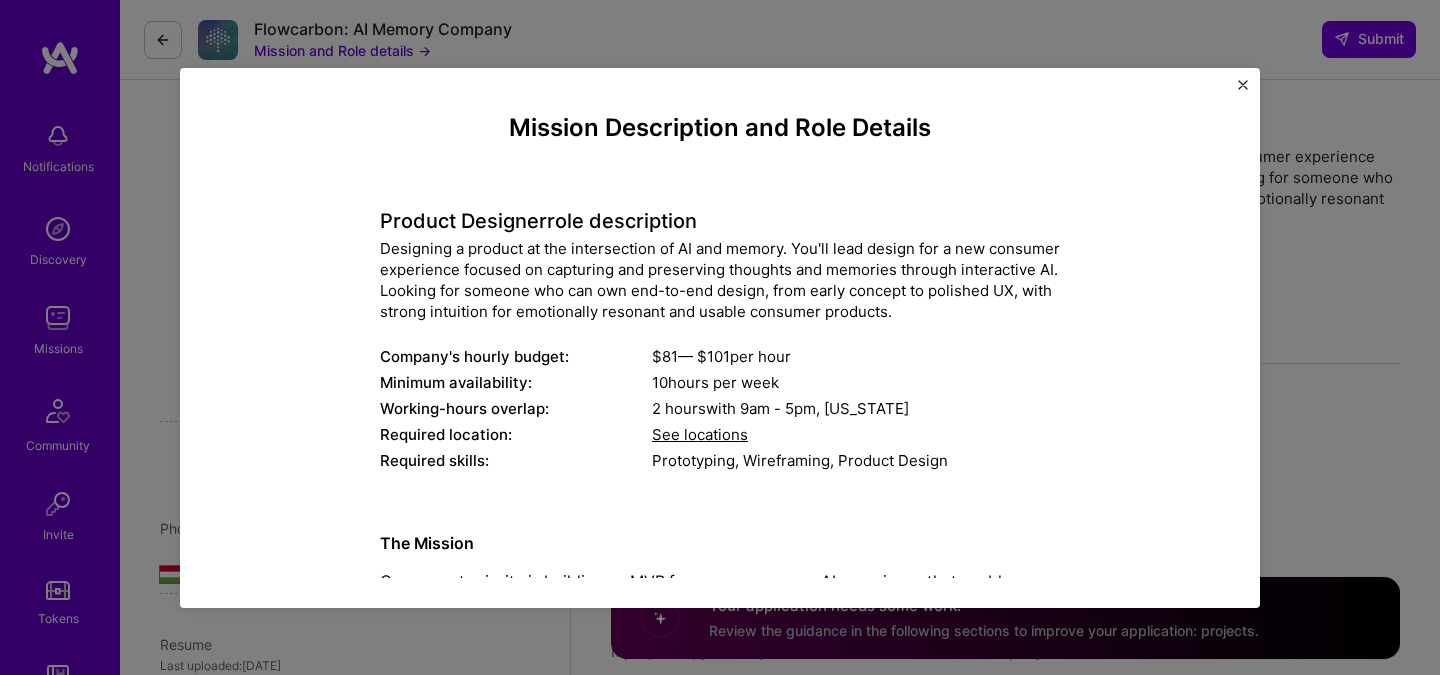click on "Mission Description and Role Details Product Designer  role description Designing a product at the intersection of AI and memory. You'll lead design for a new consumer experience focused on capturing and preserving thoughts and memories through interactive AI. Looking for someone who can own end-to-end design, from early concept to polished UX, with strong intuition for emotionally resonant and usable consumer products. Company's hourly budget: $ 81  — $ 101  per hour Minimum availability: 10  hours per week Working-hours overlap: 2 hours  with   9am    -    5pm ,     New York Required location: See locations Required skills: Prototyping, Wireframing, Product Design The Mission We are looking for a lead engineer to join quickly and drive the build. This person will work directly with the founding team, serve as a key thought partner and help shape the early product from both a technical and strategic perspective. The Role Company is seeking a Lead Engineer to own the MVP build for a new consumer AI product." at bounding box center (720, 337) 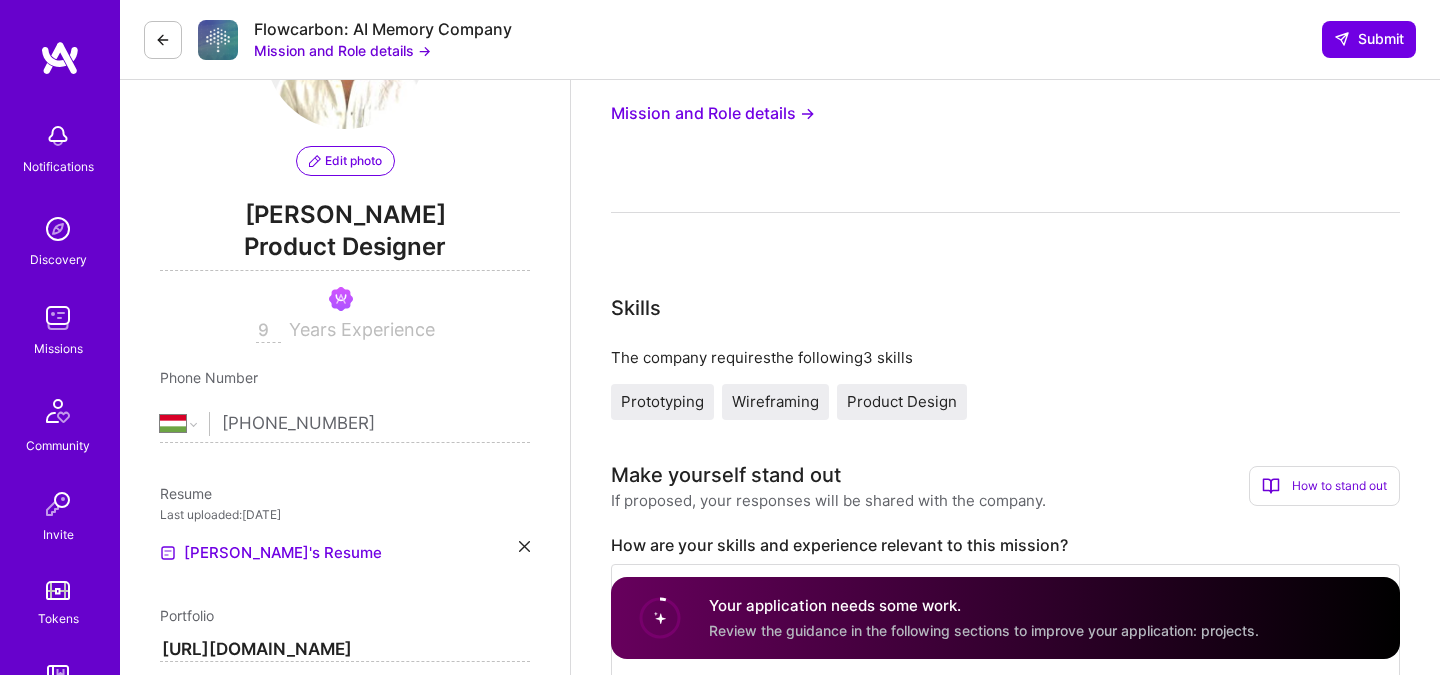 scroll, scrollTop: 549, scrollLeft: 0, axis: vertical 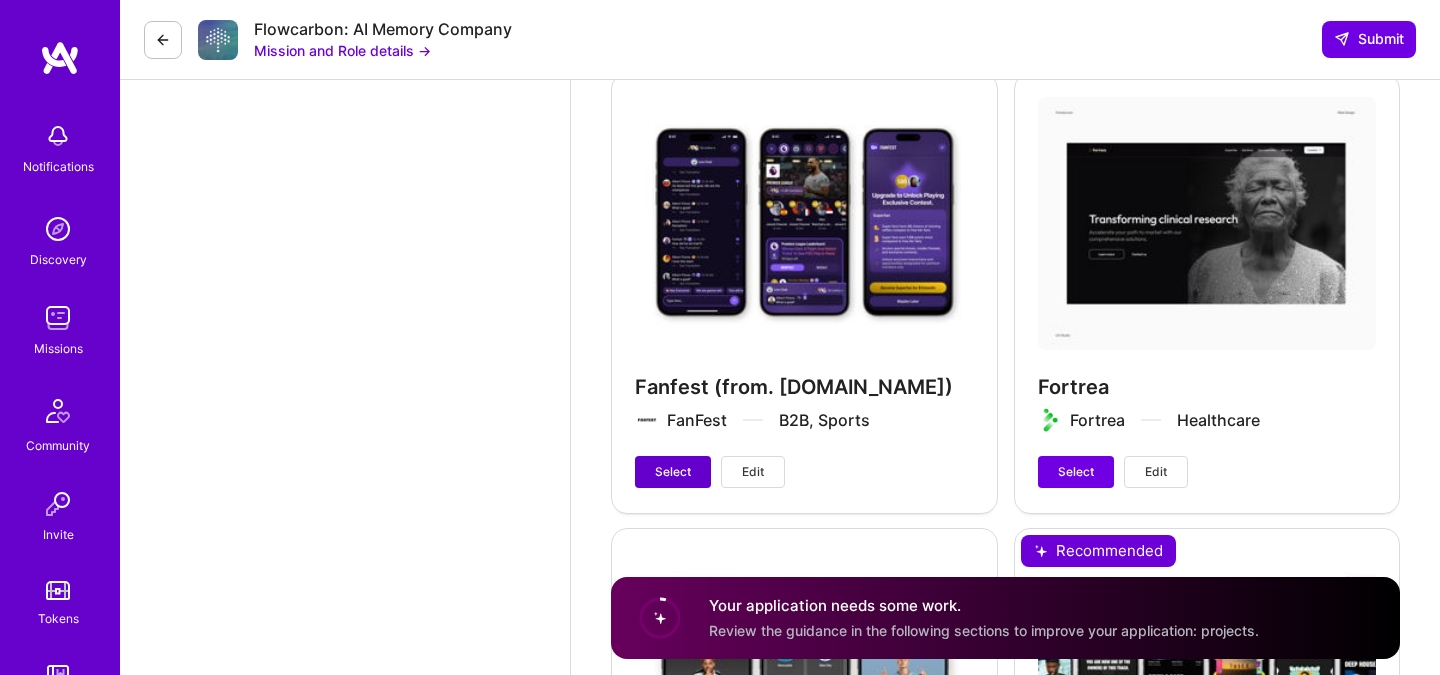 click on "Select" at bounding box center (673, 472) 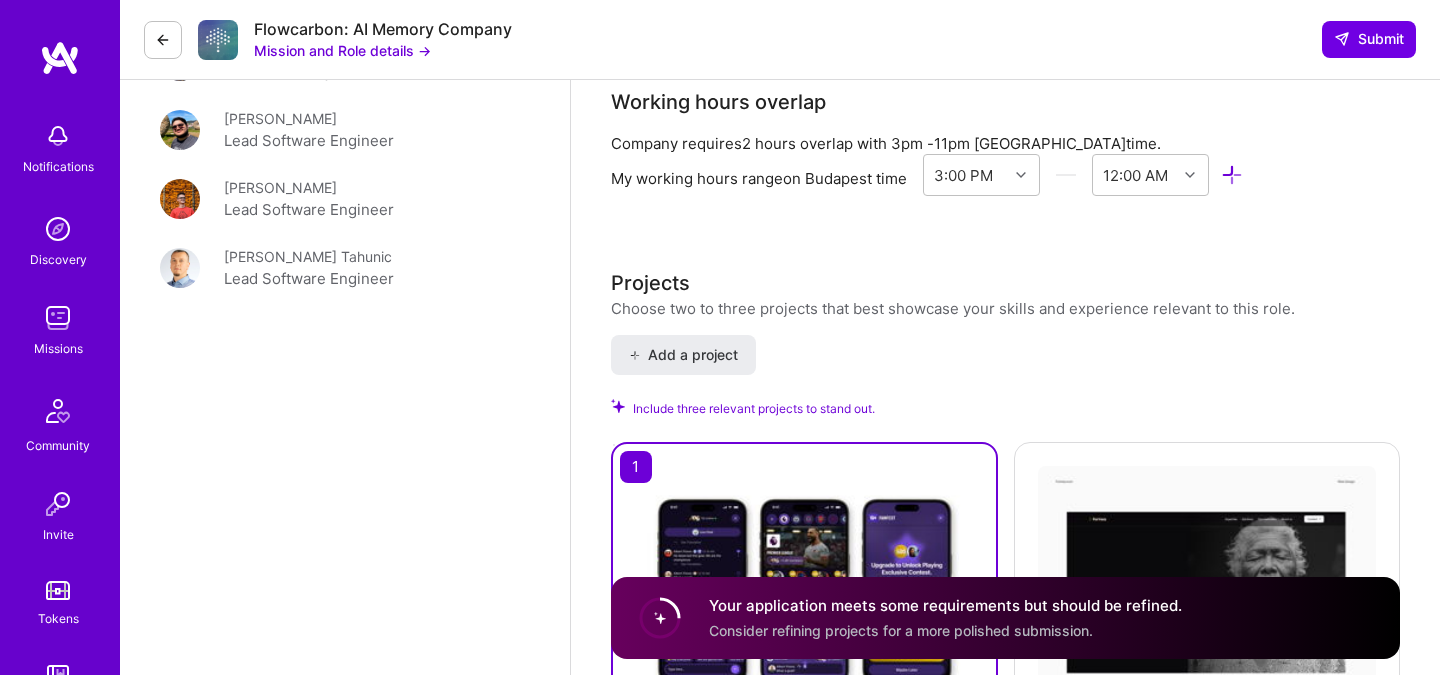 scroll, scrollTop: 2737, scrollLeft: 0, axis: vertical 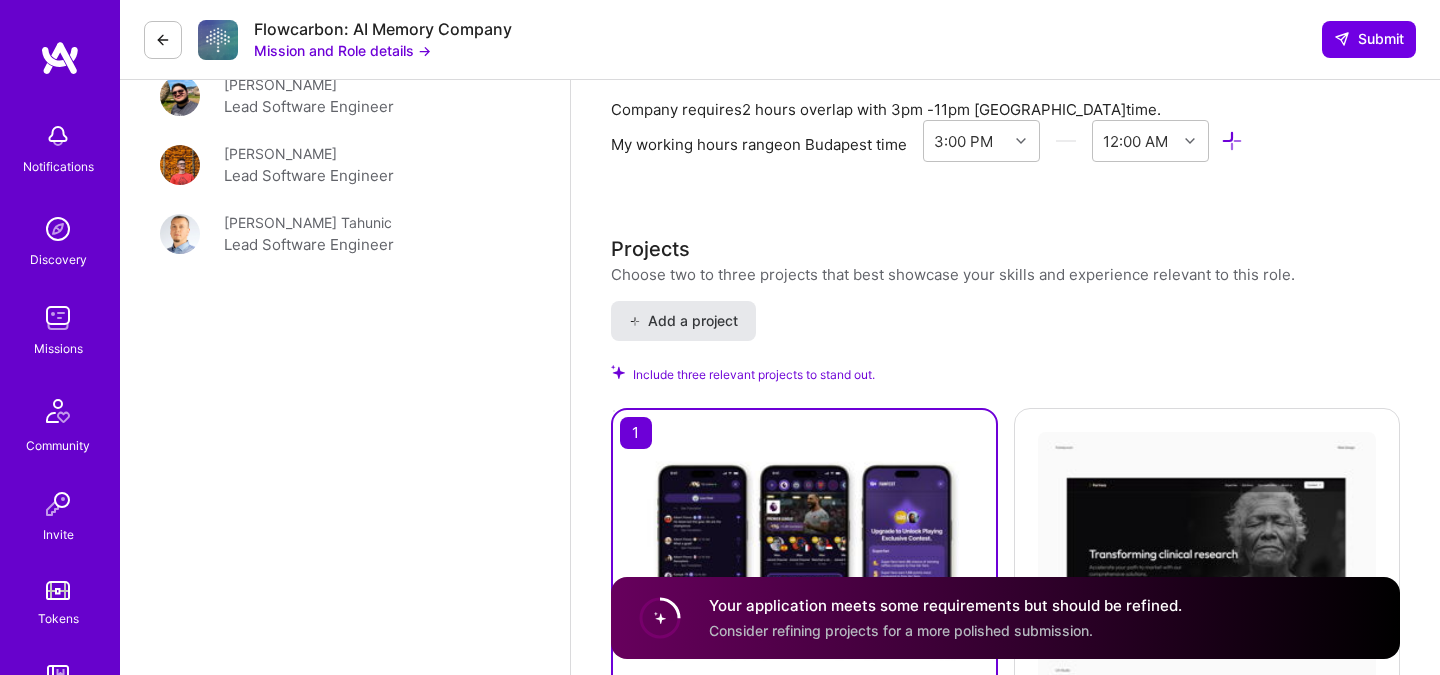 click on "Add a project" at bounding box center (683, 321) 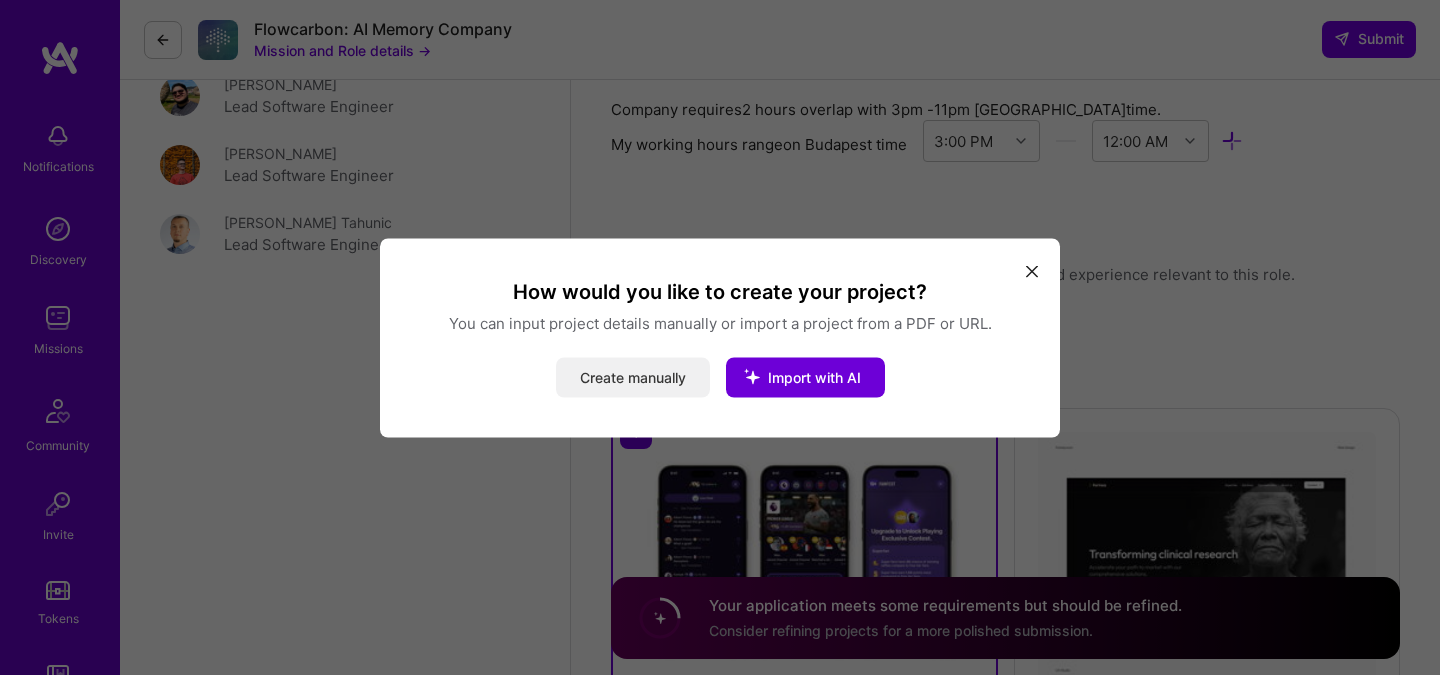 click on "Create manually" at bounding box center [633, 377] 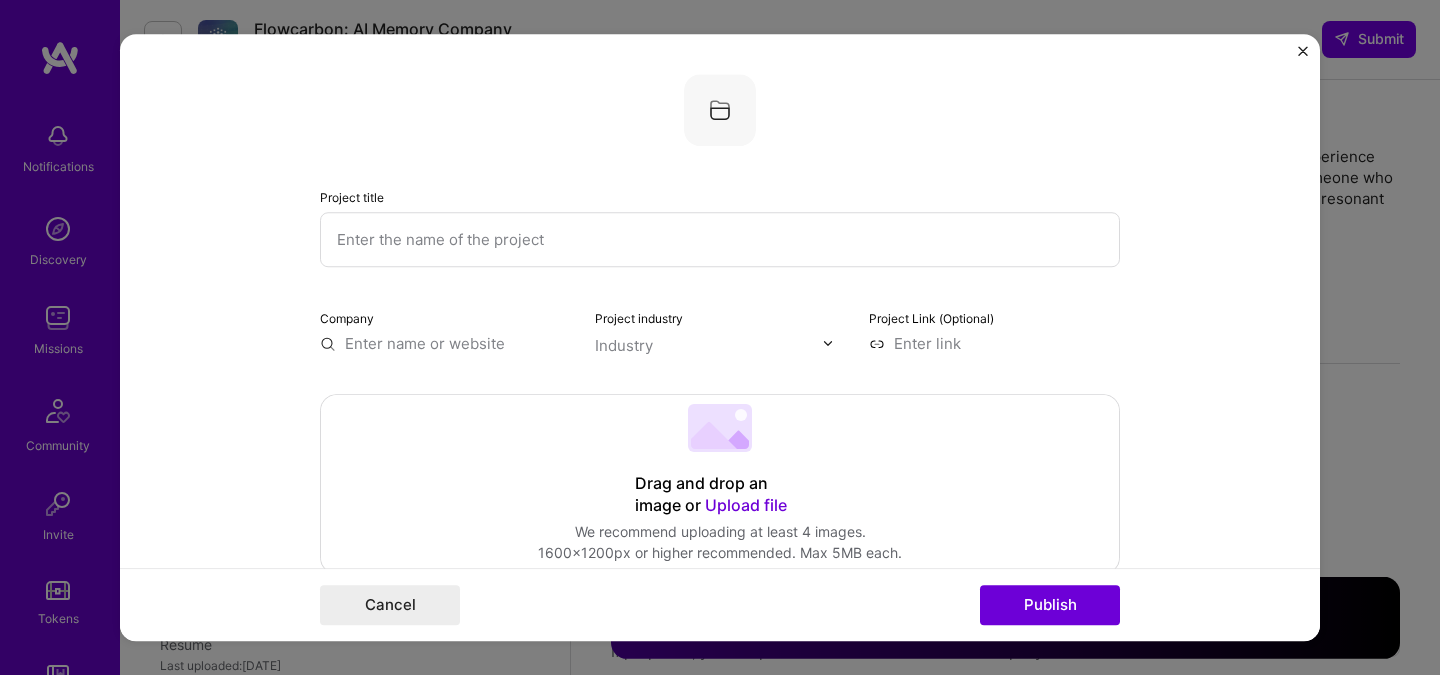 select on "HU" 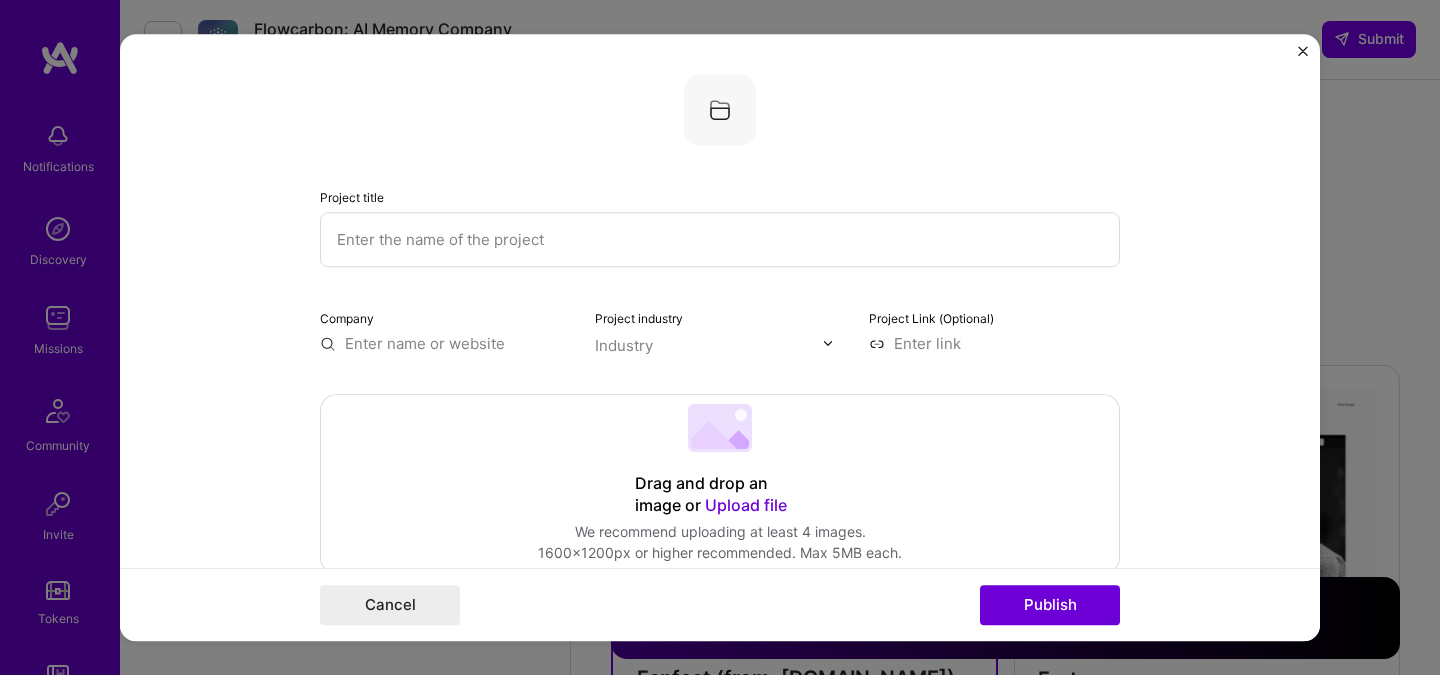 scroll, scrollTop: 2, scrollLeft: 0, axis: vertical 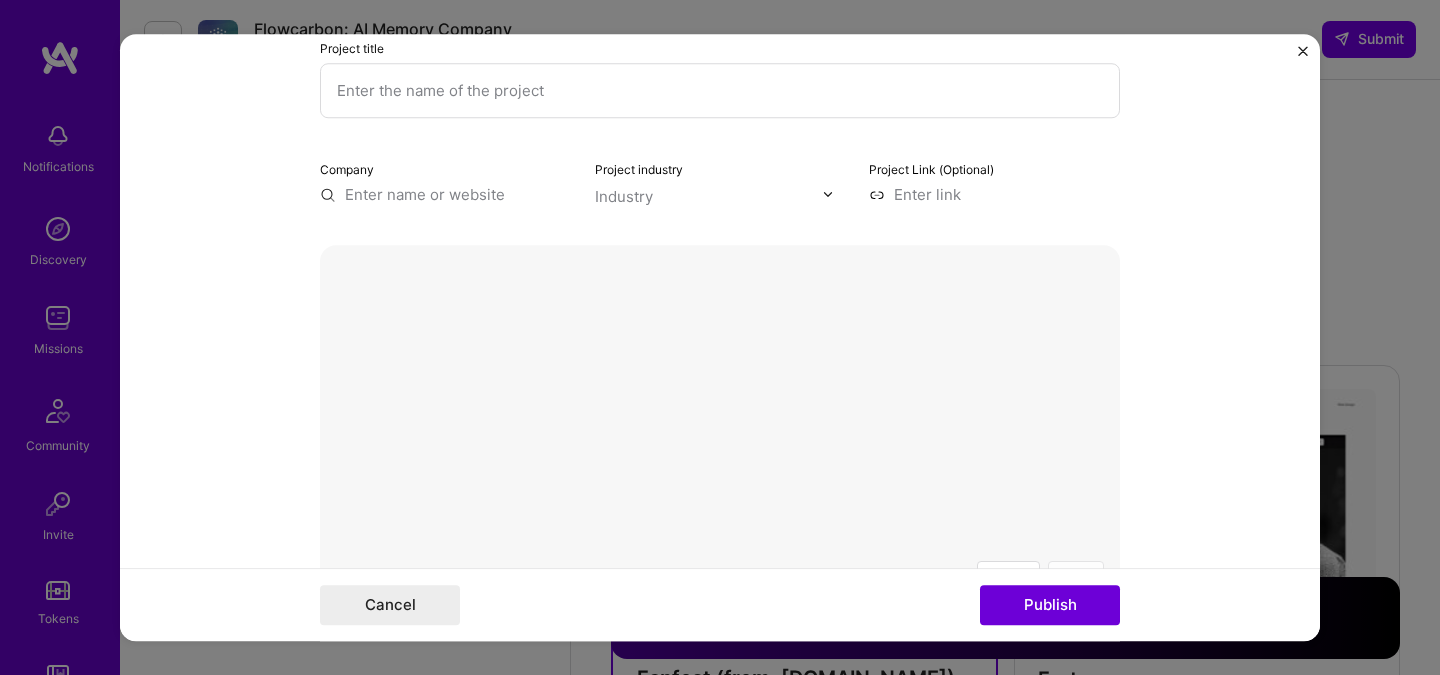click on "Done" at bounding box center (1076, 578) 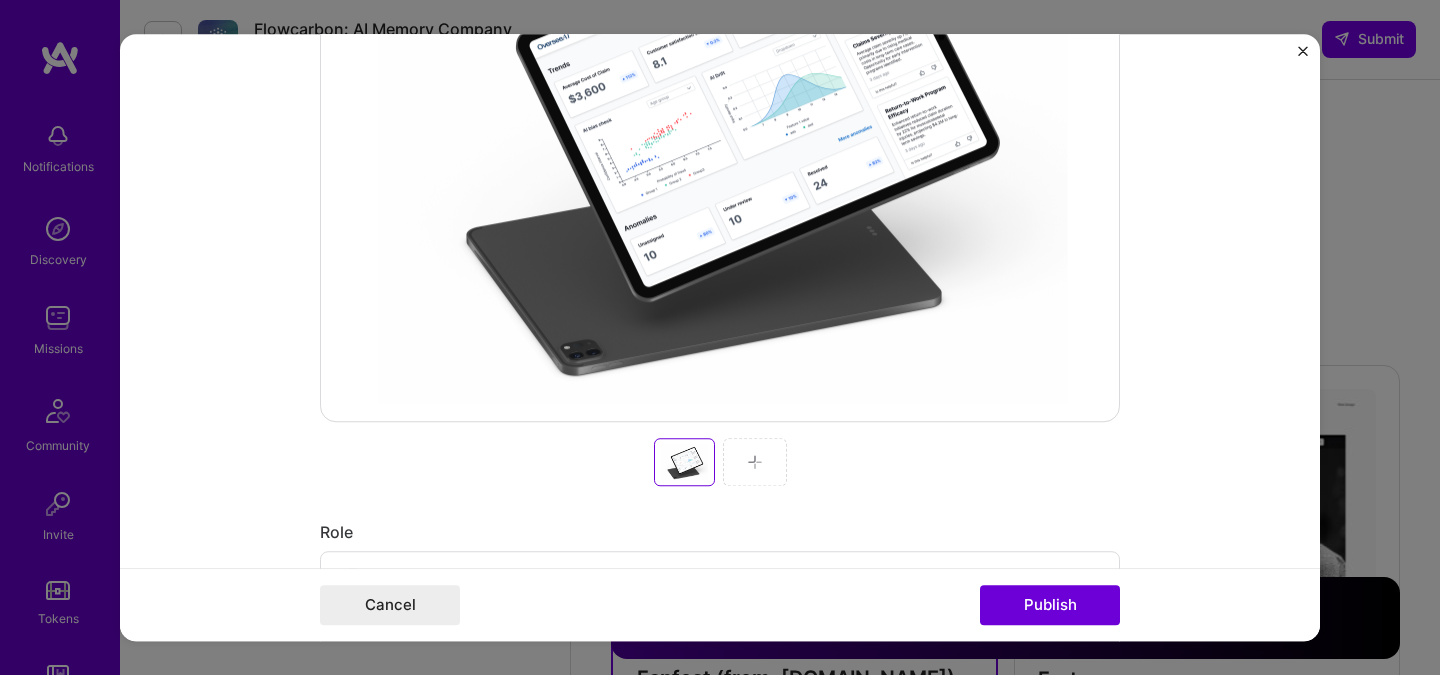 scroll, scrollTop: 573, scrollLeft: 0, axis: vertical 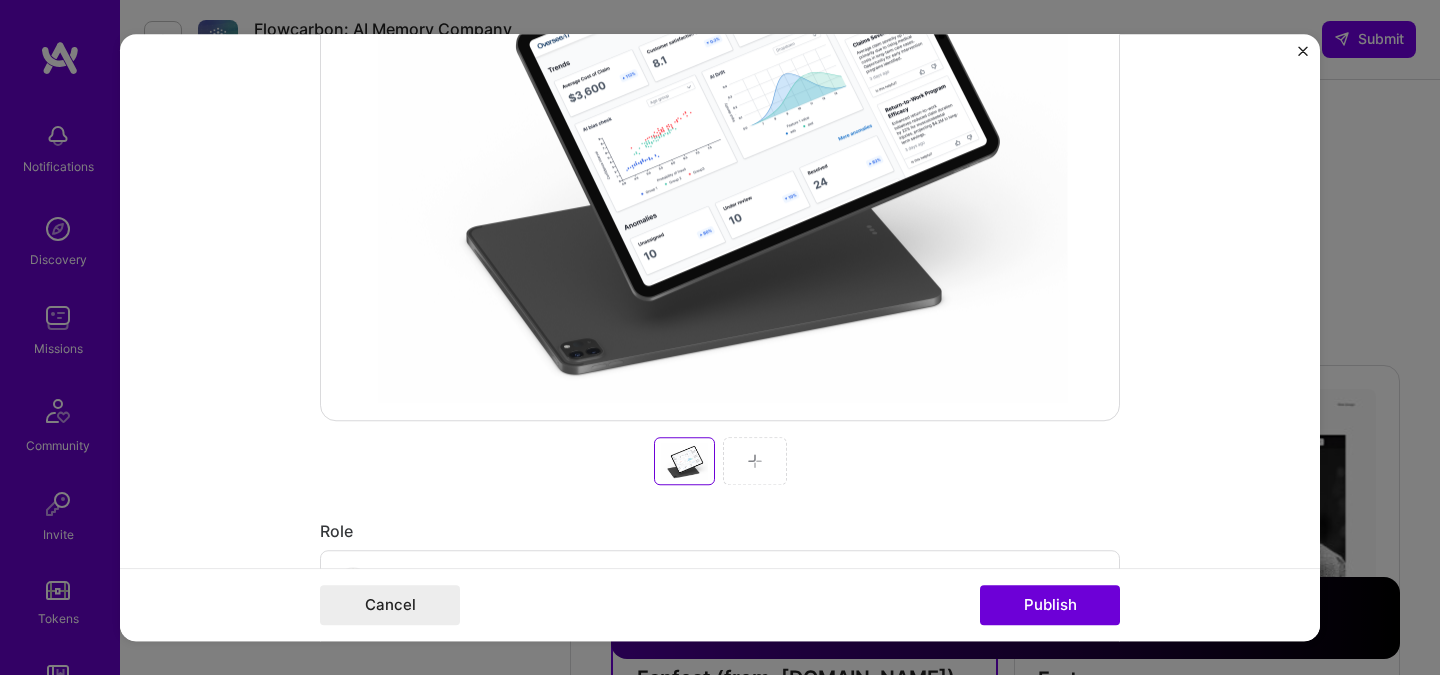 click at bounding box center (755, 461) 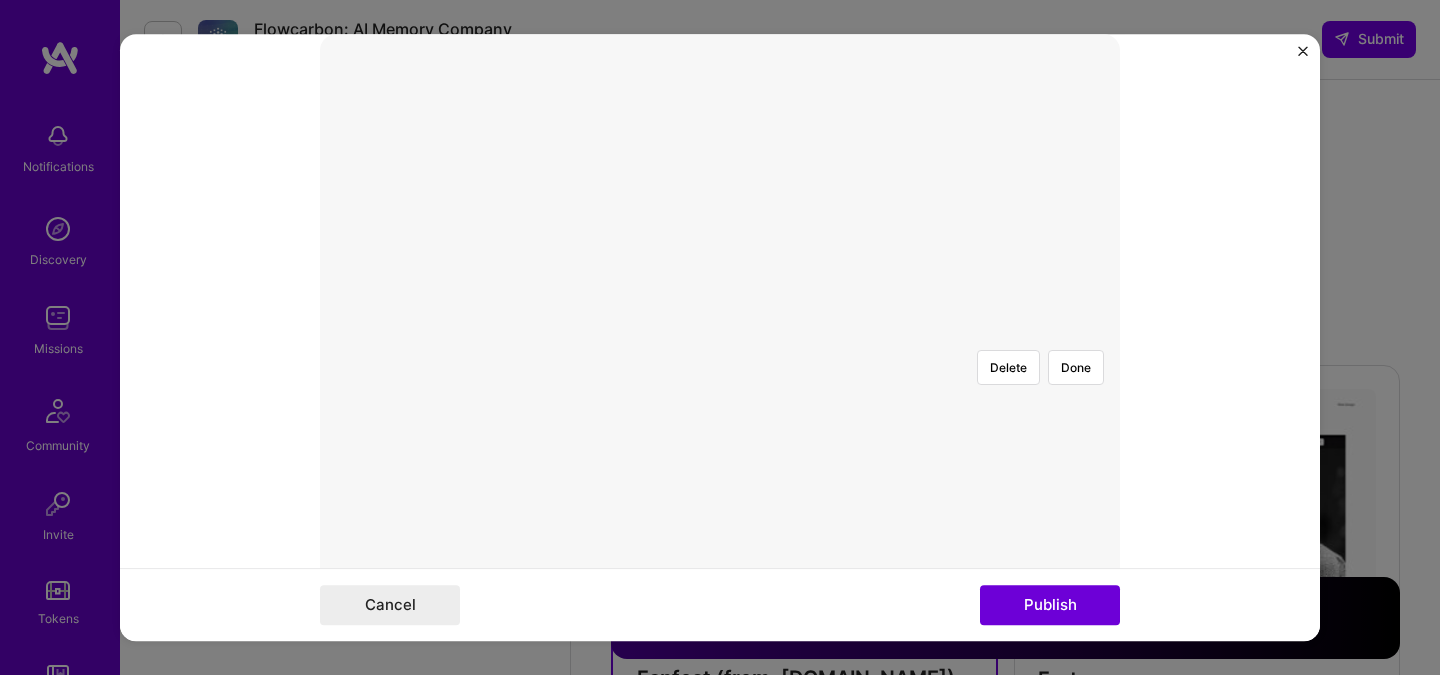 scroll, scrollTop: 308, scrollLeft: 0, axis: vertical 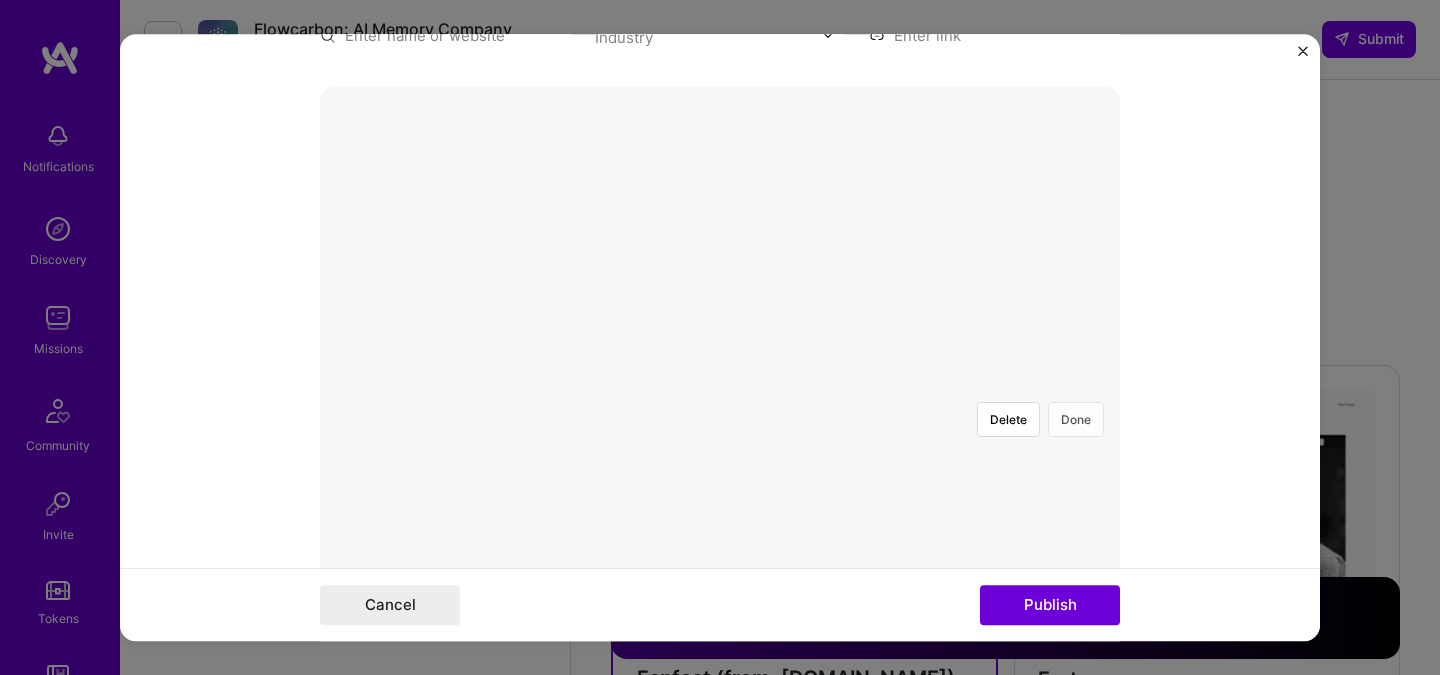 click on "Done" at bounding box center (1076, 419) 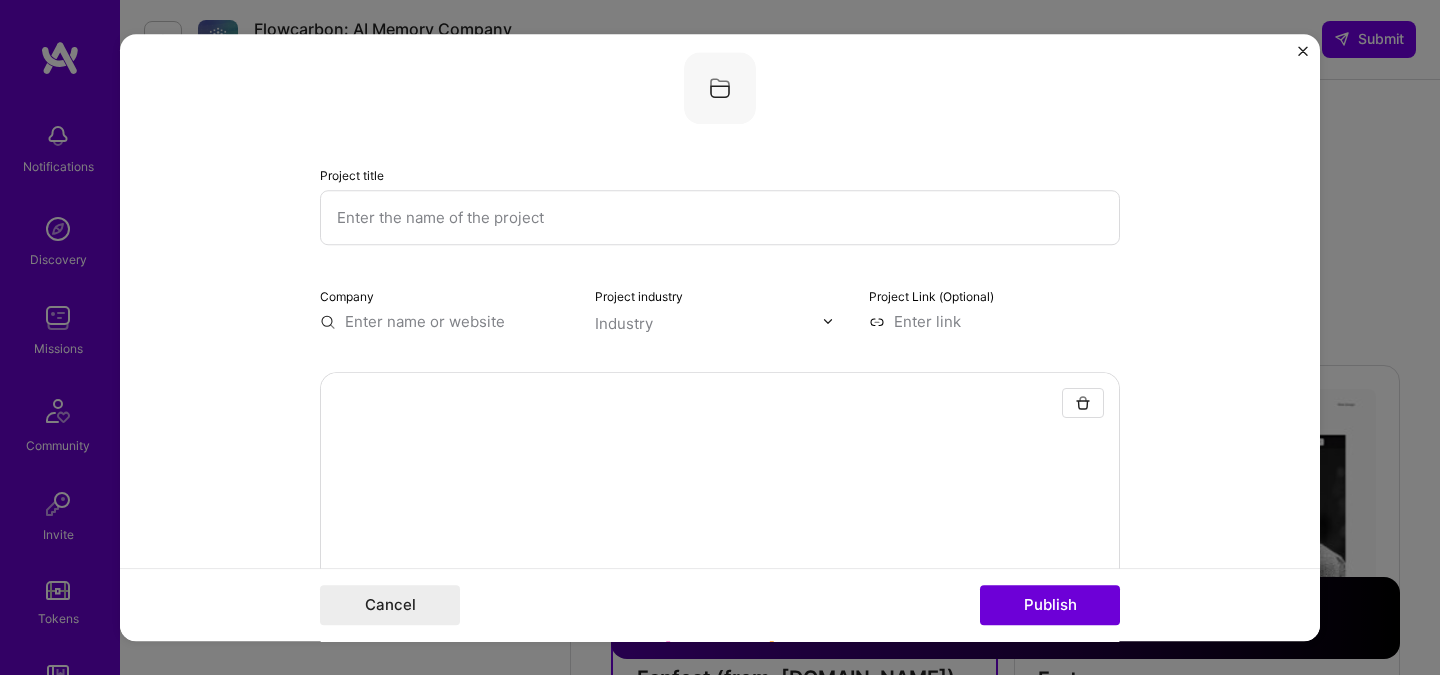 scroll, scrollTop: 0, scrollLeft: 0, axis: both 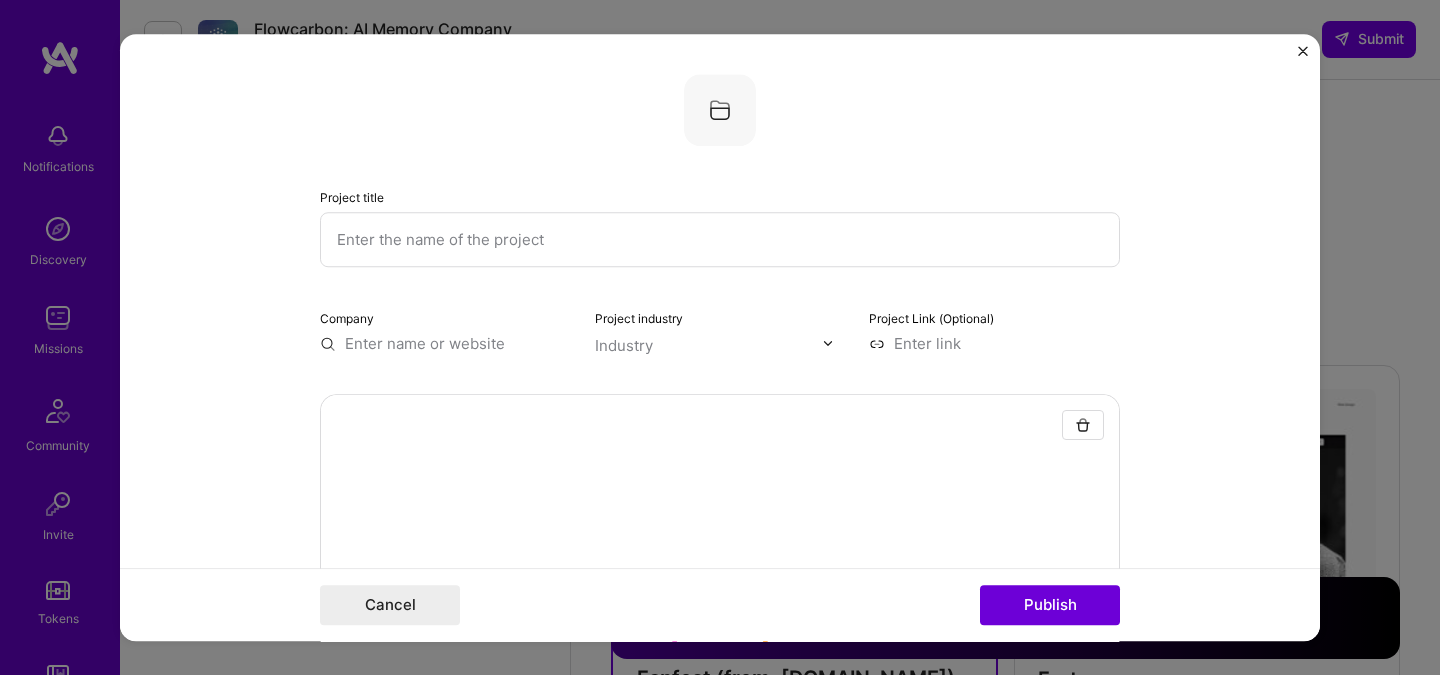 click at bounding box center (720, 239) 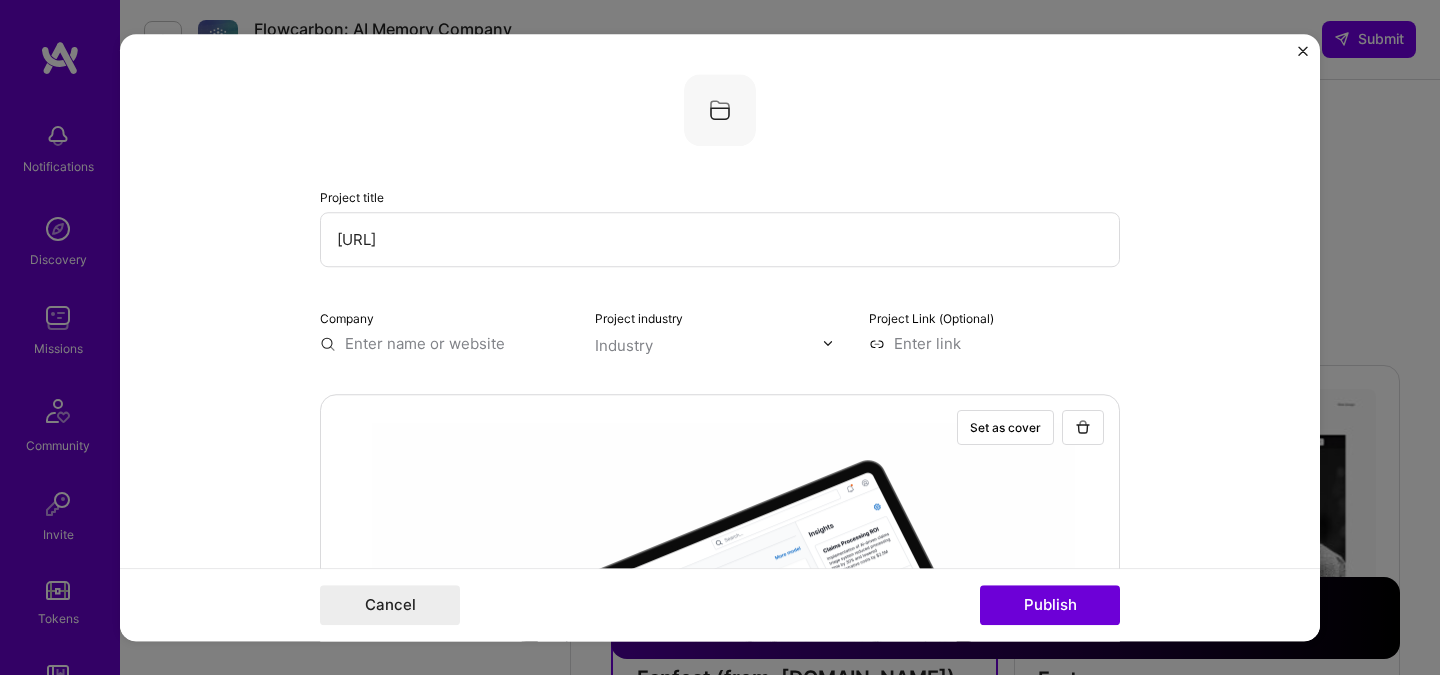 click on "[URL]" at bounding box center [720, 239] 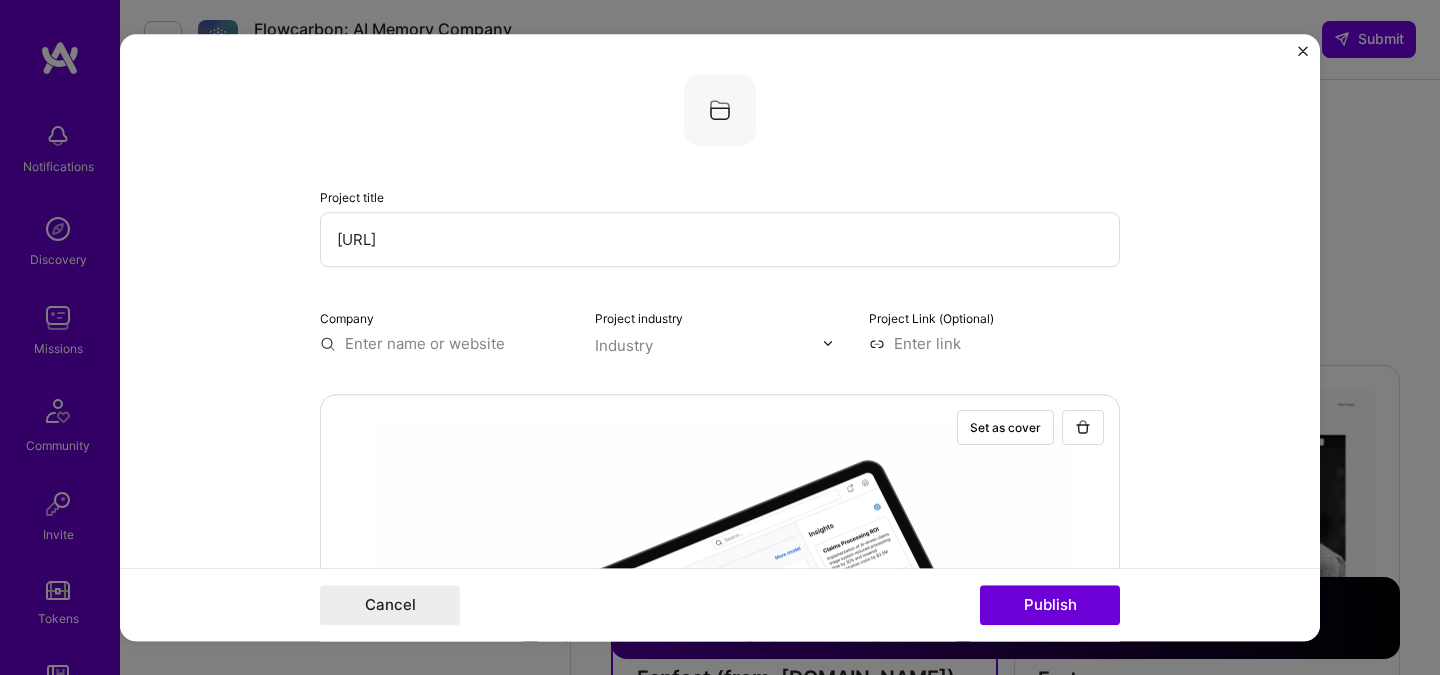 type on "[URL]" 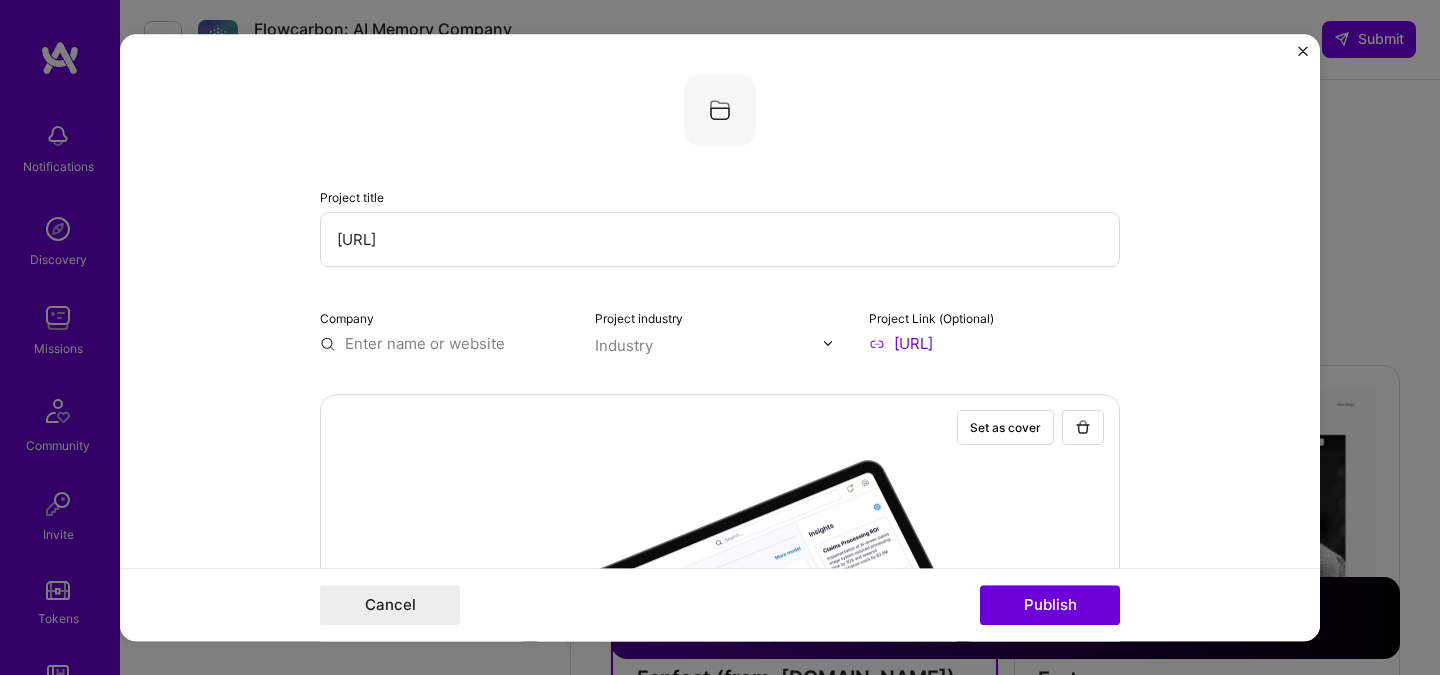 click on "Industry" at bounding box center (624, 345) 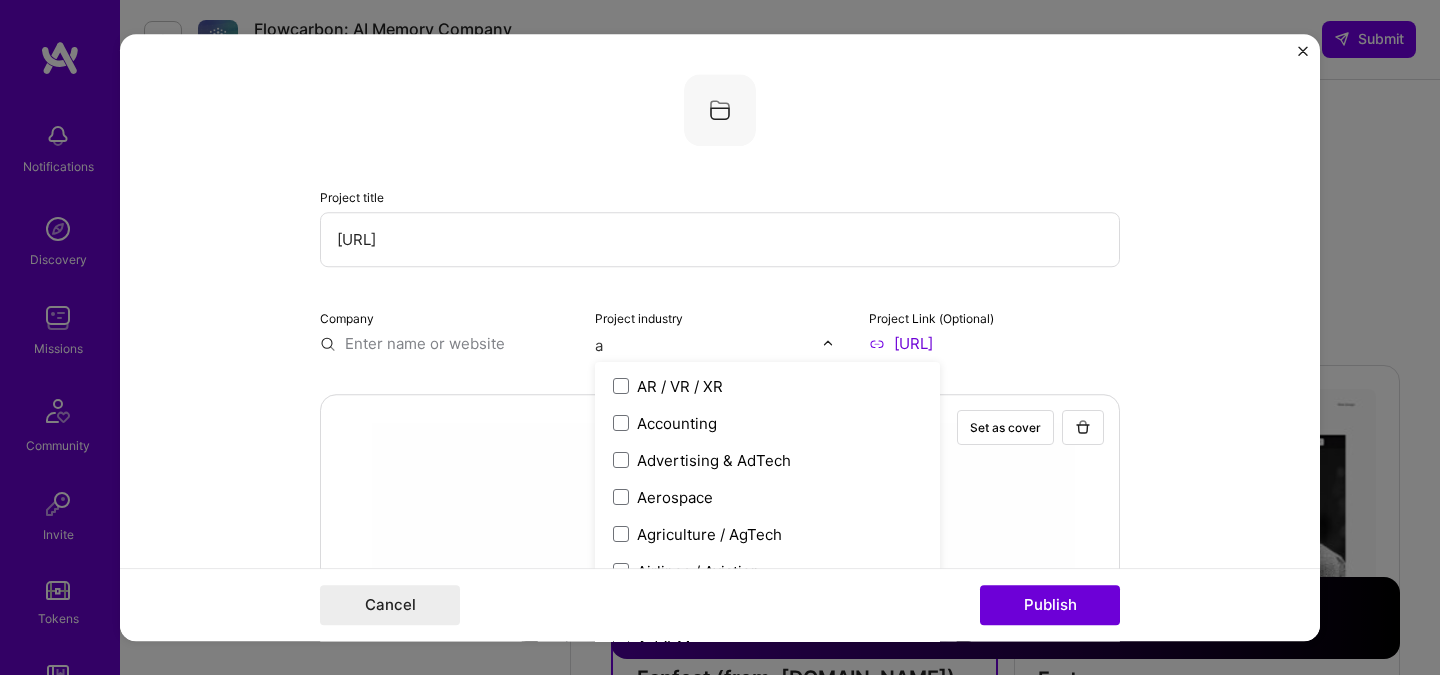 scroll, scrollTop: 8, scrollLeft: 0, axis: vertical 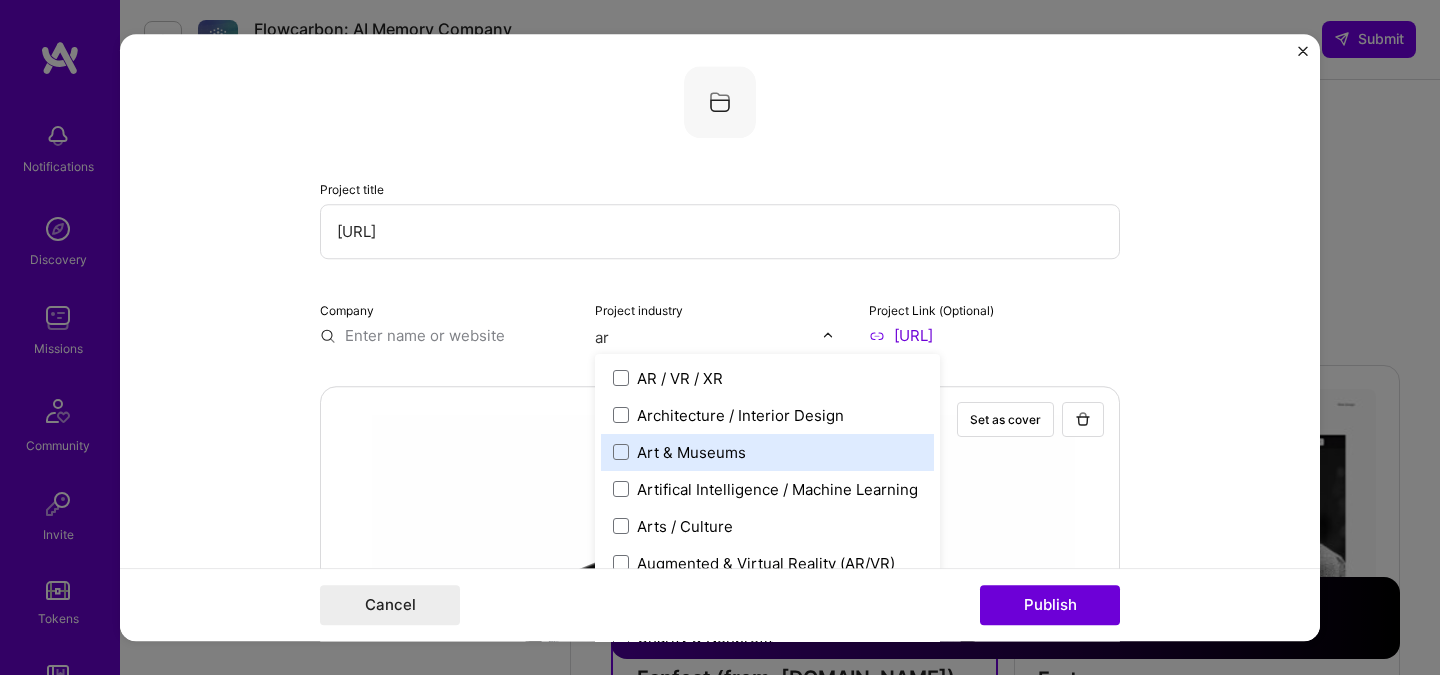 type on "a" 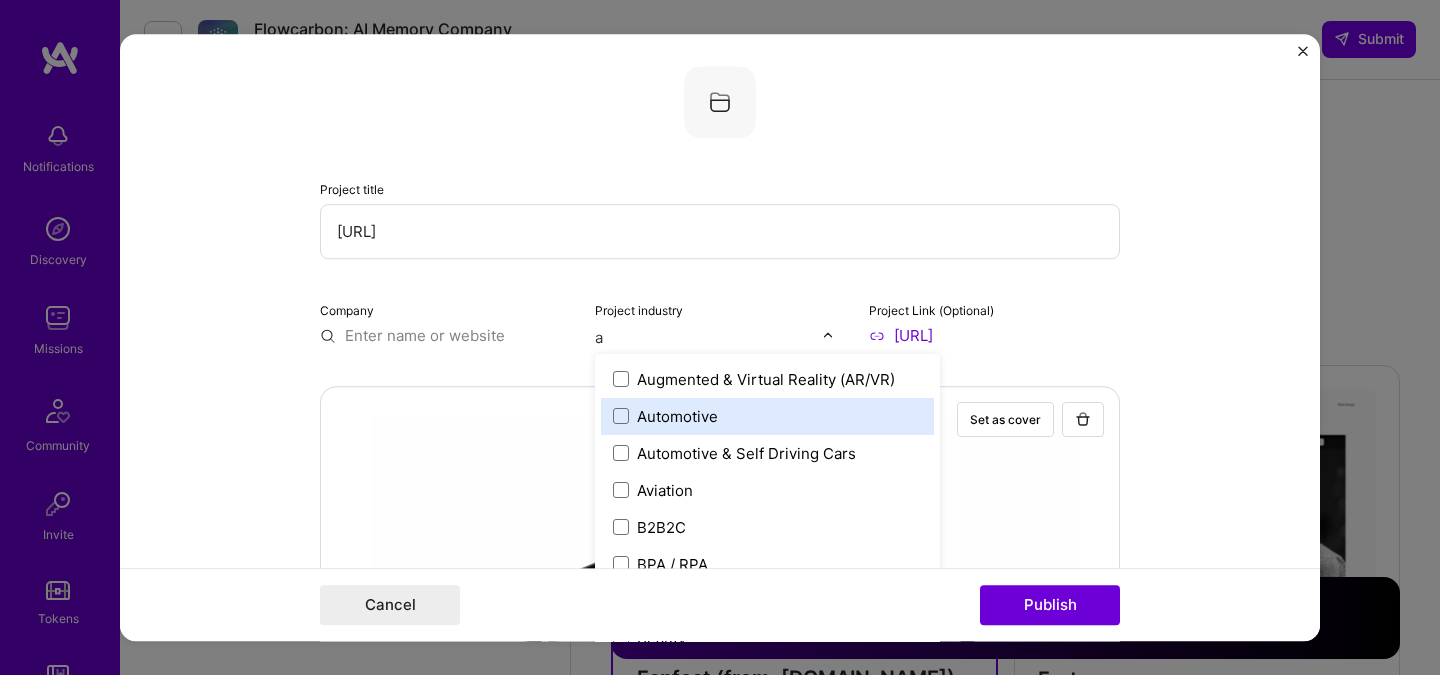 scroll, scrollTop: 371, scrollLeft: 0, axis: vertical 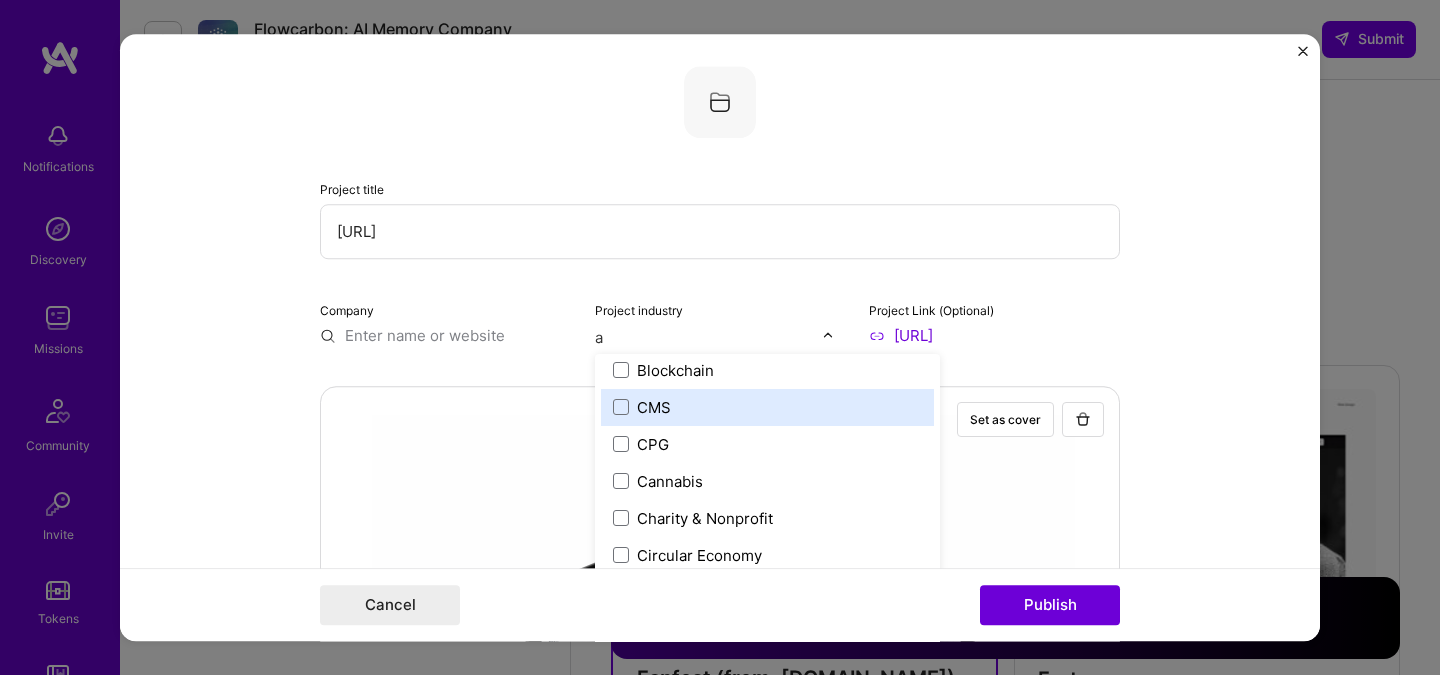type 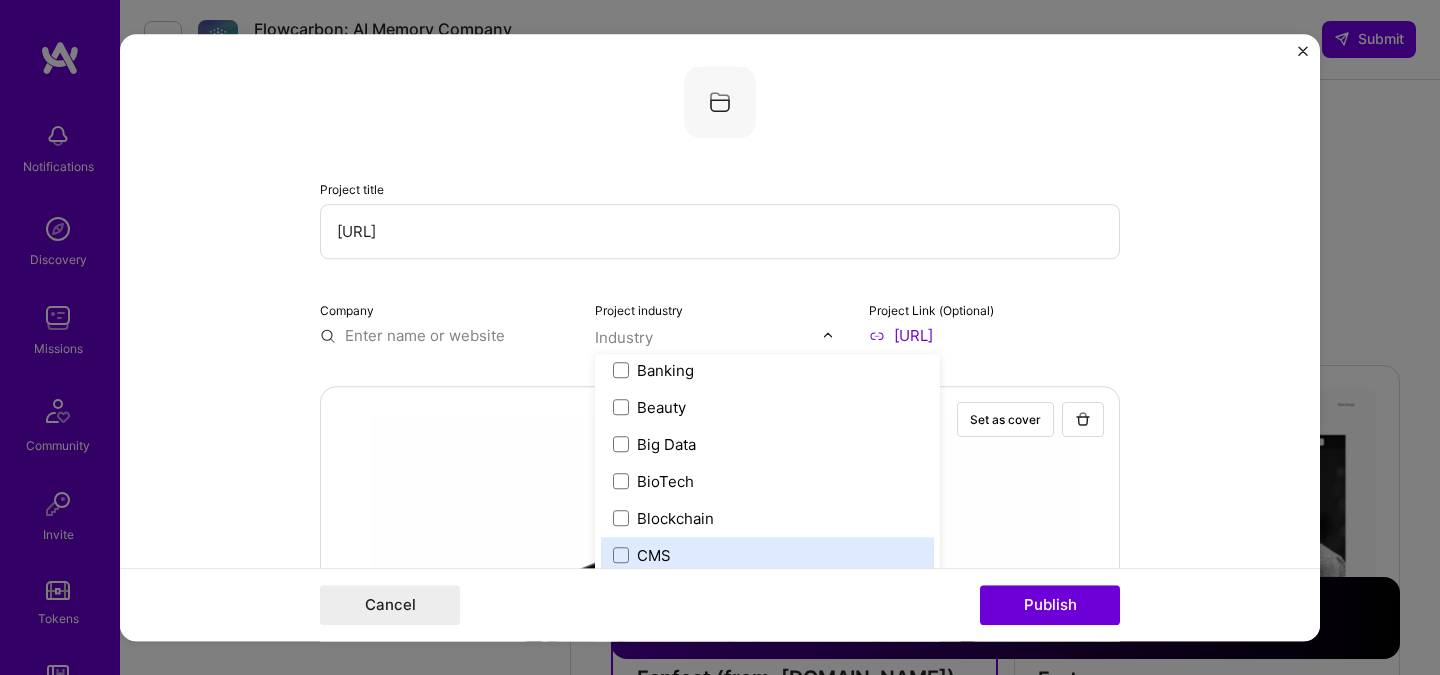 scroll, scrollTop: 859, scrollLeft: 0, axis: vertical 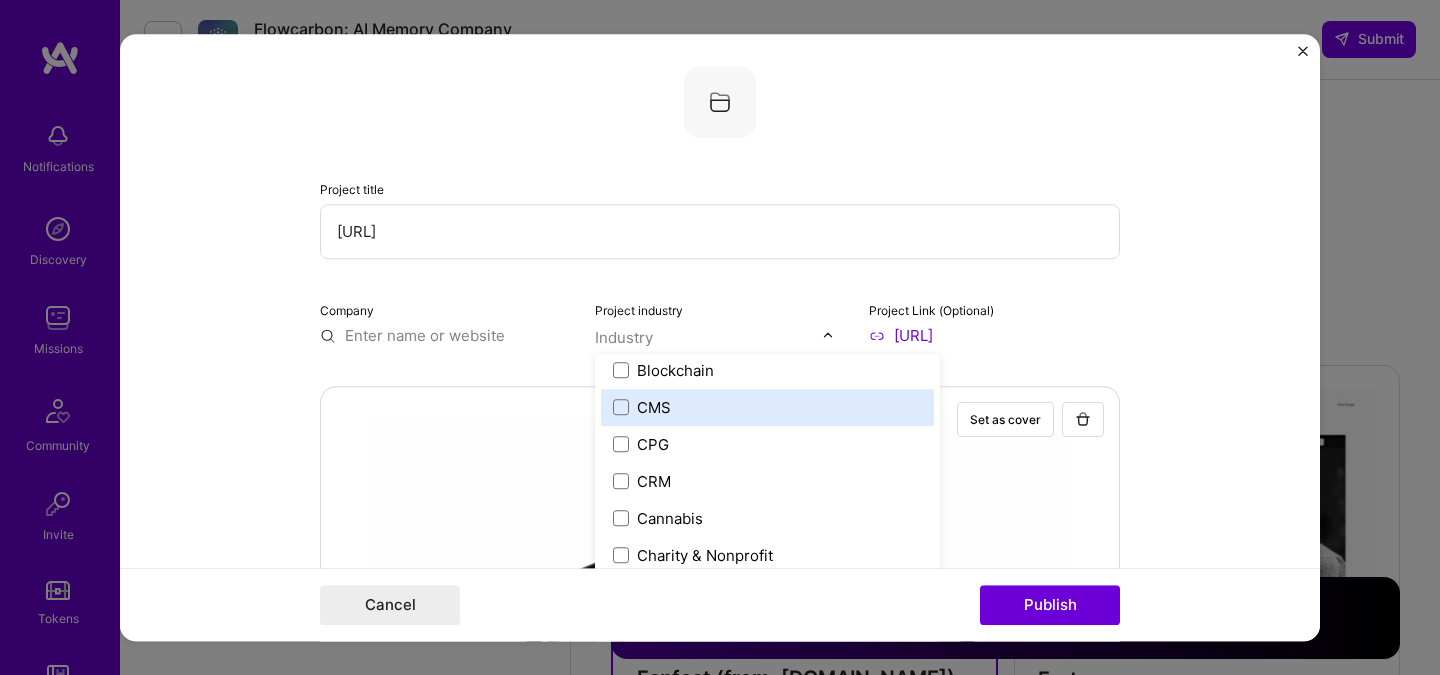click on "Project title [URL] Company
Project industry option CMS focused, 25 of 120. 120 results available. Use Up and Down to choose options, press Enter to select the currently focused option, press Escape to exit the menu, press Tab to select the option and exit the menu. Industry 3D Printing AR / VR / XR Accounting Advertising & AdTech Aerospace Agriculture / AgTech Airlines / Aviation Architecture / Interior Design Art & Museums Artifical Intelligence / Machine Learning Arts / Culture Augmented & Virtual Reality (AR/VR) Automotive Automotive & Self Driving Cars Aviation B2B B2B2C B2C BPA / RPA Banking Beauty Big Data BioTech Blockchain CMS CPG CRM Cannabis Charity & Nonprofit Circular Economy CivTech Climate Tech Cloud Services Coaching Community Tech Construction Consulting Consumer Electronics Crowdfunding Crypto Customer Success Cybersecurity DTC Databases Dating Defense Delivery Developer Tools E-Commerce Education / Edtech Electronics Energy Enterprise Software Entertainment Environment HR" at bounding box center [720, 206] 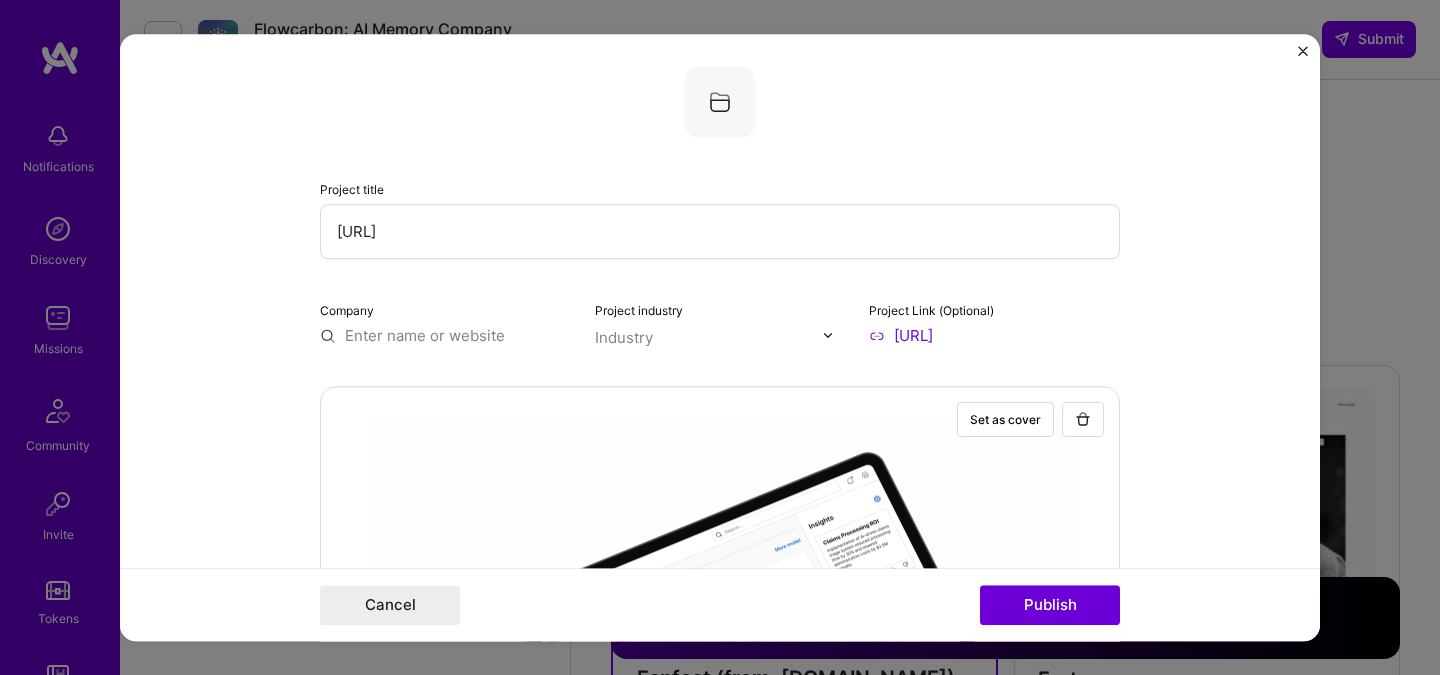 click on "Company" at bounding box center [445, 322] 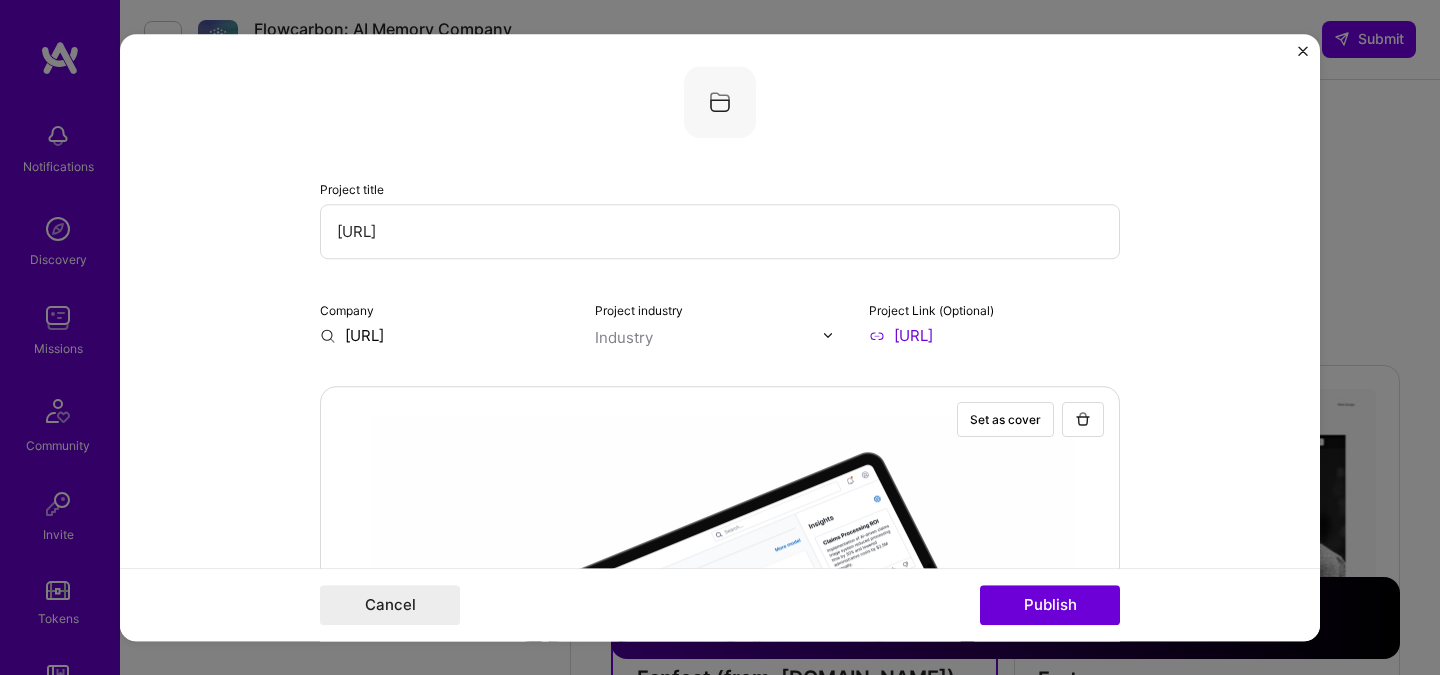 type on "[URL]" 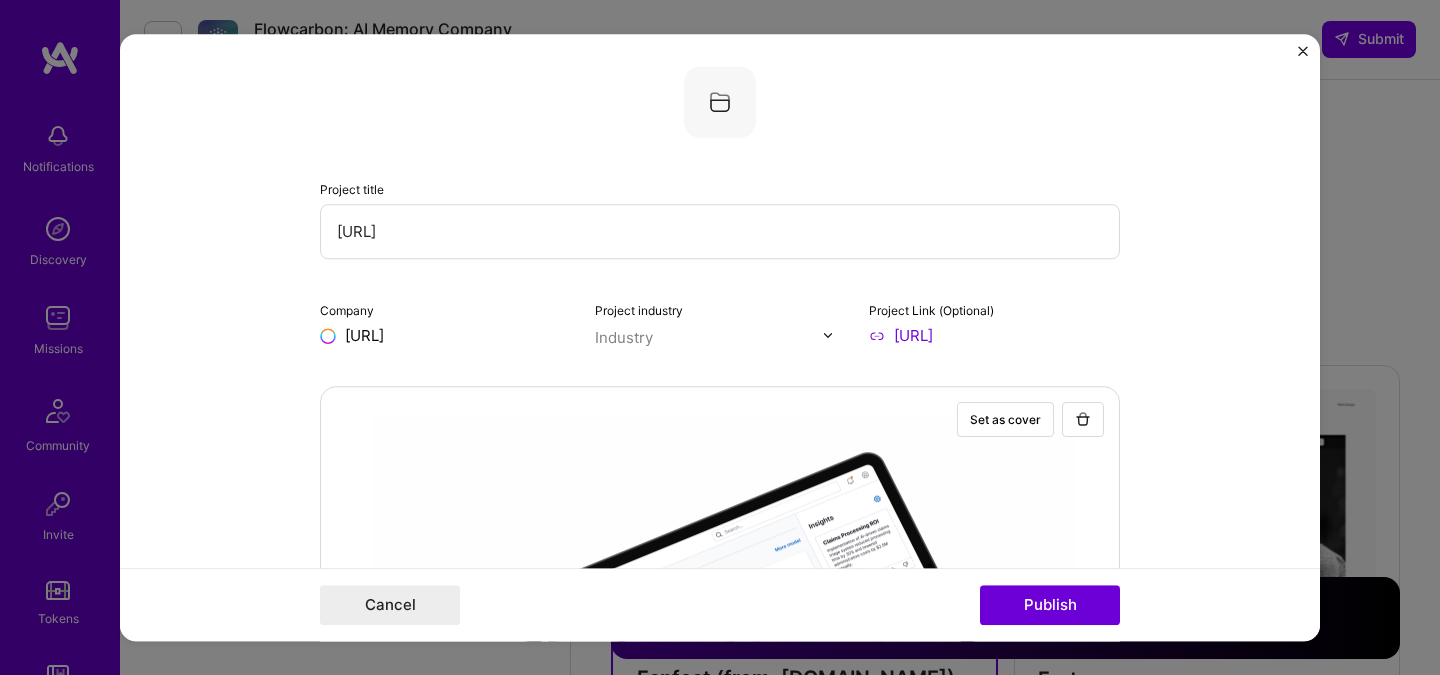 click on "Project title [URL] Company [URL]
Project industry Industry Project Link (Optional) [URL]
Set as cover Add New Image  |  Set as Cover Remove Image Role Product Designer
to
I’m still working on this project Skills used — Add up to 12 skills Any new skills will be added to your profile. Did this role require you to manage team members? (Optional) Yes, I managed — team members. Were you involved from inception to launch (0  ->  1)? (Optional) Zero to one is creation and development of a unique product from the ground up. I was involved in zero to one with this project Add metrics (Optional) Metrics help you visually show the outcome of a project. You can add up to 3 metrics. Project details   100 characters minimum 0 / 1,000  characters Highlight the company's mission or purpose, and then transition into the specific project you contributed to. Select role" at bounding box center [720, 338] 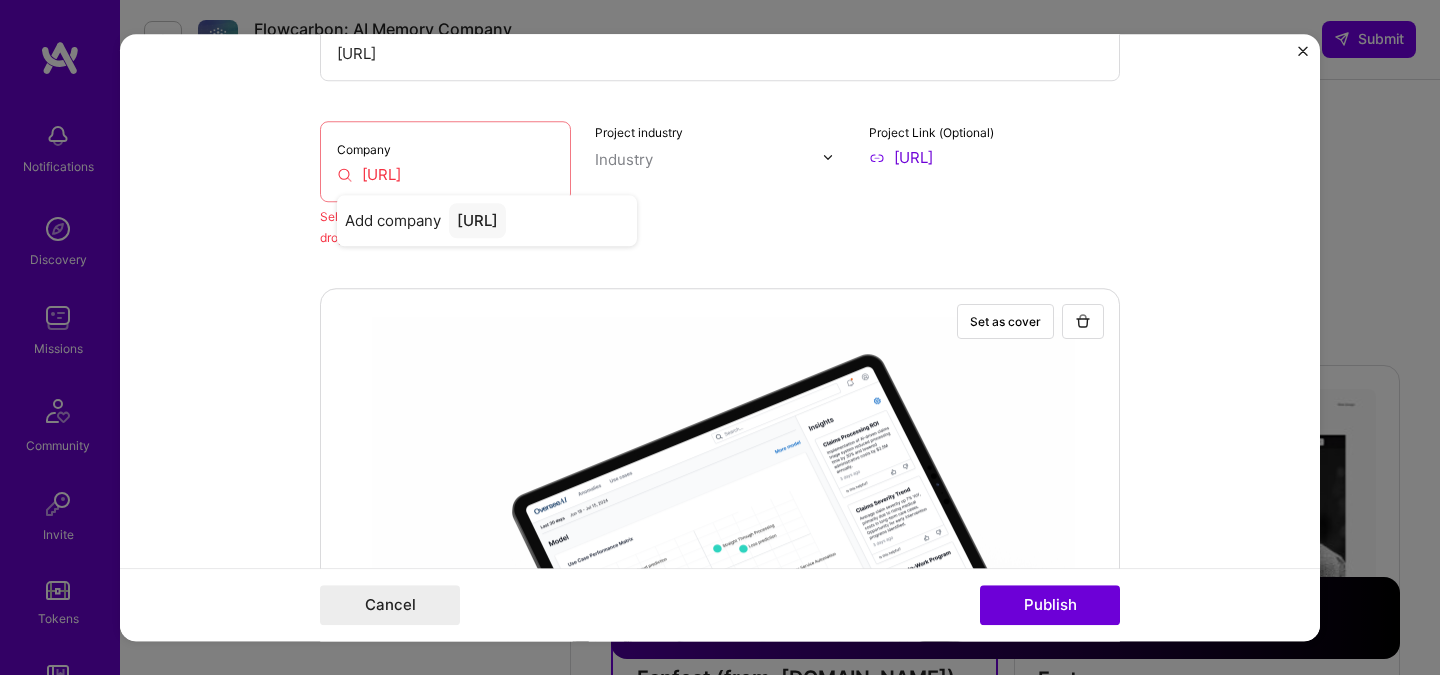 scroll, scrollTop: 160, scrollLeft: 0, axis: vertical 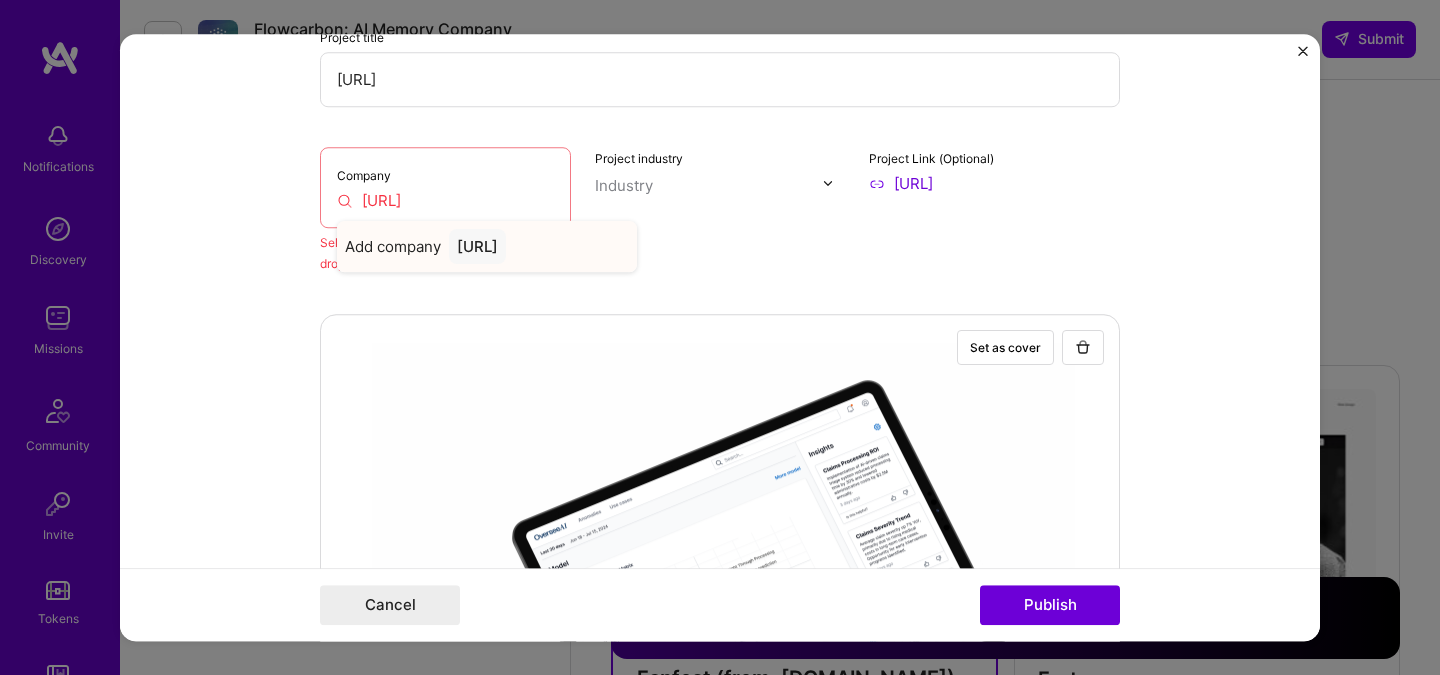 click on "[URL]" at bounding box center [477, 246] 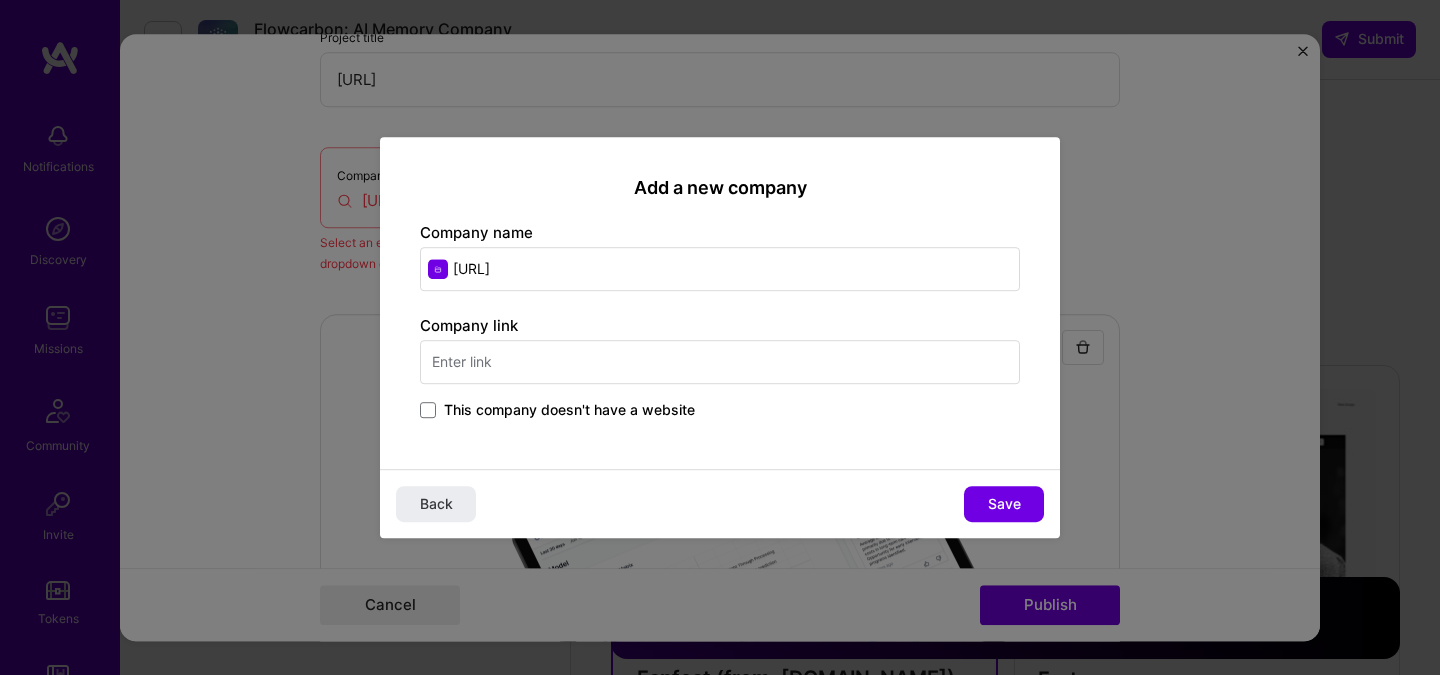 click at bounding box center (720, 362) 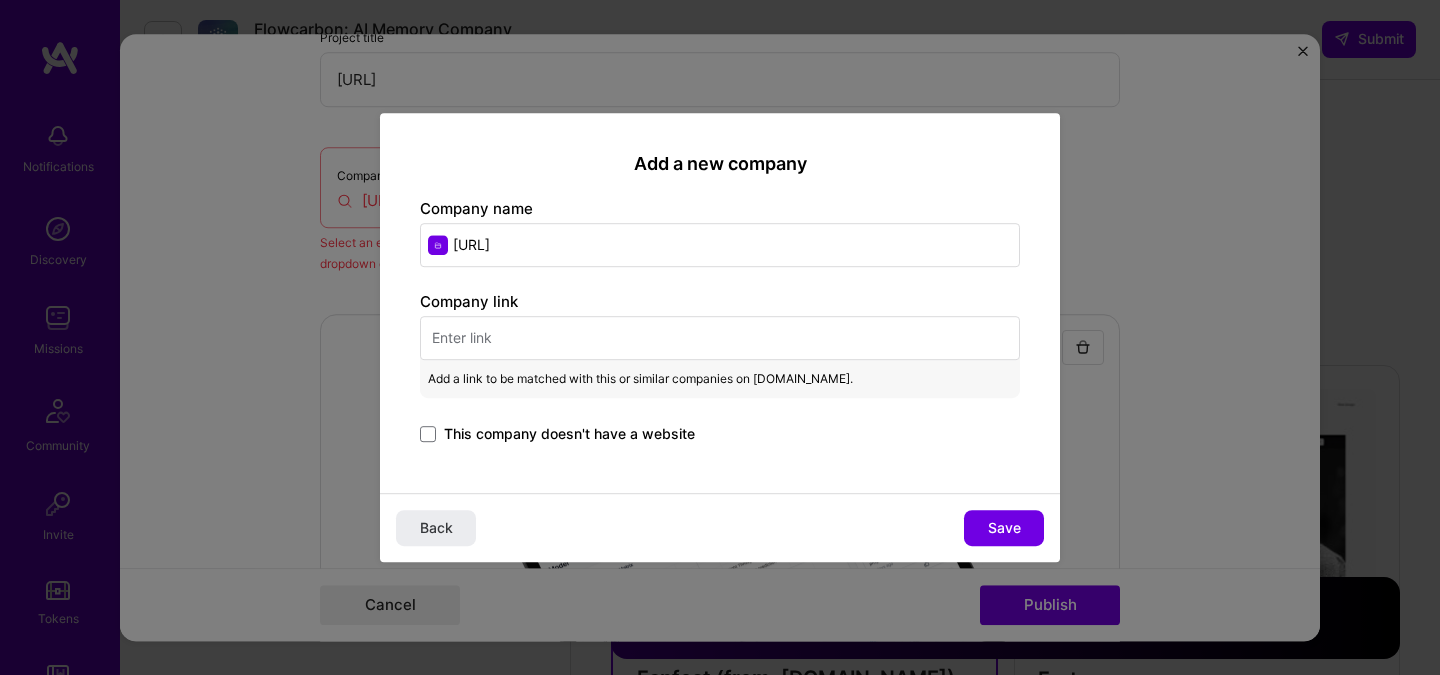 paste on "[URL]" 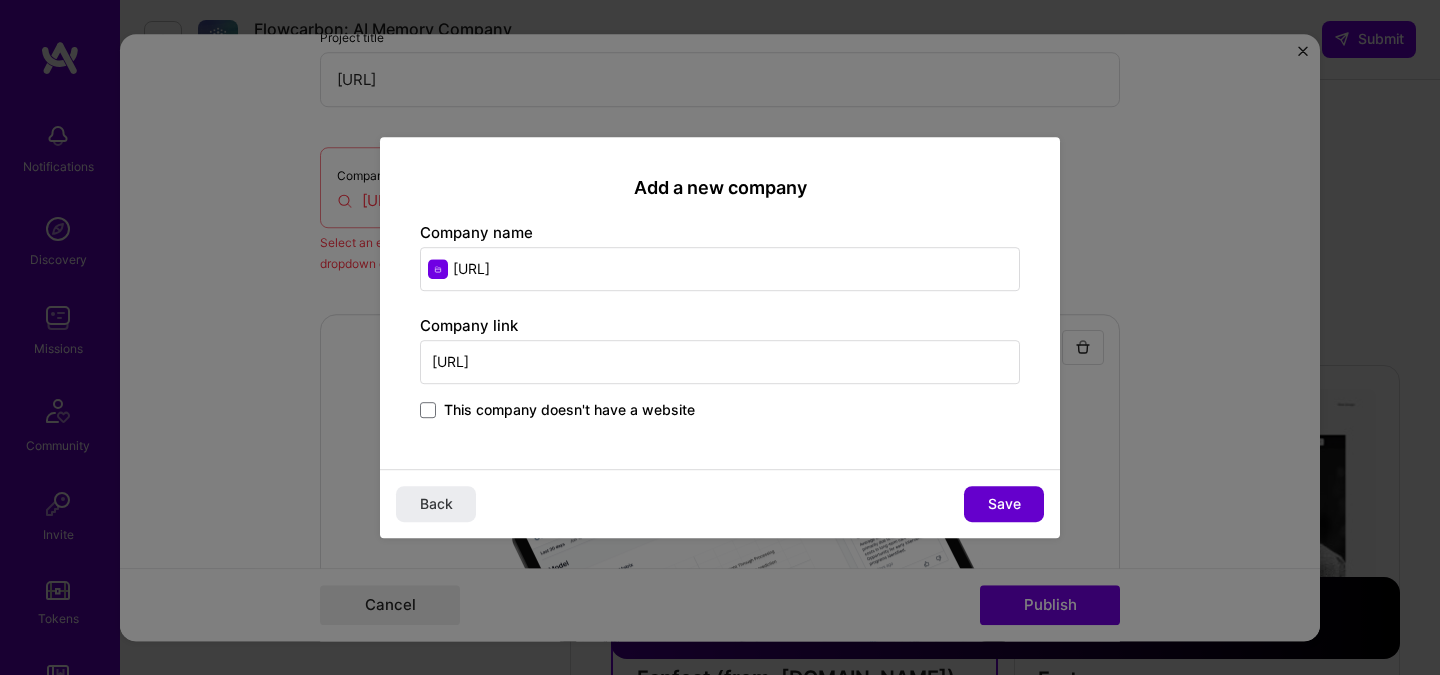 type on "[URL]" 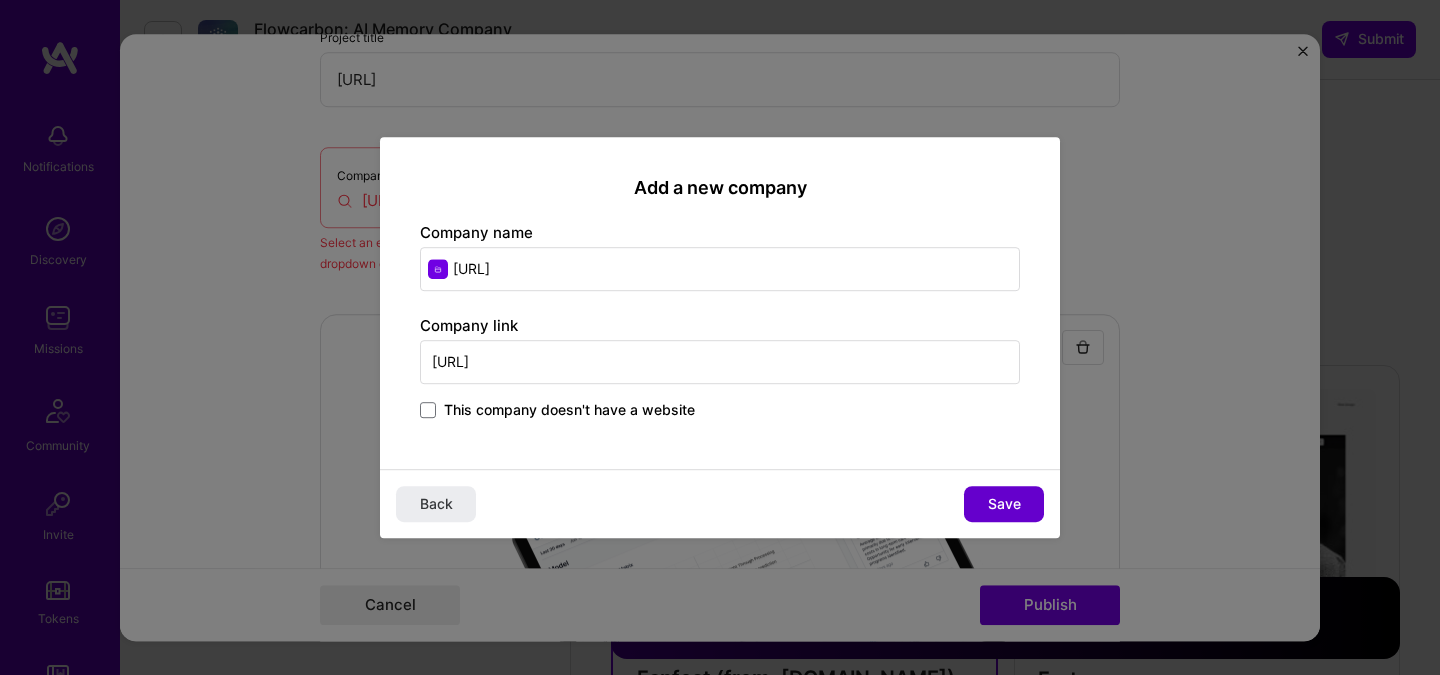 click on "Save" at bounding box center [1004, 504] 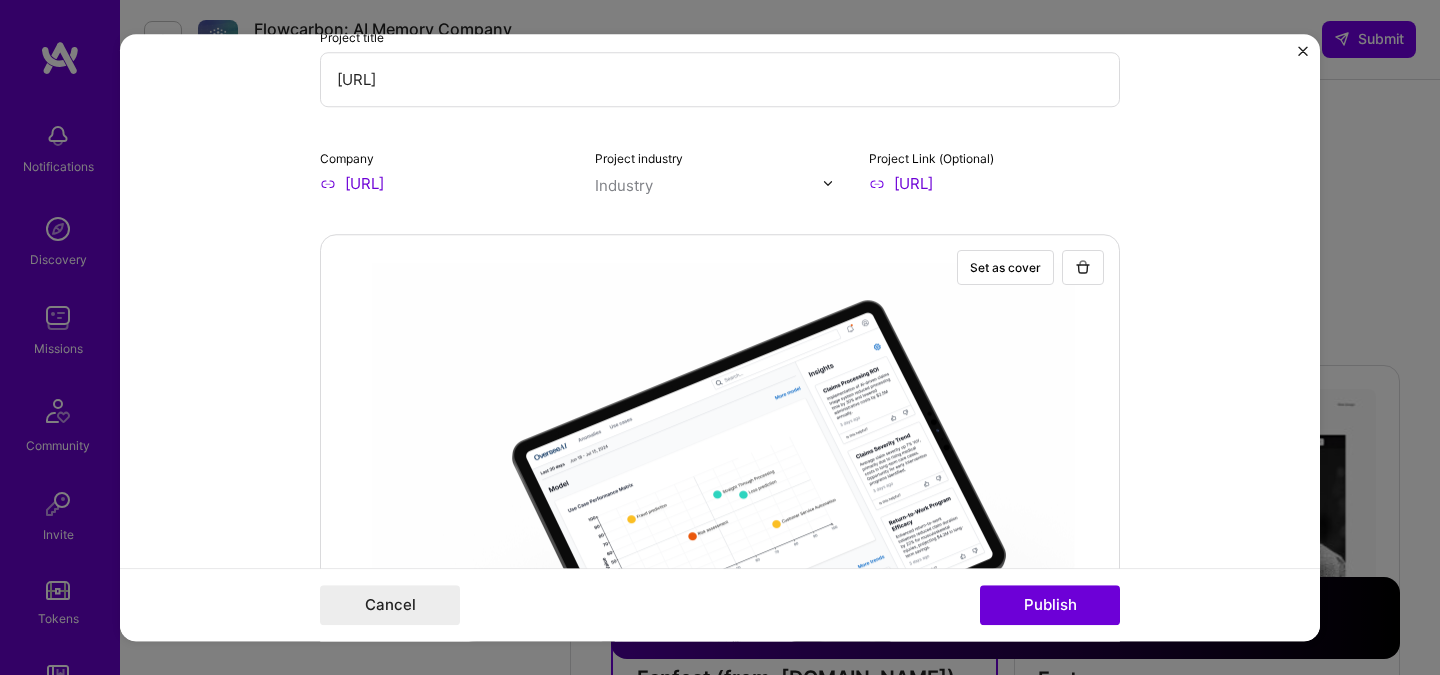 click on "[URL]" at bounding box center (445, 183) 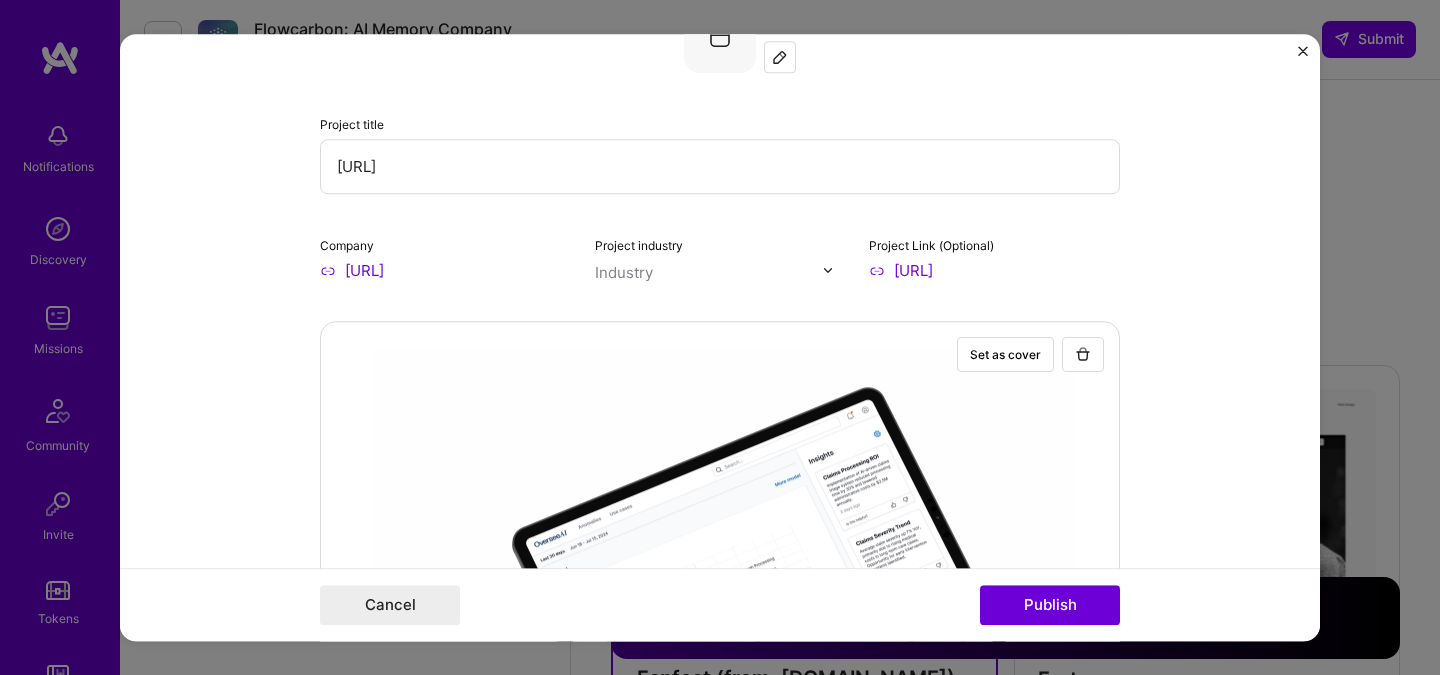scroll, scrollTop: 0, scrollLeft: 0, axis: both 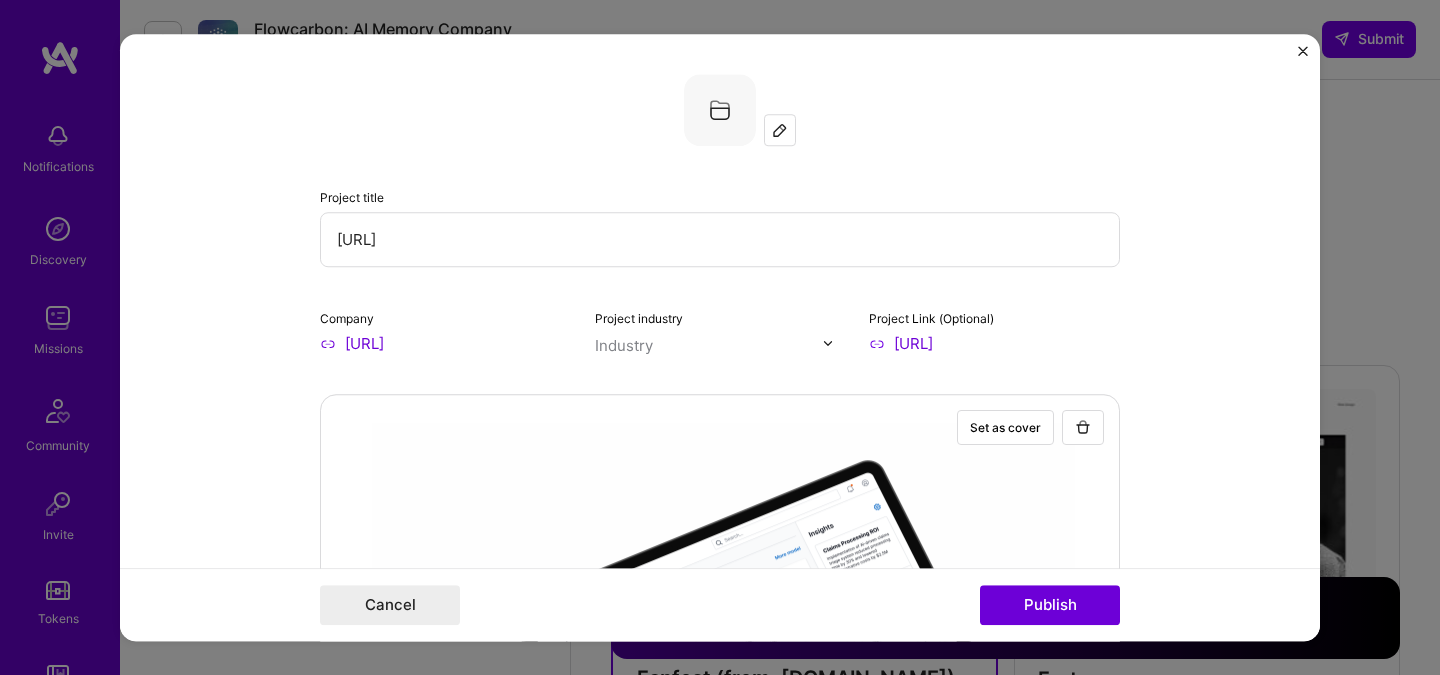 click on "[URL]" at bounding box center (445, 343) 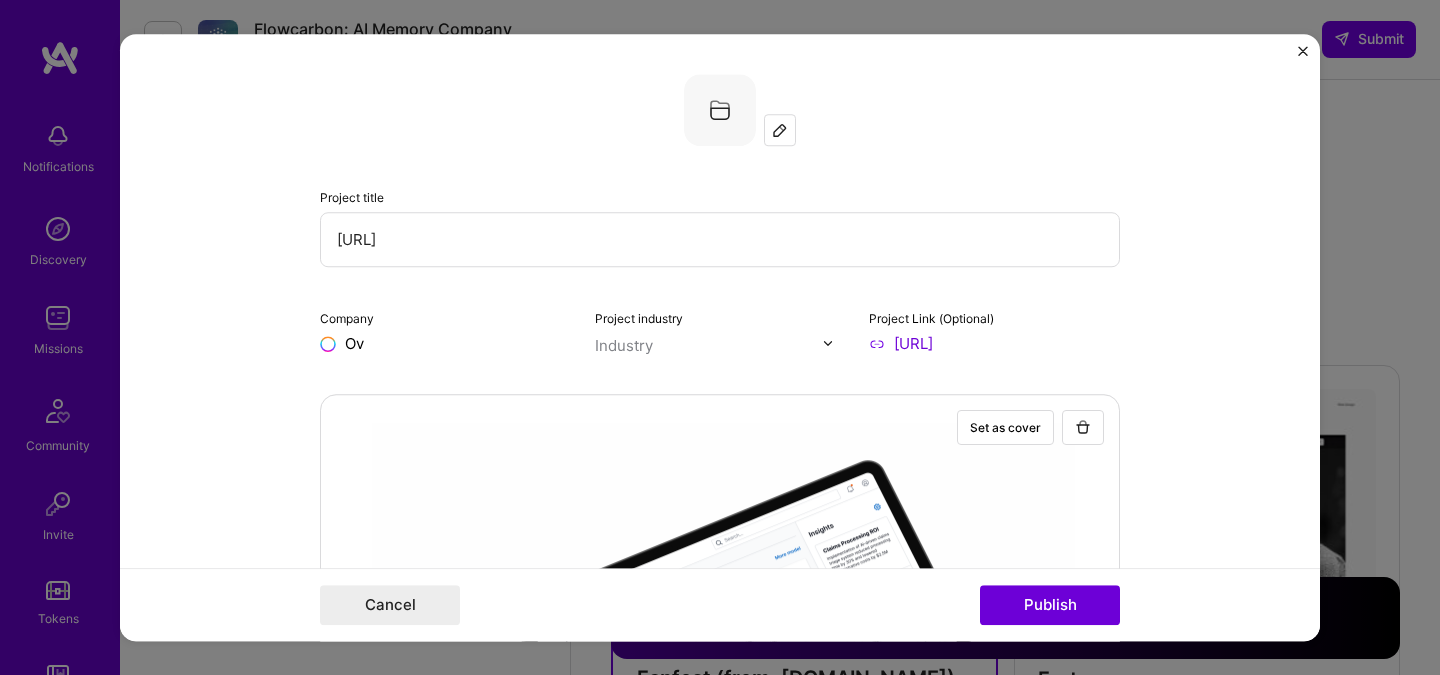 type on "O" 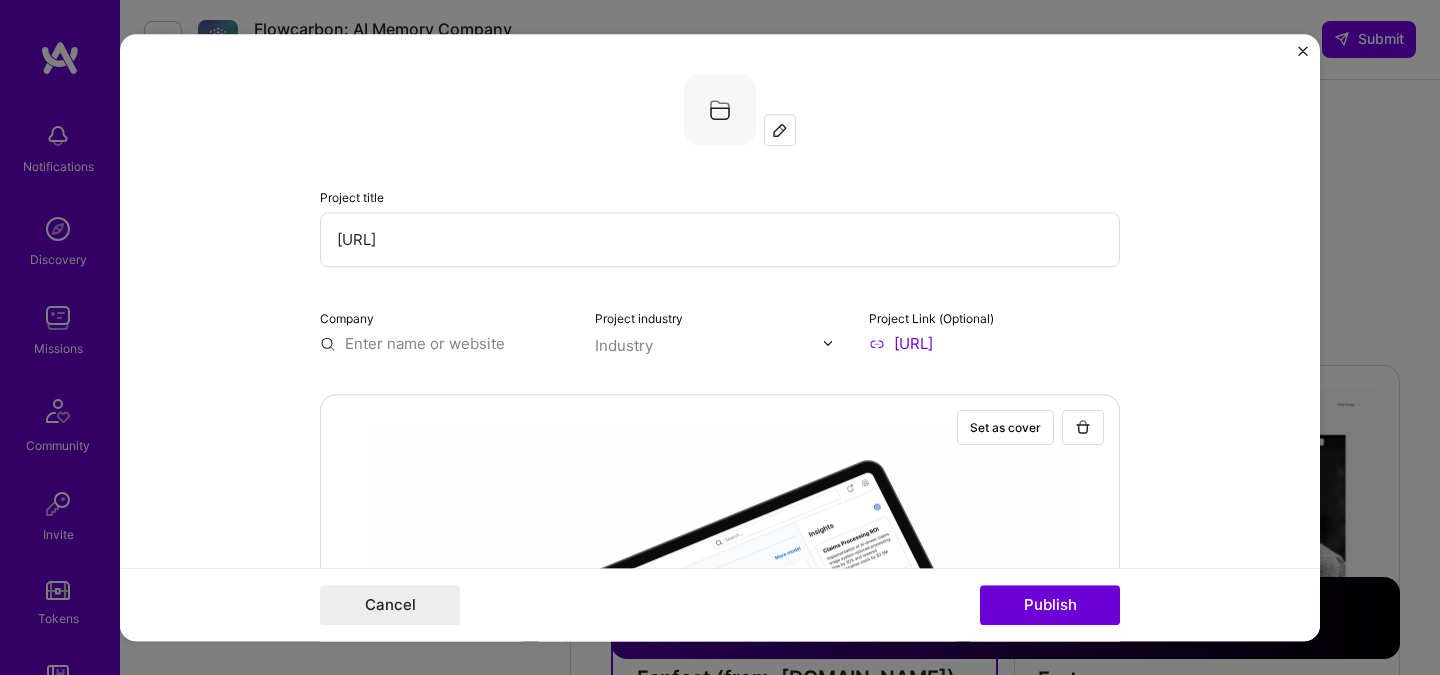 click on "Project title [URL] Company
Project industry Industry Project Link (Optional) [URL]
Set as cover Add New Image  |  Set as Cover Remove Image Role Product Designer
to
I’m still working on this project Skills used — Add up to 12 skills Any new skills will be added to your profile. Did this role require you to manage team members? (Optional) Yes, I managed — team members. Were you involved from inception to launch (0  ->  1)? (Optional) Zero to one is creation and development of a unique product from the ground up. I was involved in zero to one with this project Add metrics (Optional) Metrics help you visually show the outcome of a project. You can add up to 3 metrics. Project details   100 characters minimum 0 / 1,000  characters Highlight the company's mission or purpose, and then transition into the specific project you contributed to. Add collaborators (Optional) Add a collaborator Select role Related job (Optional) Select a job Cancel" at bounding box center [720, 338] 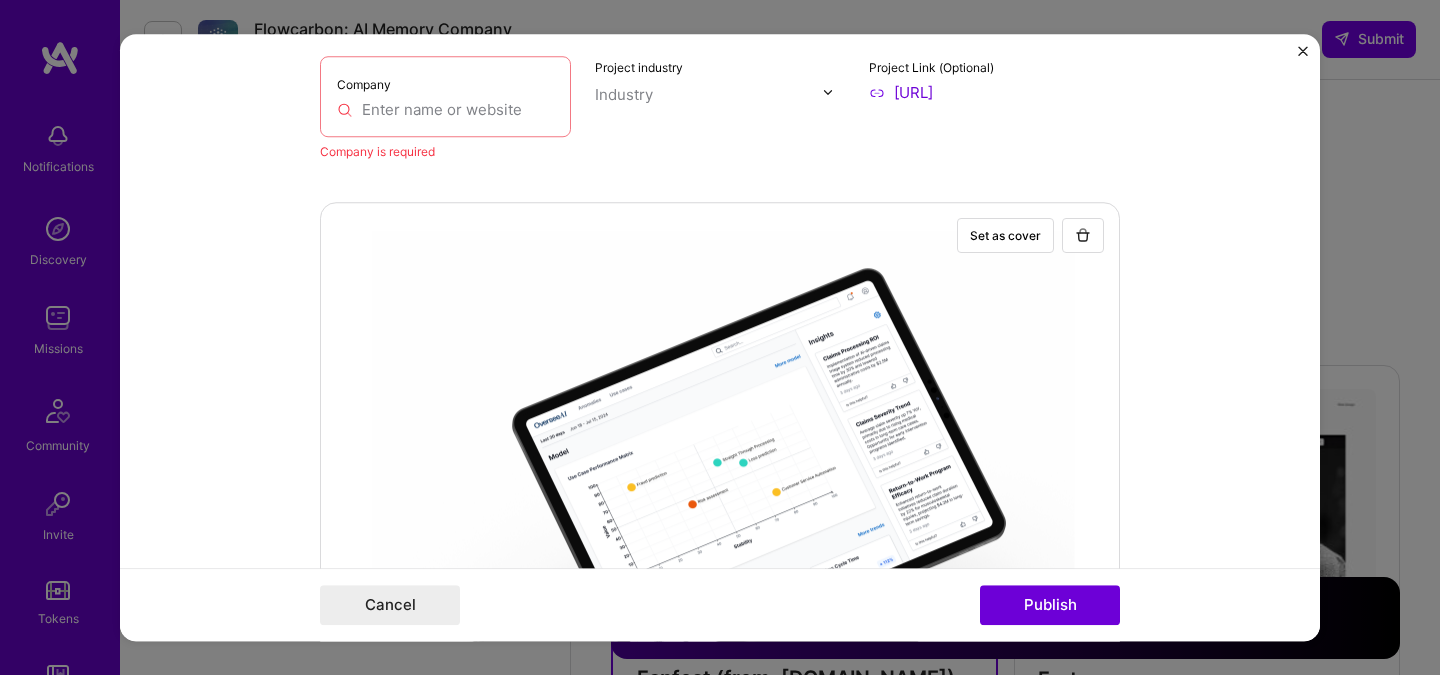 click on "Project title [URL] Company
Company is required Project industry Industry Project Link (Optional) [URL]
Set as cover Add New Image  |  Set as Cover Remove Image Role Product Designer
to
I’m still working on this project Skills used — Add up to 12 skills Any new skills will be added to your profile. Did this role require you to manage team members? (Optional) Yes, I managed — team members. Were you involved from inception to launch (0  ->  1)? (Optional) Zero to one is creation and development of a unique product from the ground up. I was involved in zero to one with this project Add metrics (Optional) Metrics help you visually show the outcome of a project. You can add up to 3 metrics. Project details   100 characters minimum 0 / 1,000  characters Highlight the company's mission or purpose, and then transition into the specific project you contributed to. Add collaborators (Optional) Add a collaborator Select role Related job (Optional)" at bounding box center (720, 338) 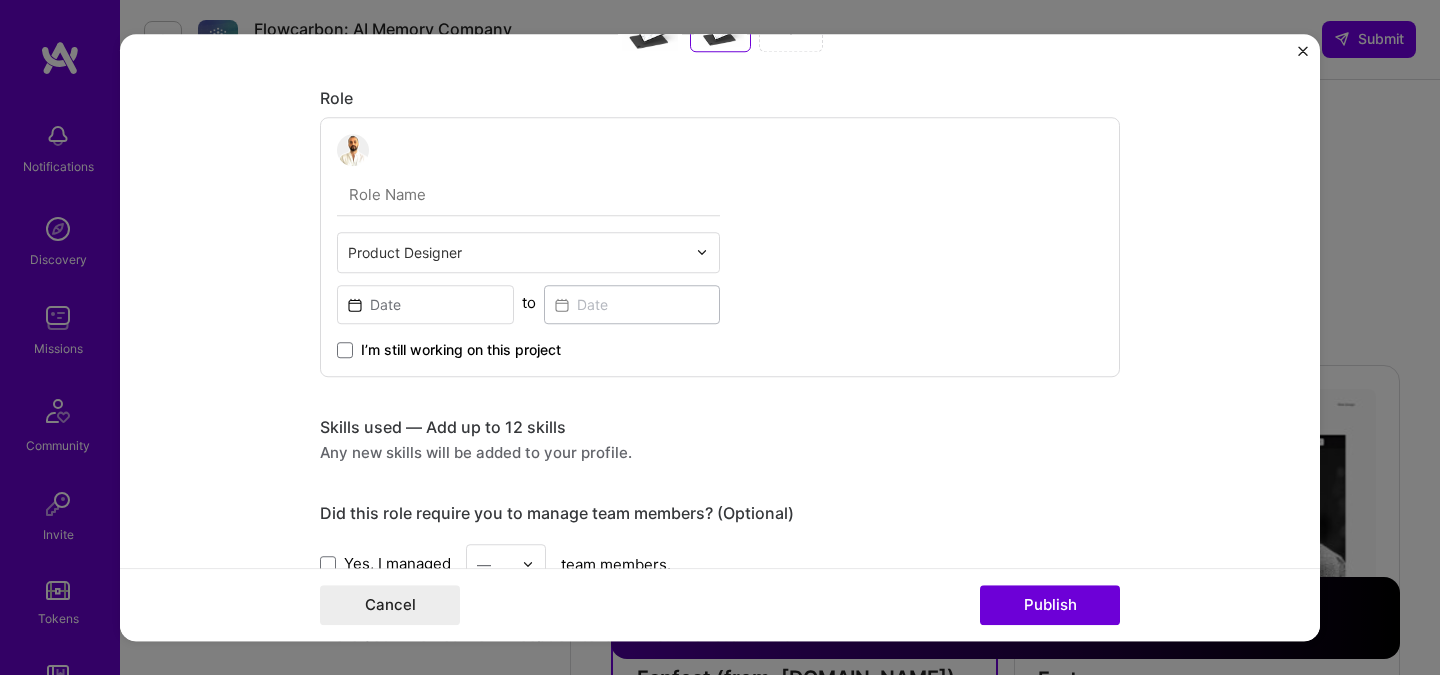 scroll, scrollTop: 1083, scrollLeft: 0, axis: vertical 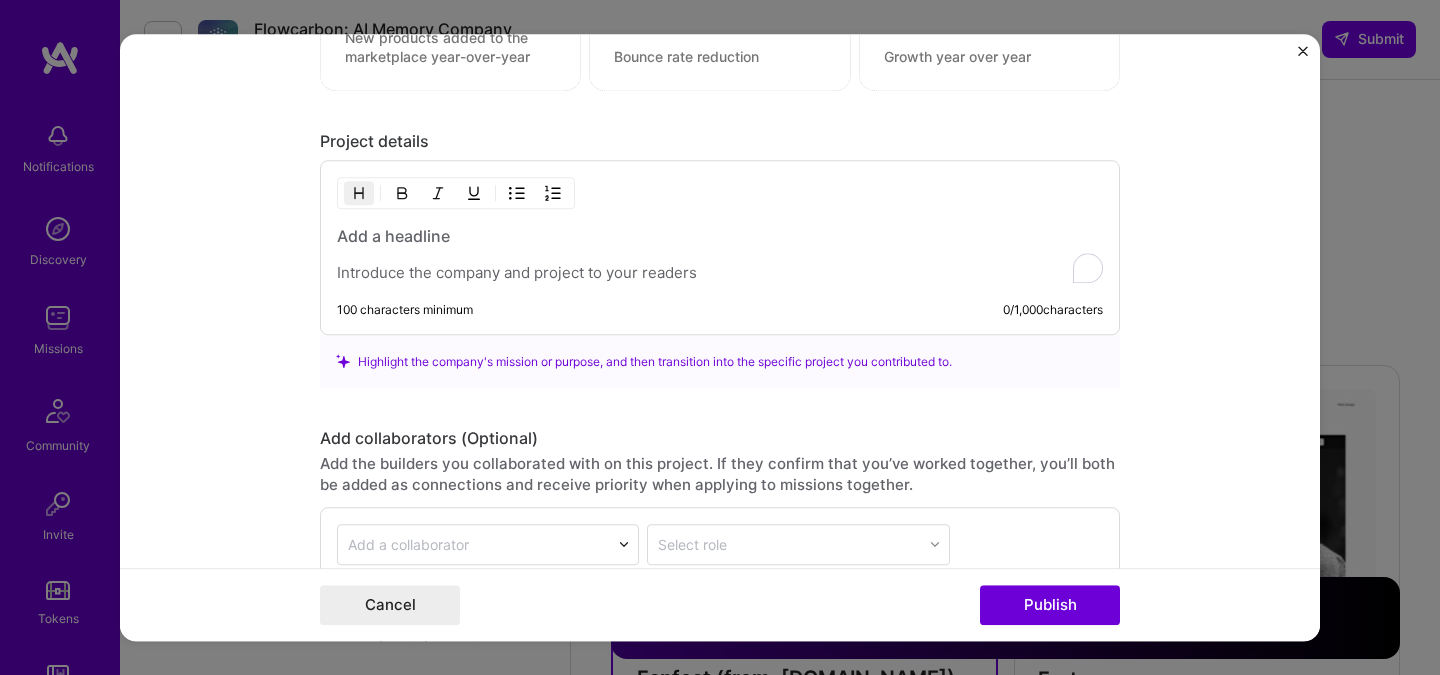 click at bounding box center [720, 273] 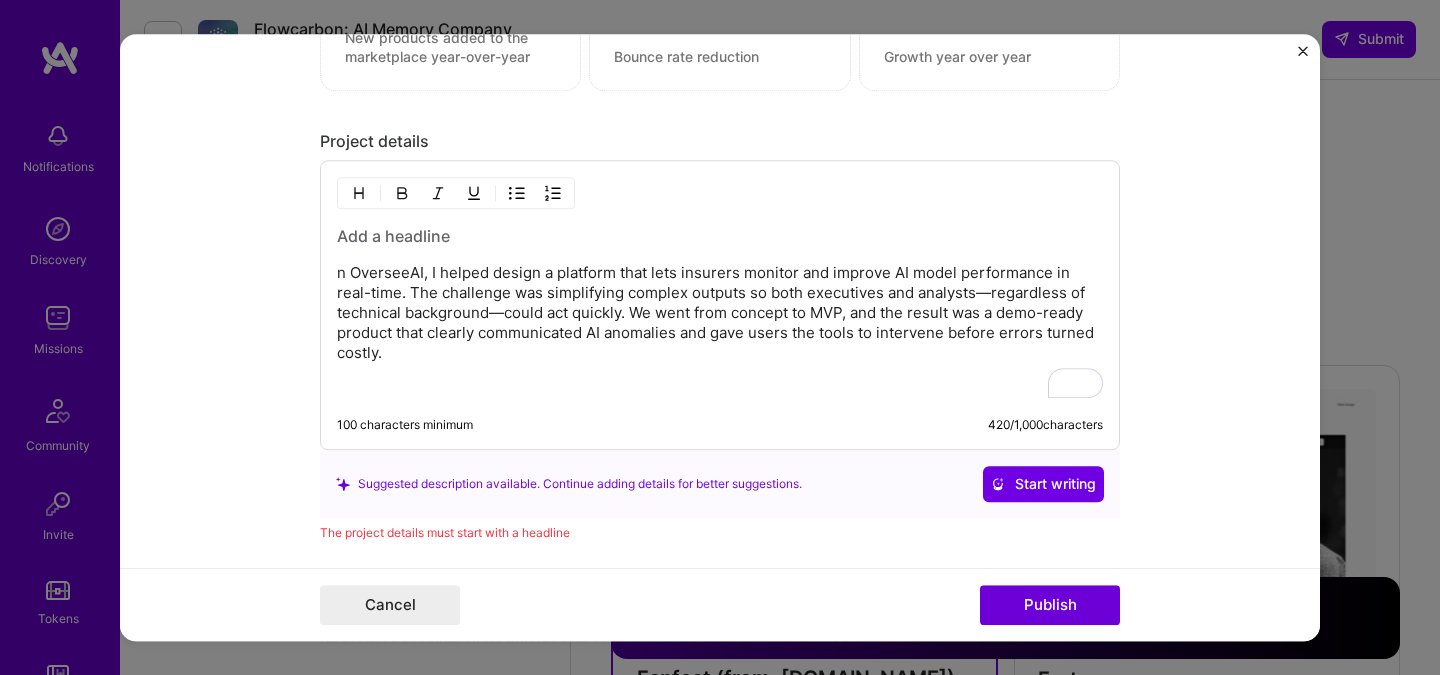 scroll, scrollTop: 2, scrollLeft: 0, axis: vertical 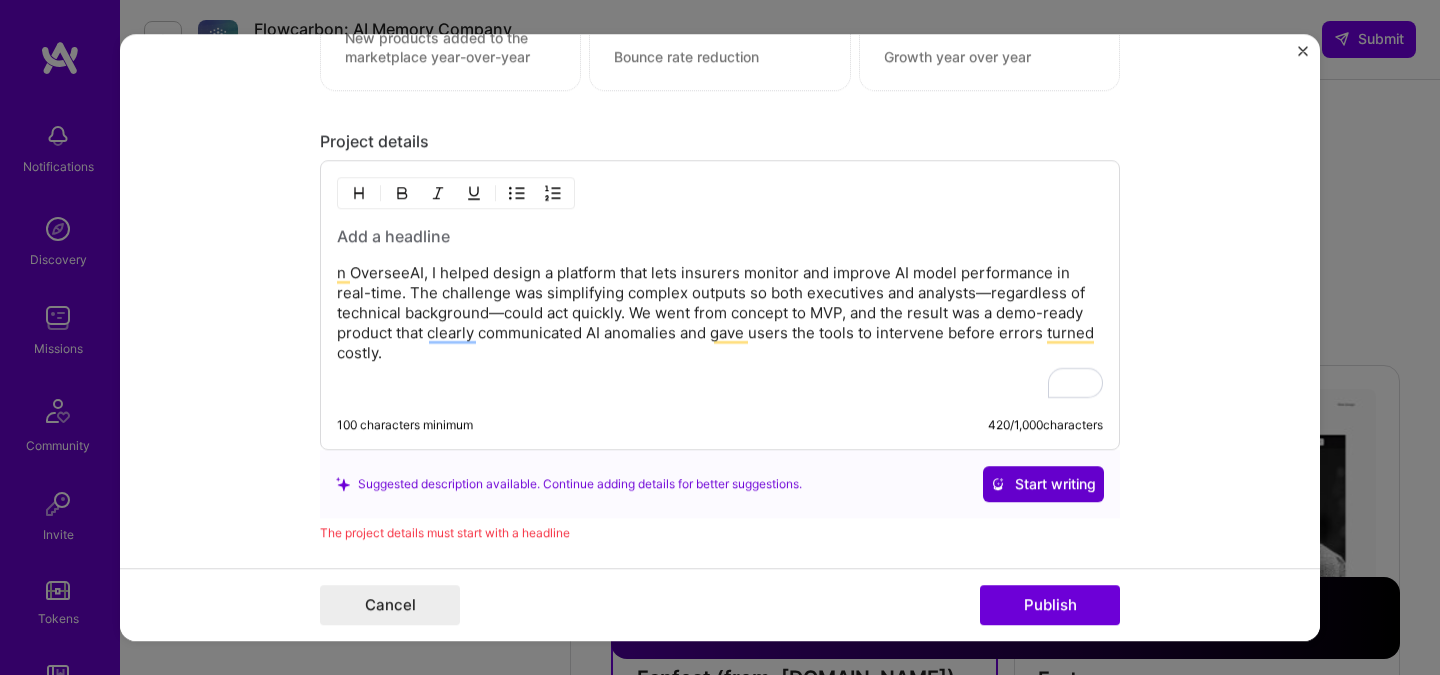click on "Start writing" at bounding box center (1043, 484) 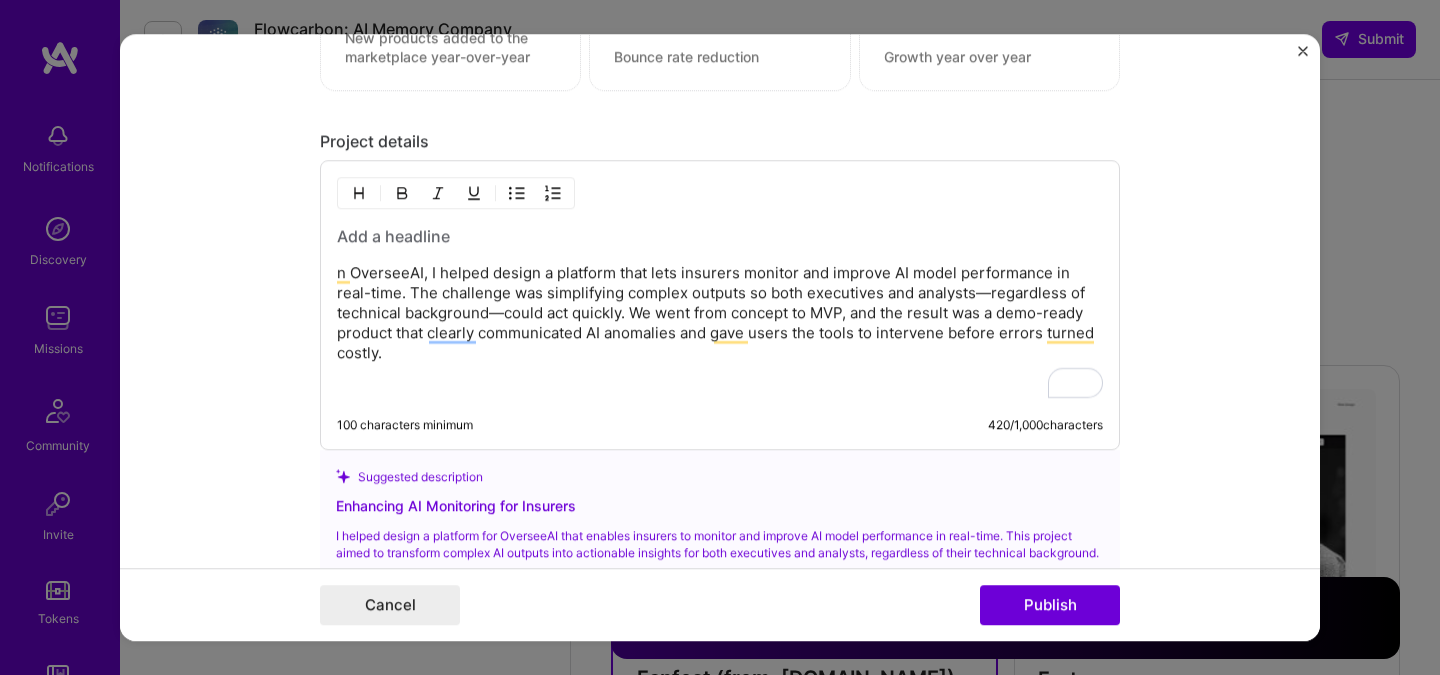 scroll, scrollTop: 2176, scrollLeft: 0, axis: vertical 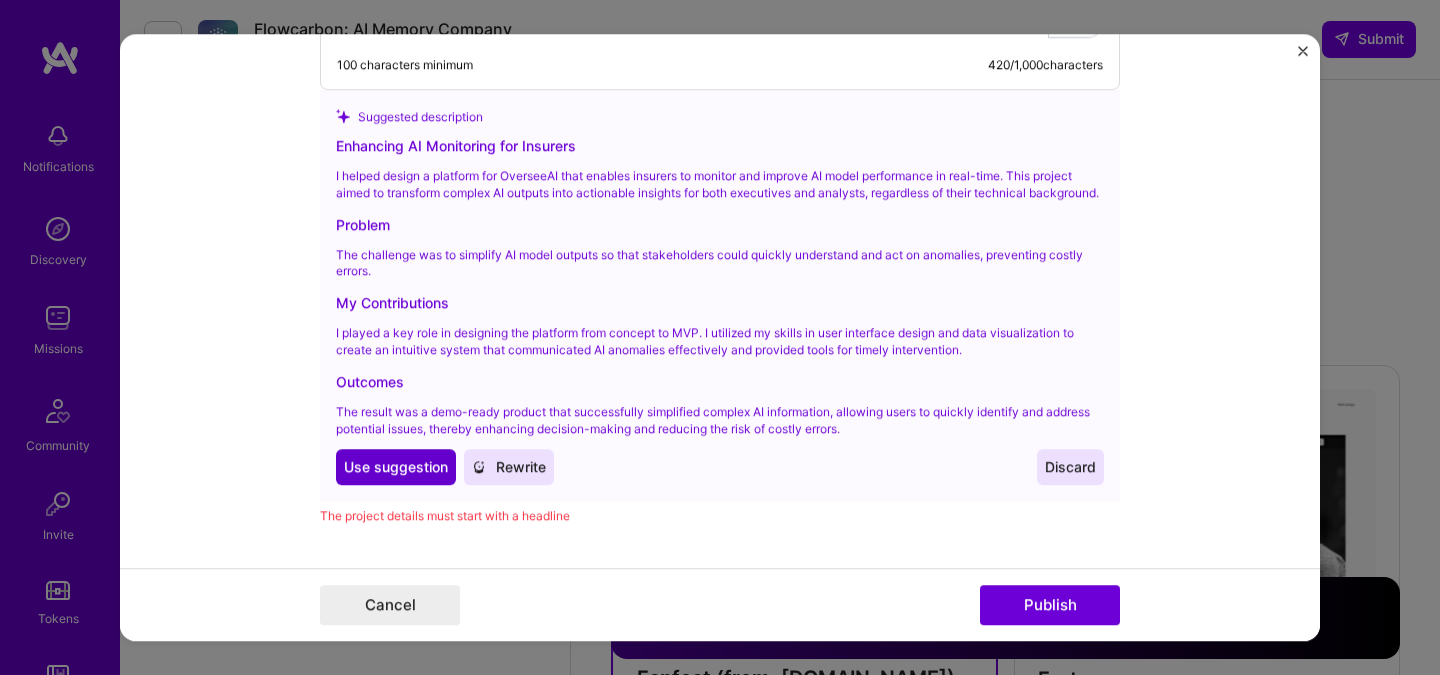 click on "Use suggestion" at bounding box center [396, 468] 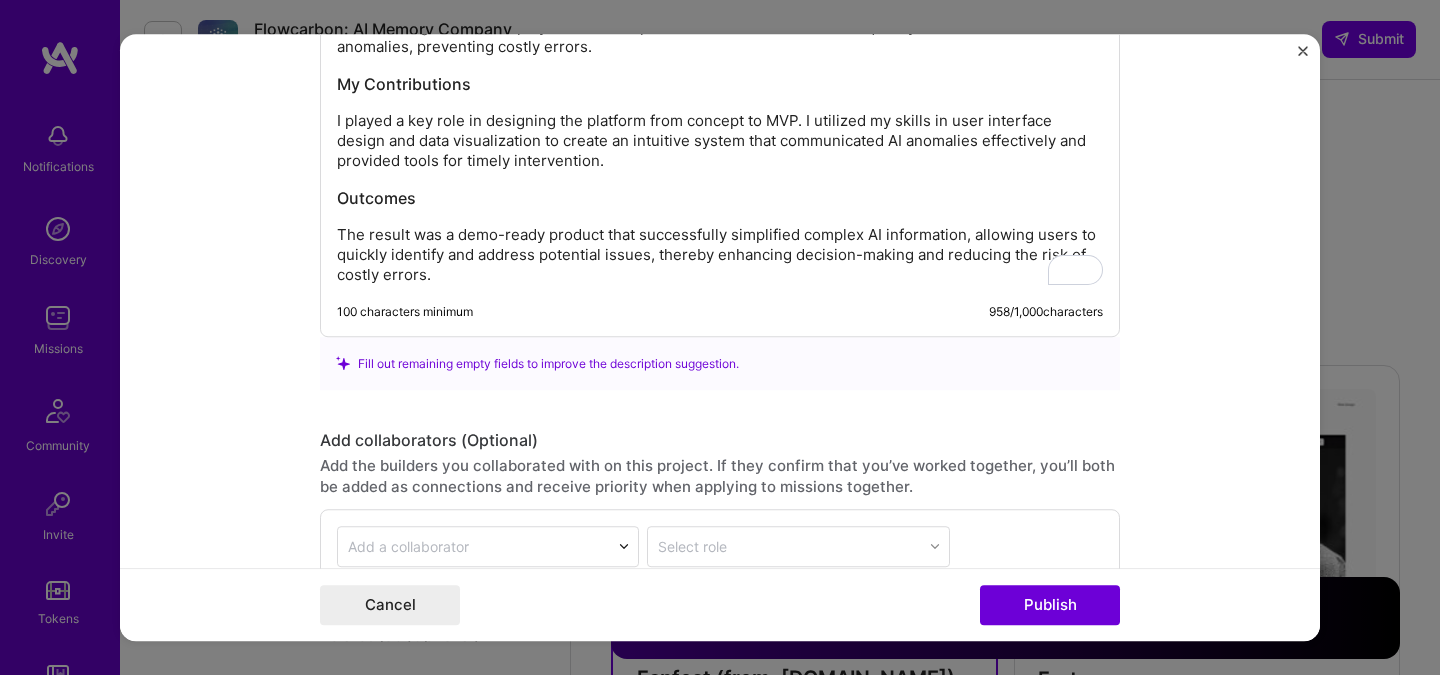 scroll, scrollTop: 2305, scrollLeft: 0, axis: vertical 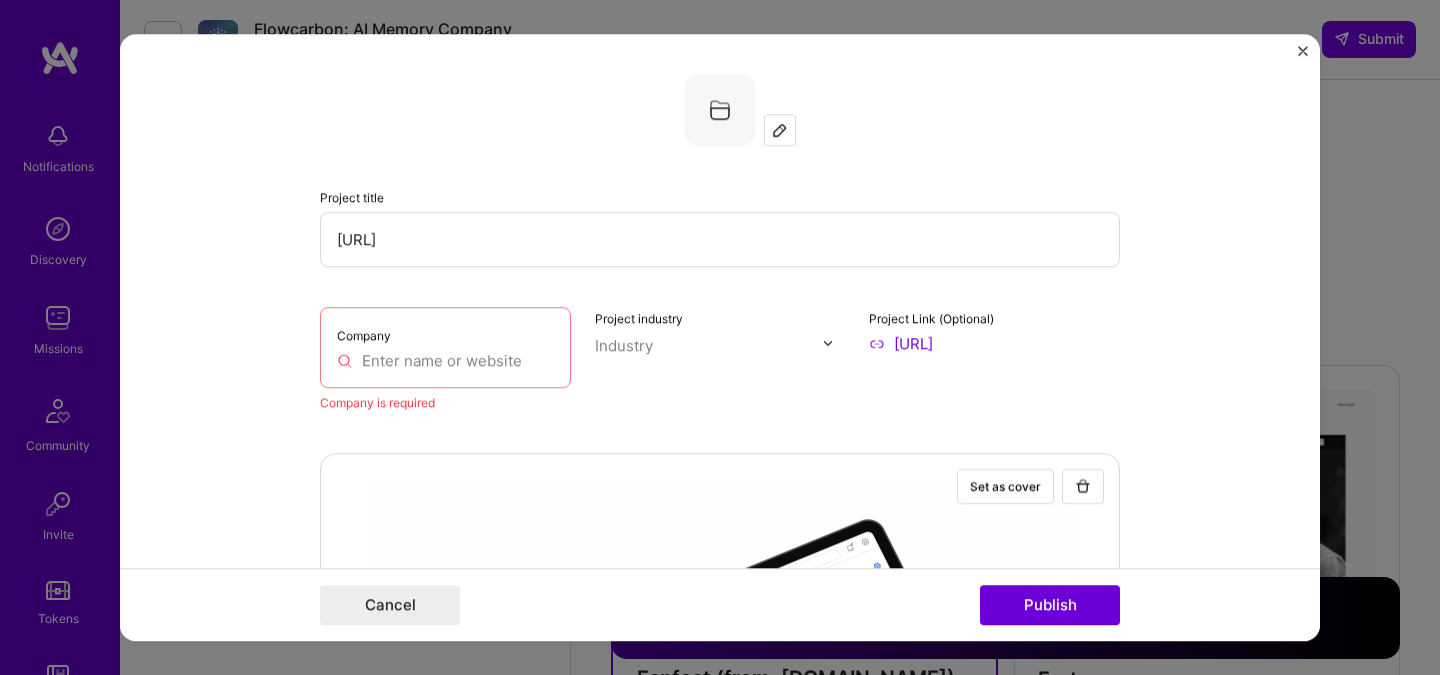 click at bounding box center [445, 360] 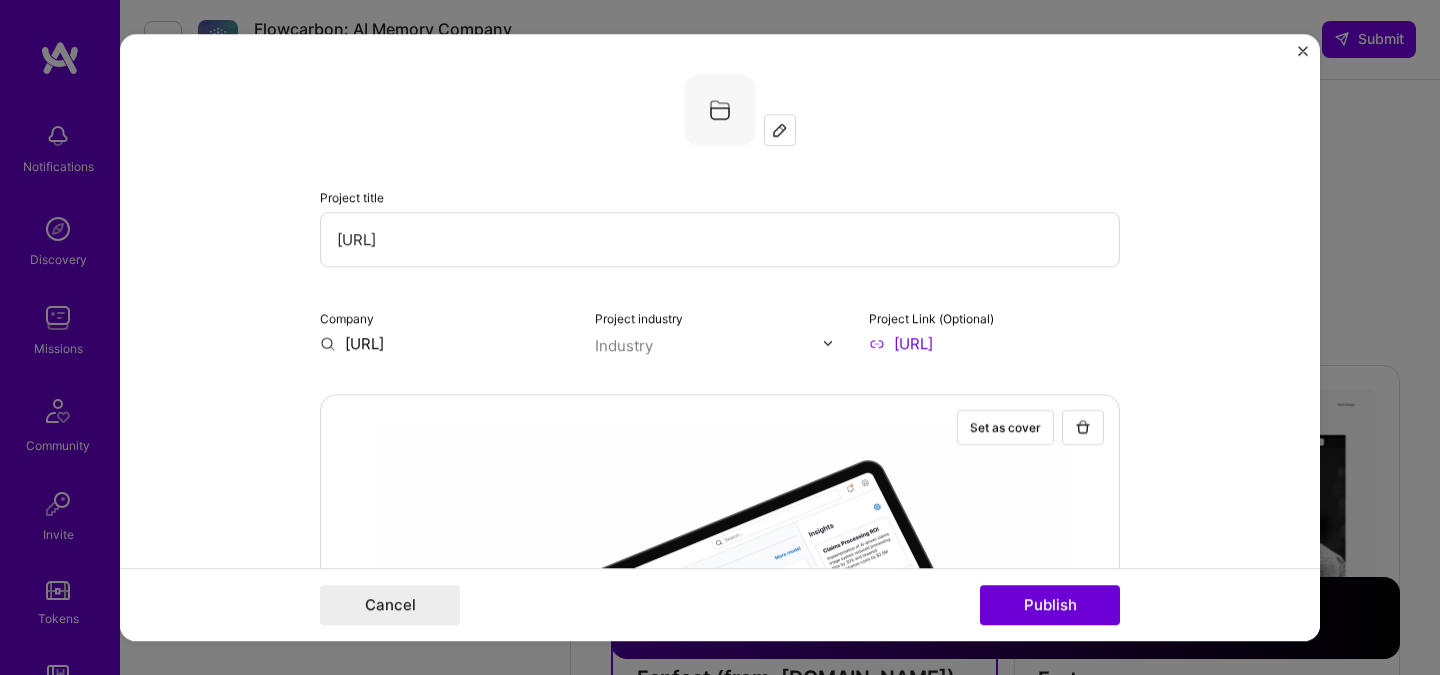 type on "[URL]" 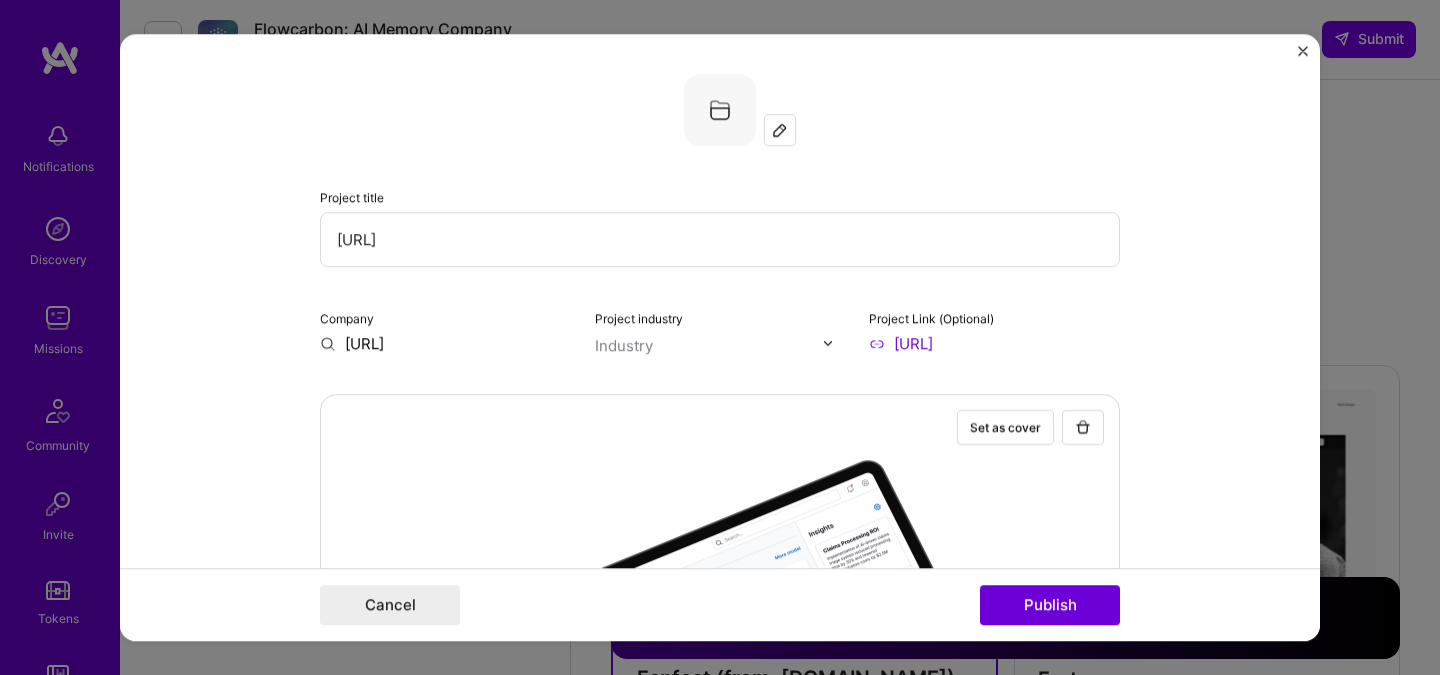 click on "Project title [URL] Company [URL]
Project industry Industry Project Link (Optional) [URL]
Set as cover Add New Image  |  Set as Cover Remove Image Role Product Designer
to
I’m still working on this project Skills used — Add up to 12 skills Any new skills will be added to your profile. Did this role require you to manage team members? (Optional) Yes, I managed — team members. Were you involved from inception to launch (0  ->  1)? (Optional) Zero to one is creation and development of a unique product from the ground up. I was involved in zero to one with this project Add metrics (Optional) Metrics help you visually show the outcome of a project. You can add up to 3 metrics. Project details   Enhancing AI Monitoring for Insurers Problem The challenge was to simplify AI model outputs so that stakeholders could quickly understand and act on anomalies, preventing costly errors. My Contributions Outcomes 100 characters minimum 958 / 1,000" at bounding box center [720, 338] 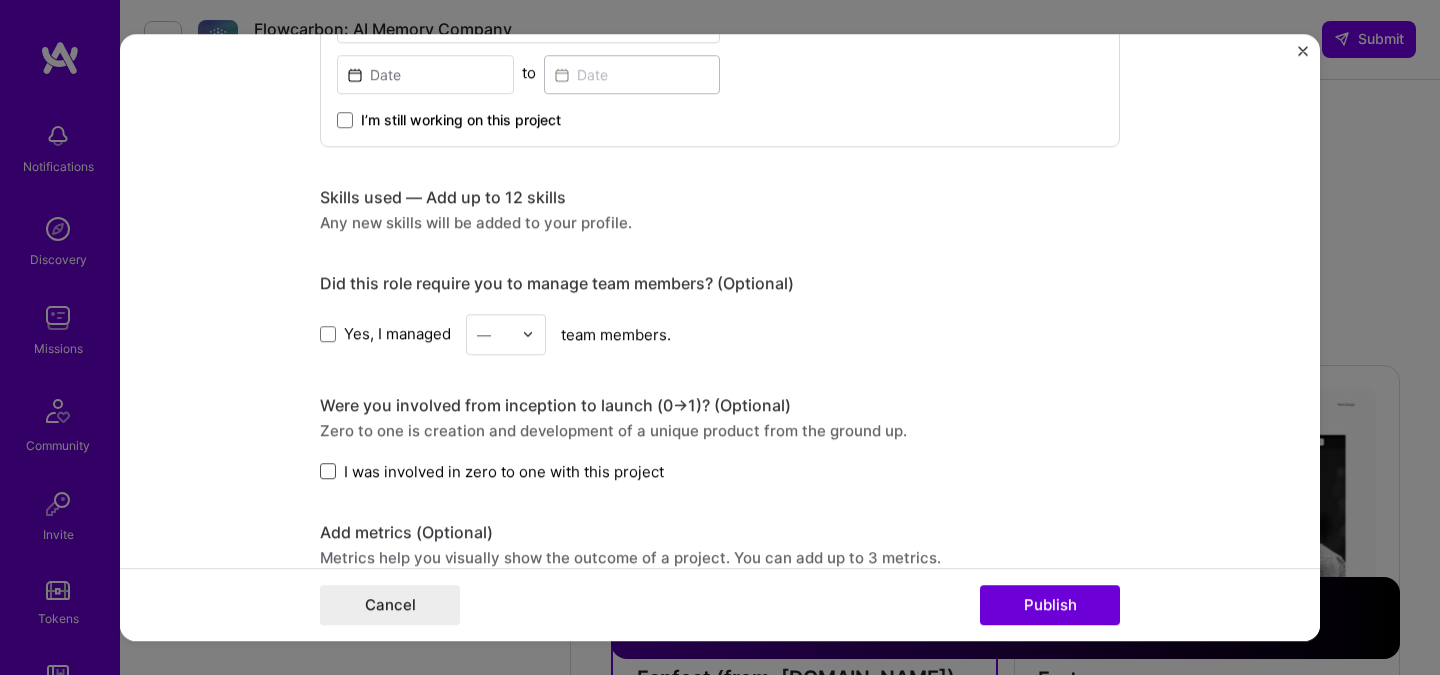 click at bounding box center [328, 471] 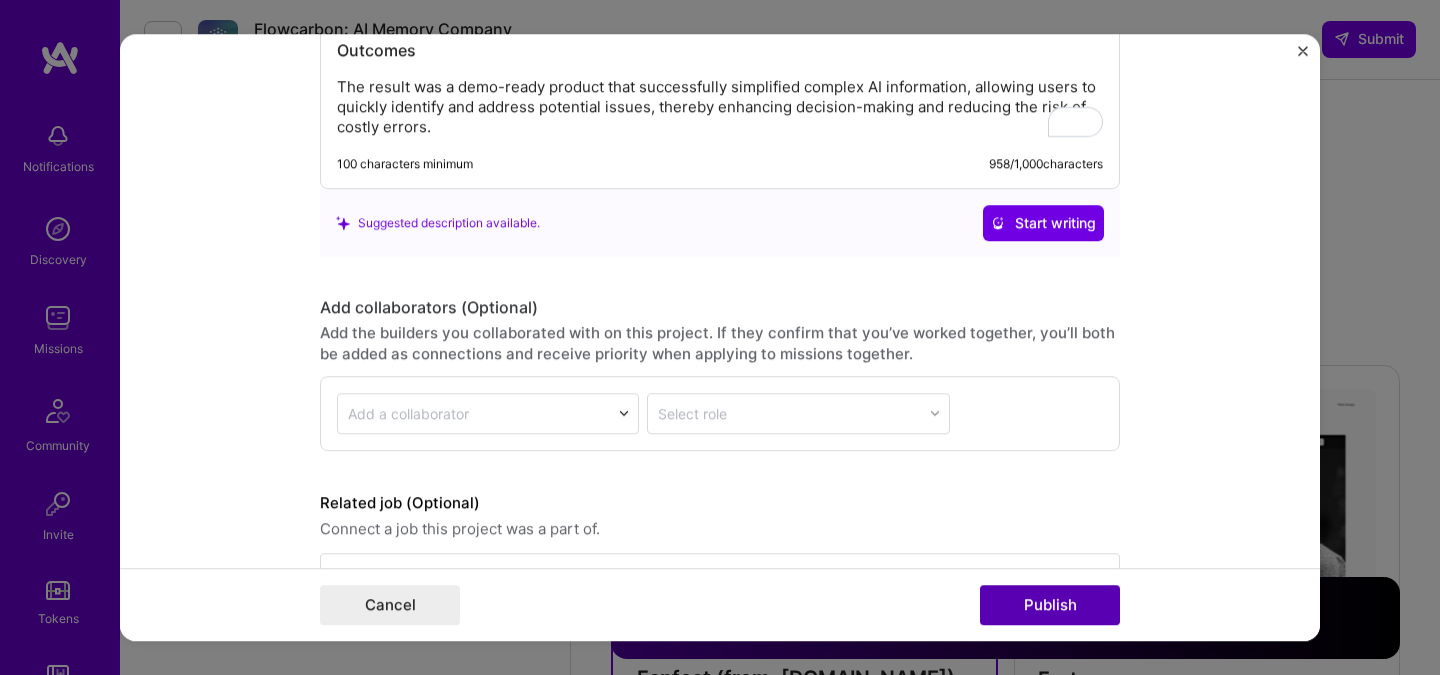click on "Publish" at bounding box center (1050, 605) 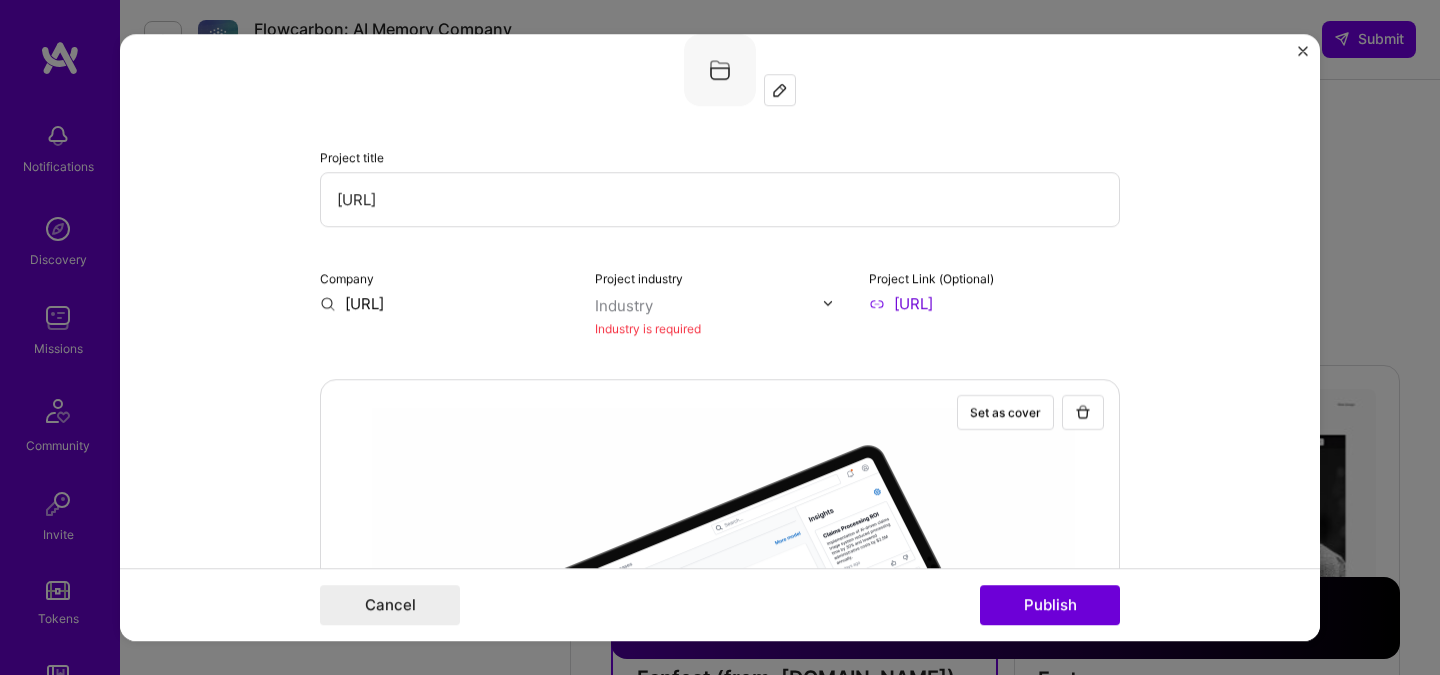 click on "Industry is required" at bounding box center (720, 328) 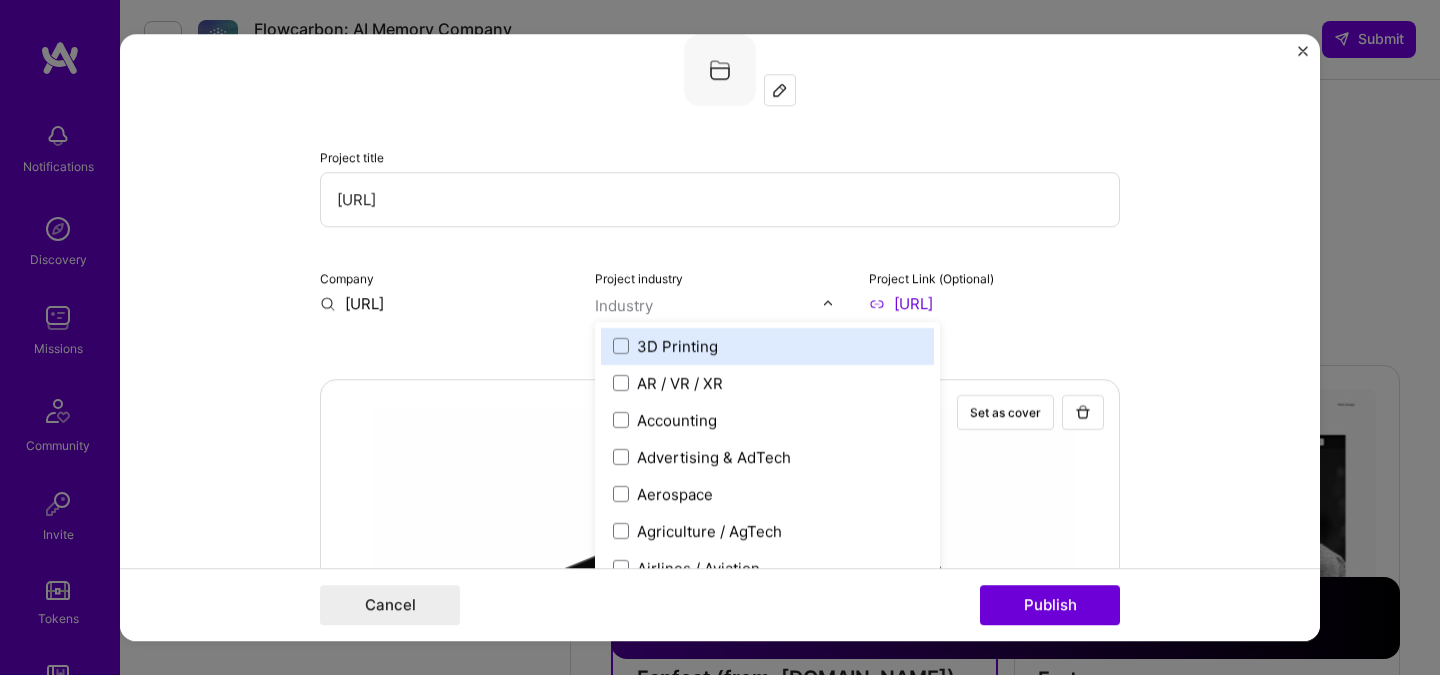 click on "Industry" at bounding box center [624, 305] 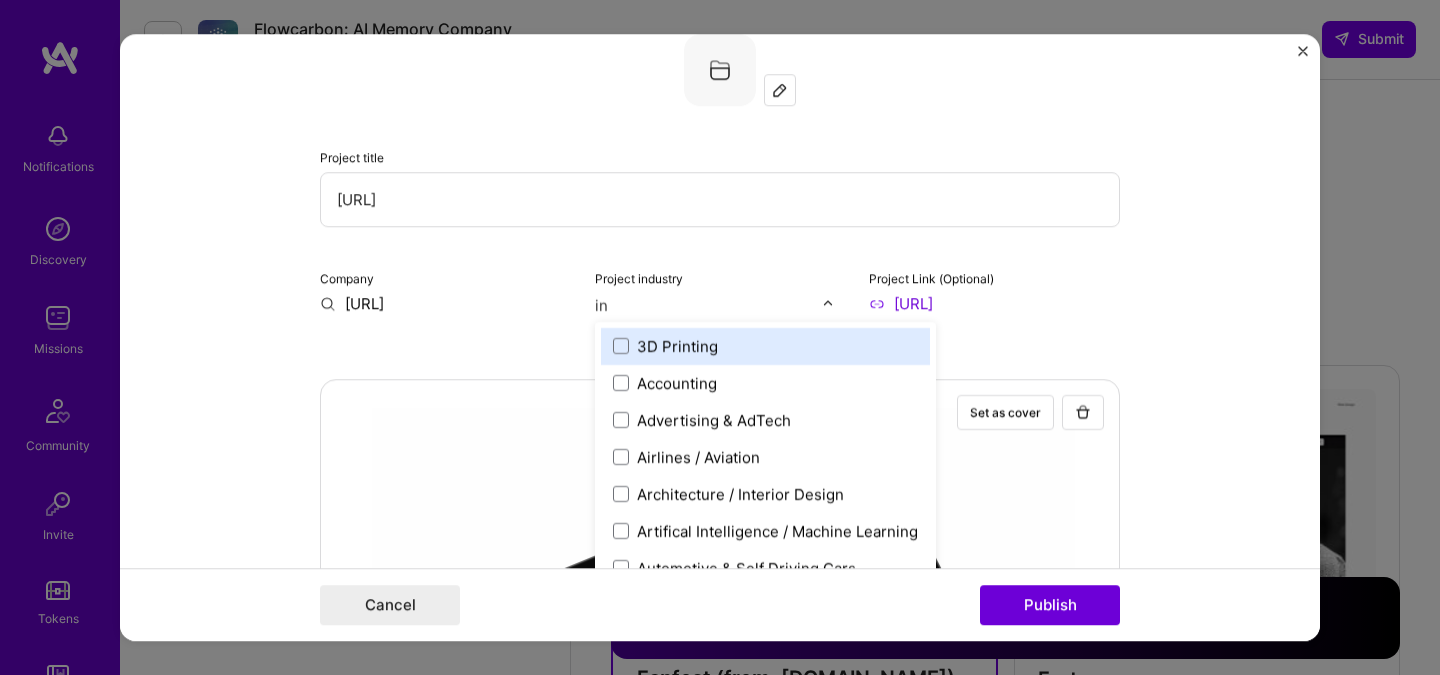 type on "ins" 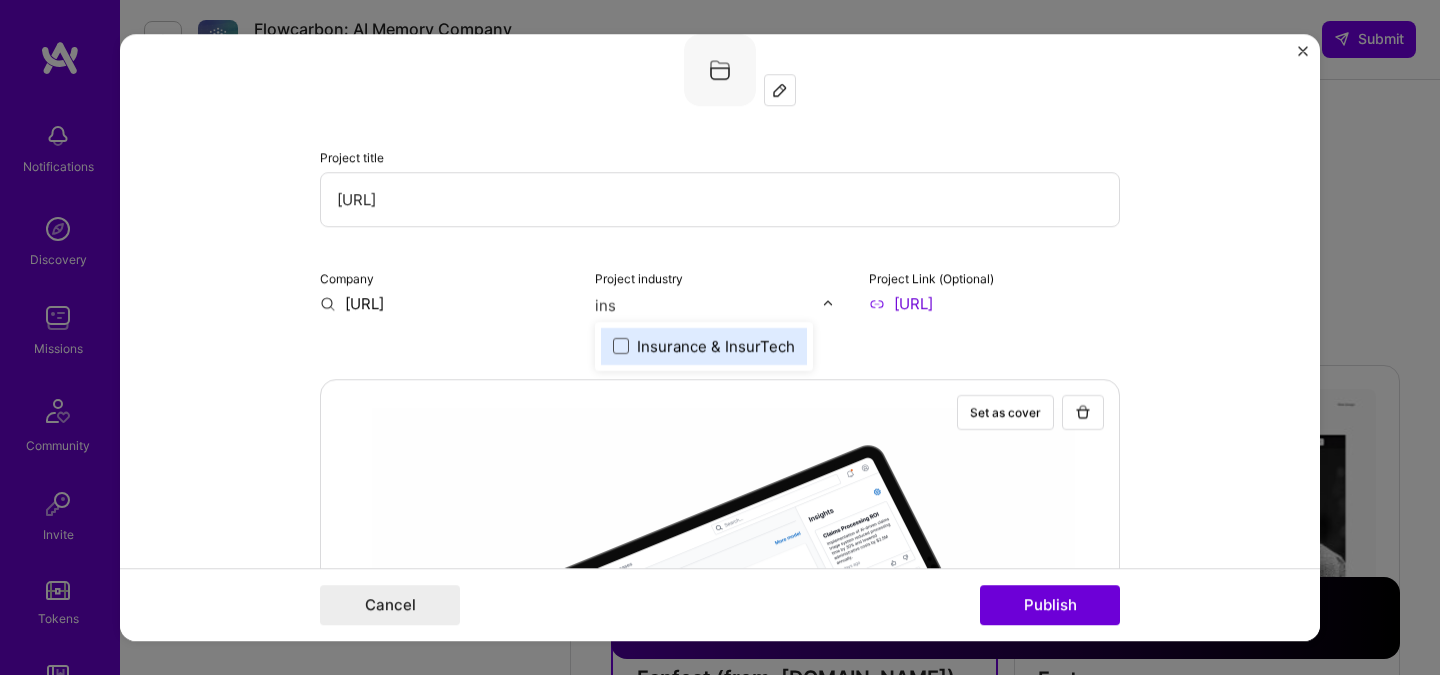 click at bounding box center [621, 346] 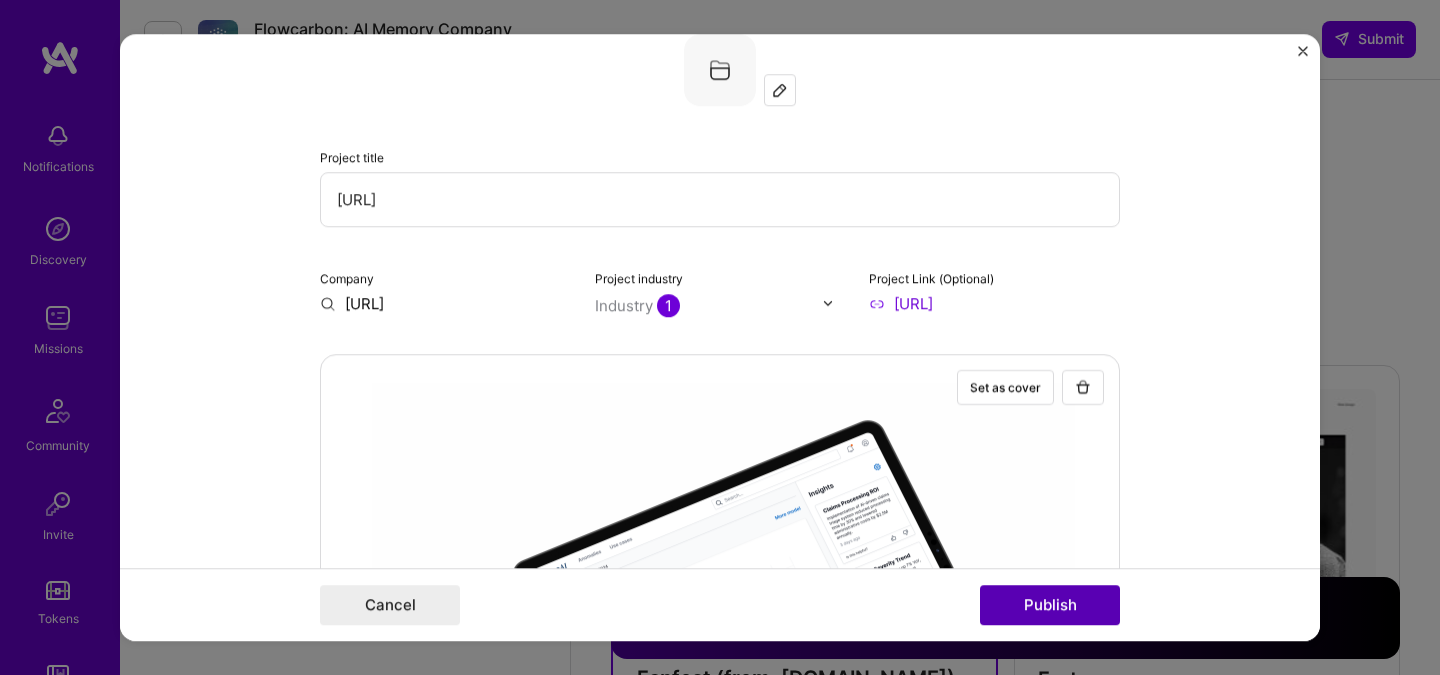 click on "Publish" at bounding box center [1050, 605] 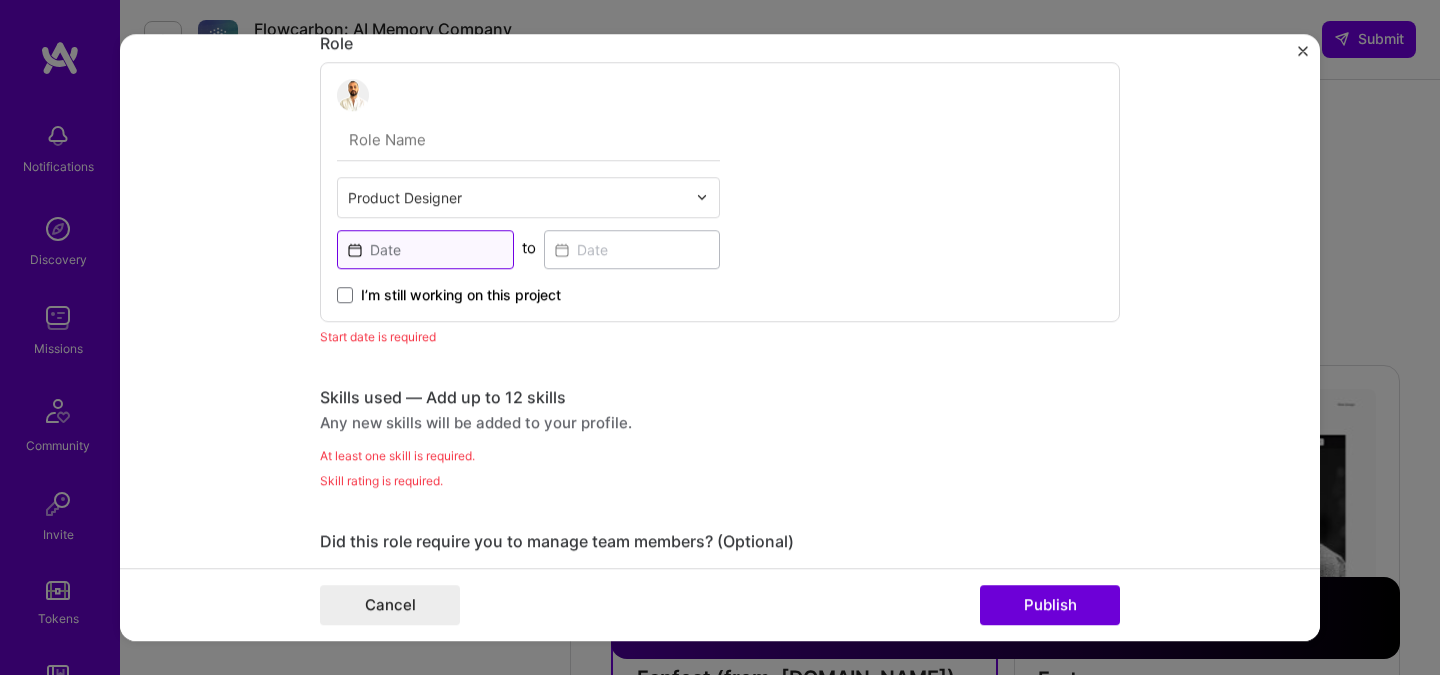 click at bounding box center [425, 249] 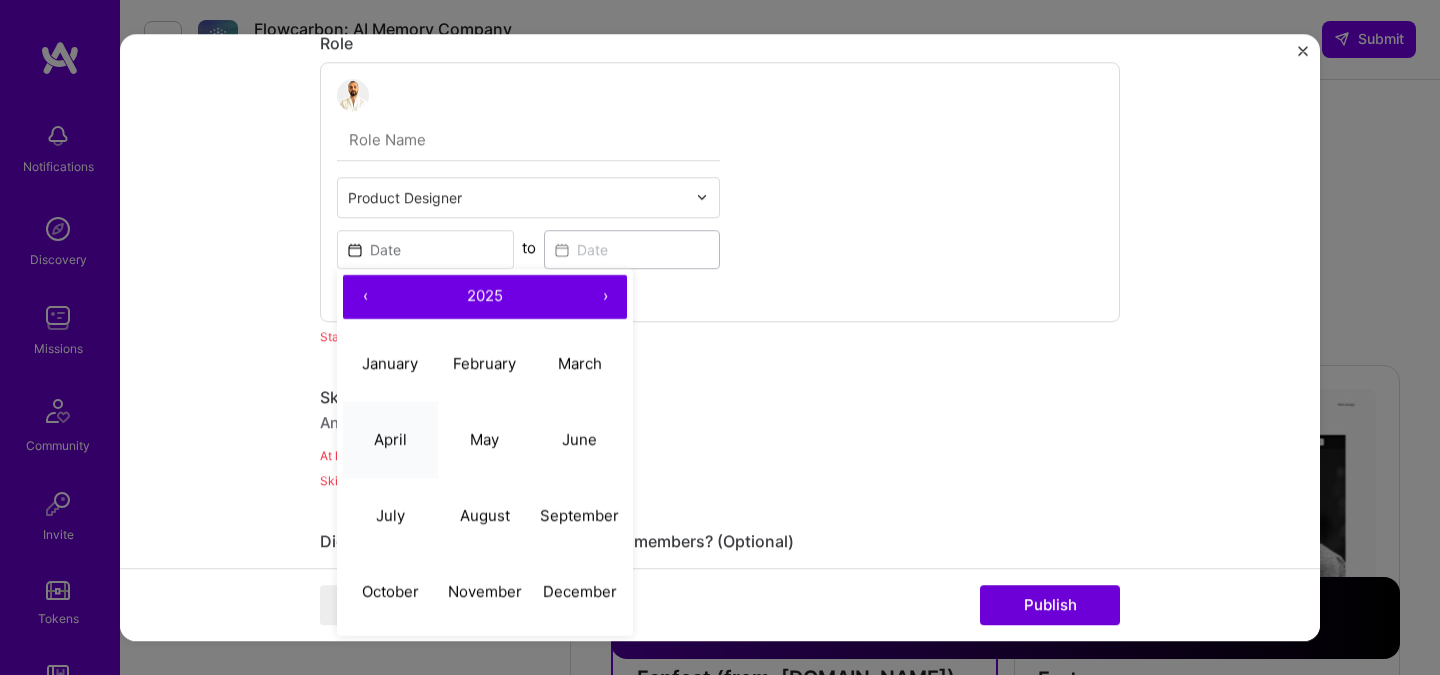 click on "April" at bounding box center (390, 440) 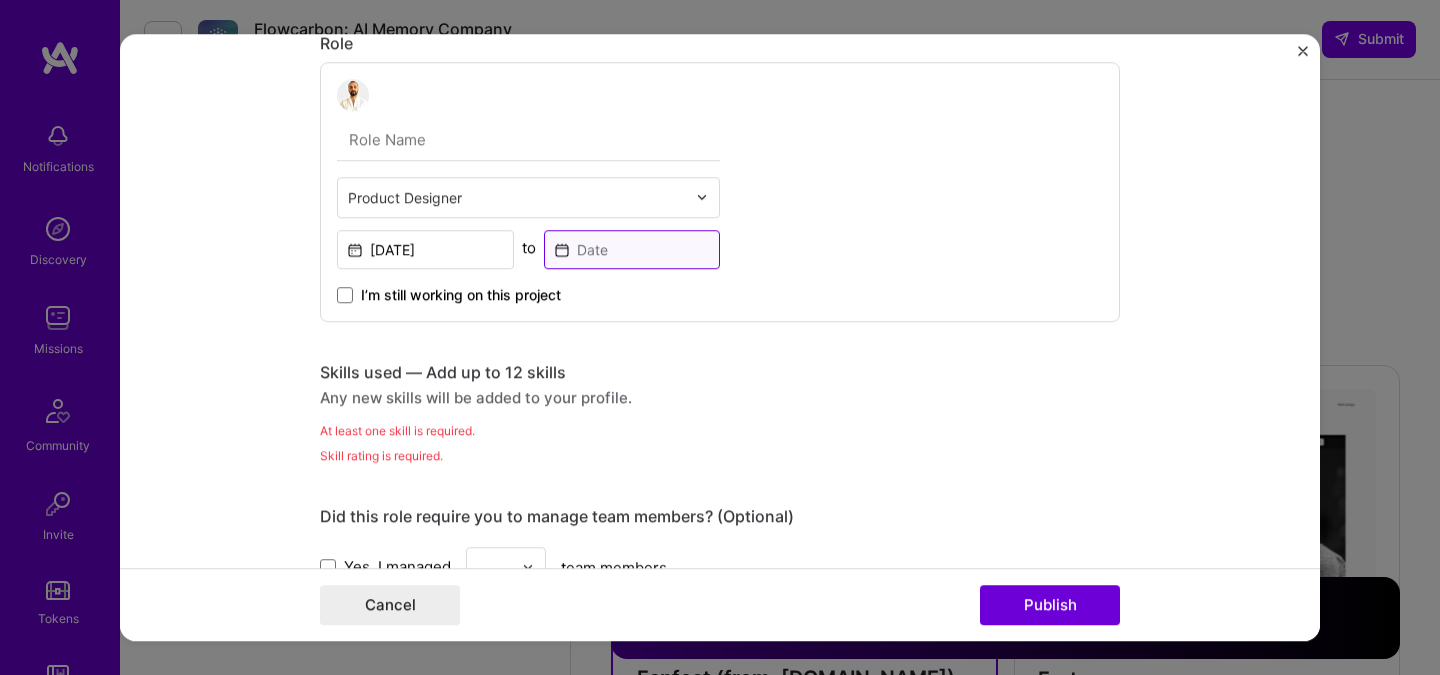 click at bounding box center [632, 249] 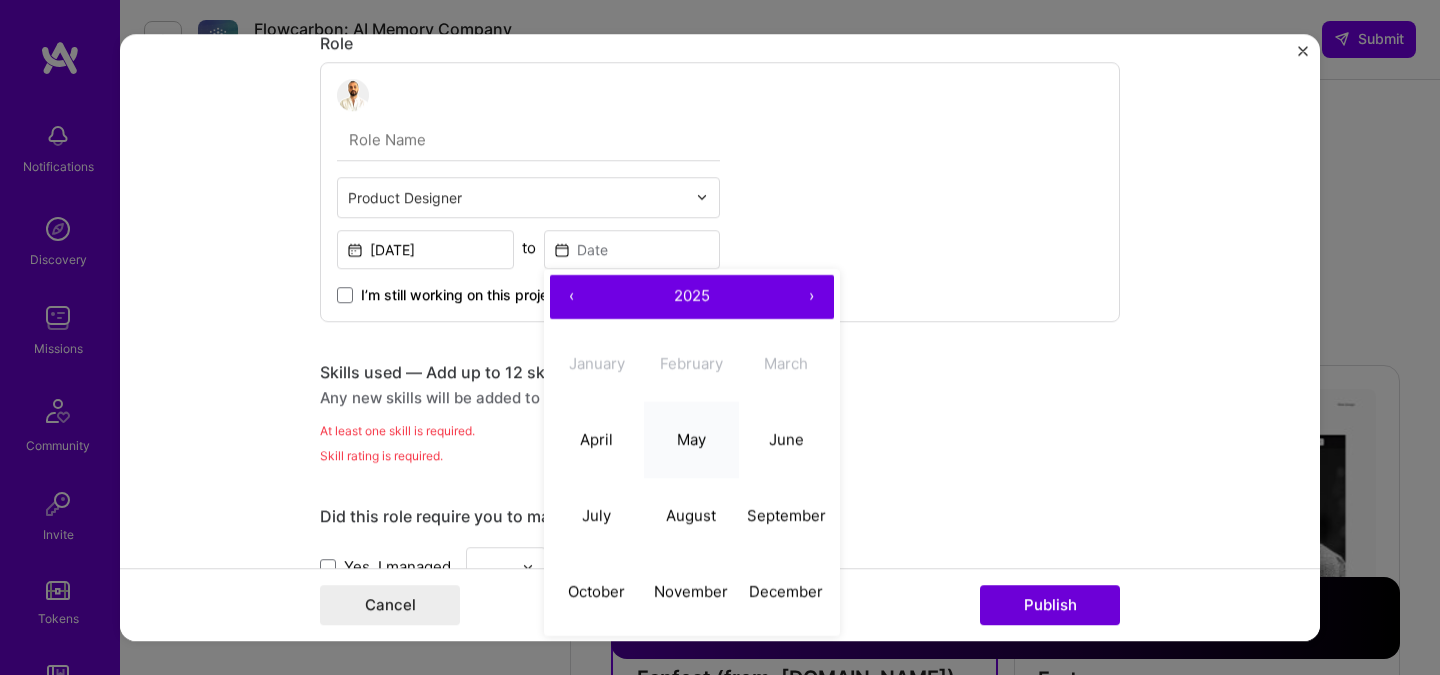 click on "May" at bounding box center (691, 440) 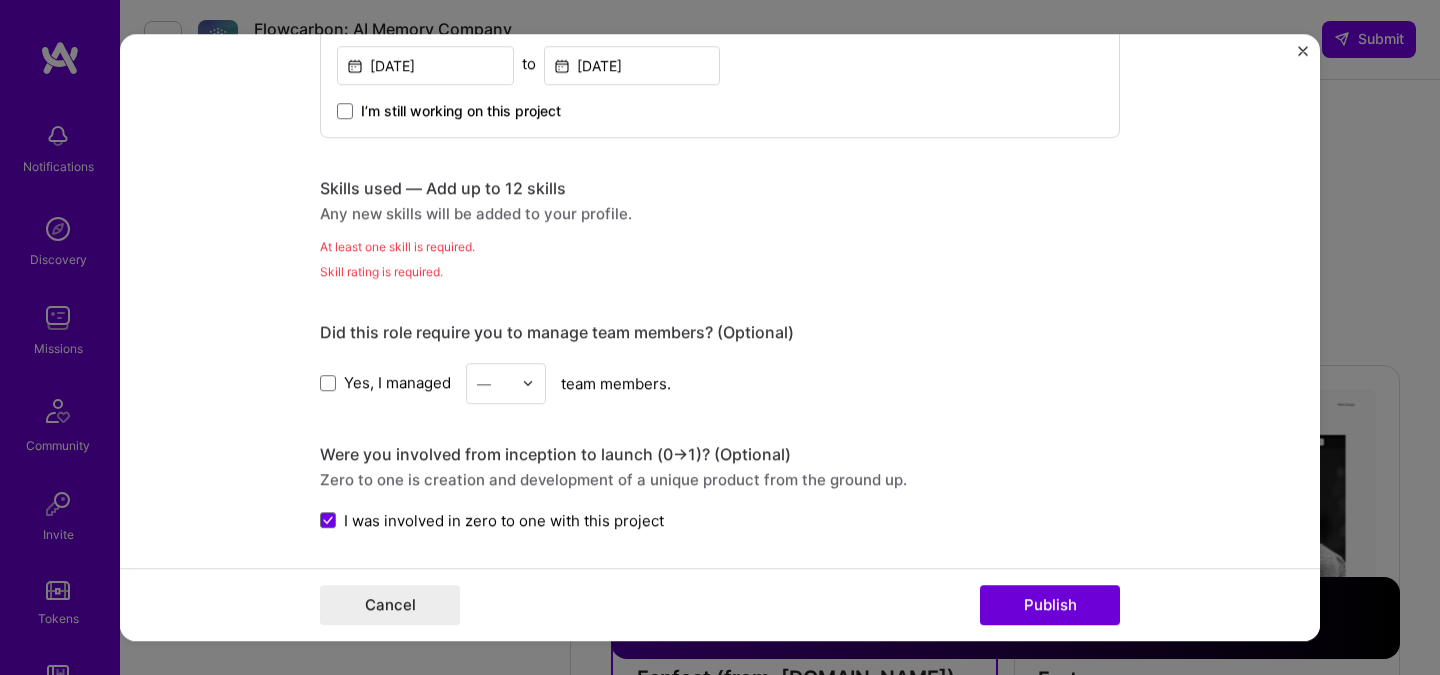 click on "At least one skill is required." at bounding box center (720, 246) 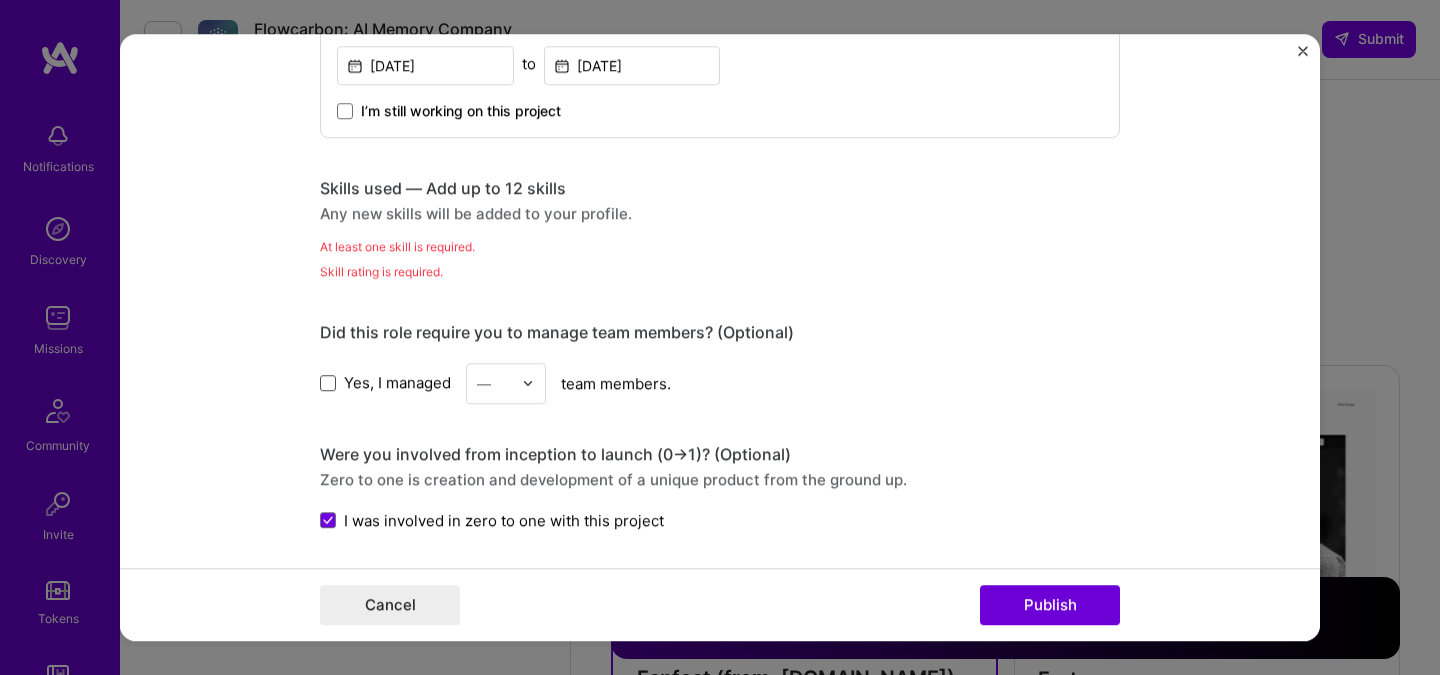 click at bounding box center (328, 383) 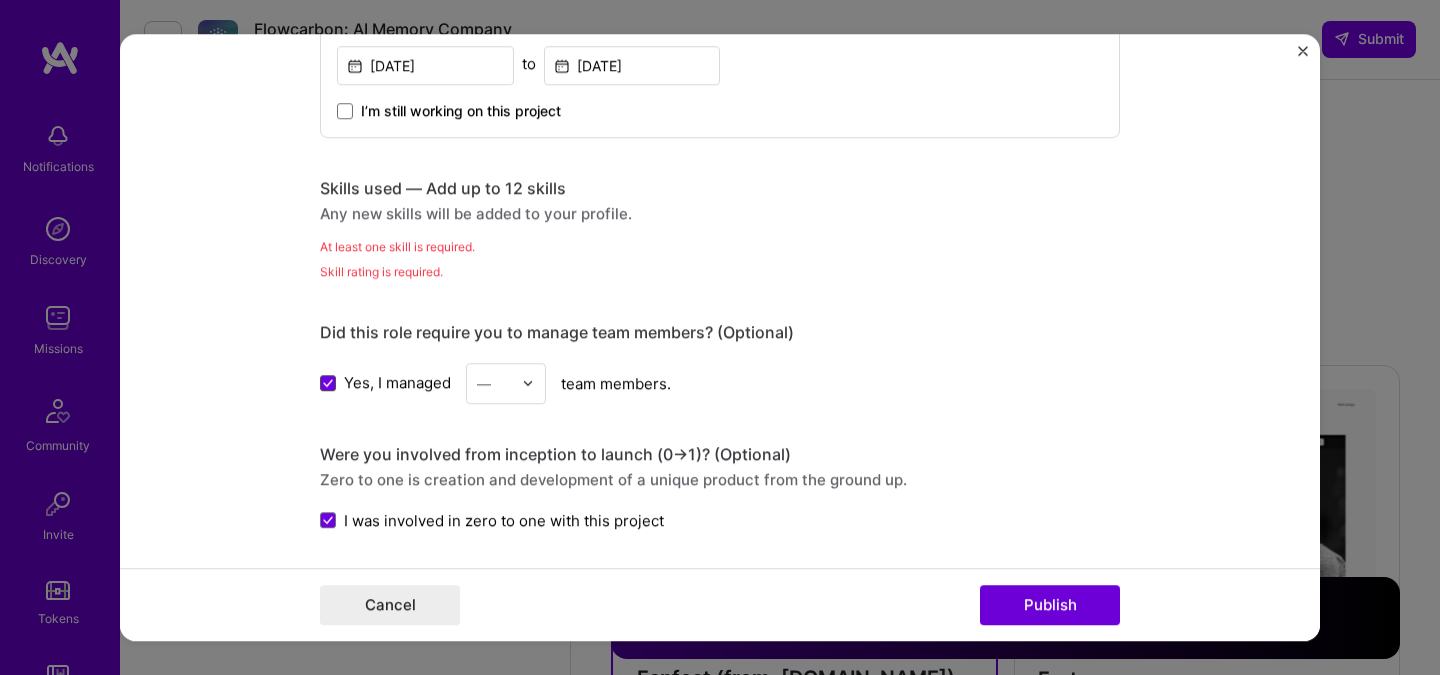 click 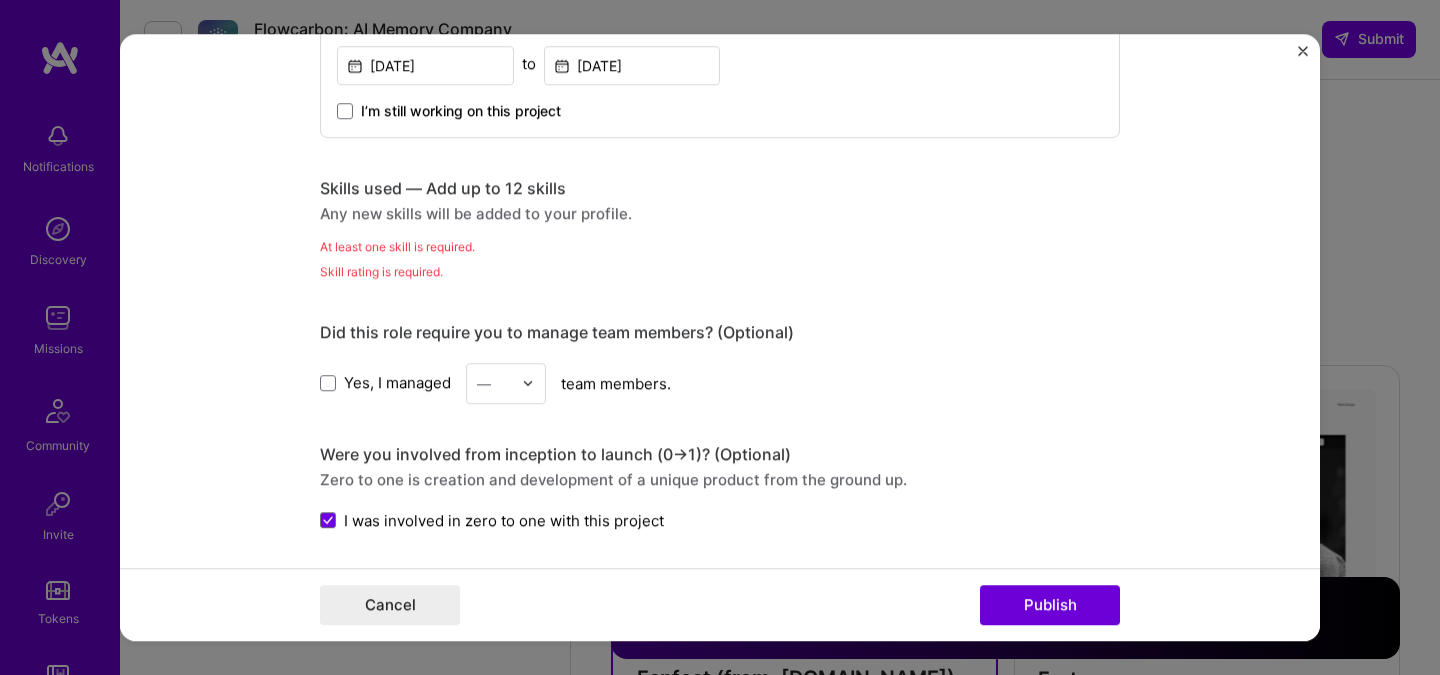 click on "At least one skill is required." at bounding box center (720, 246) 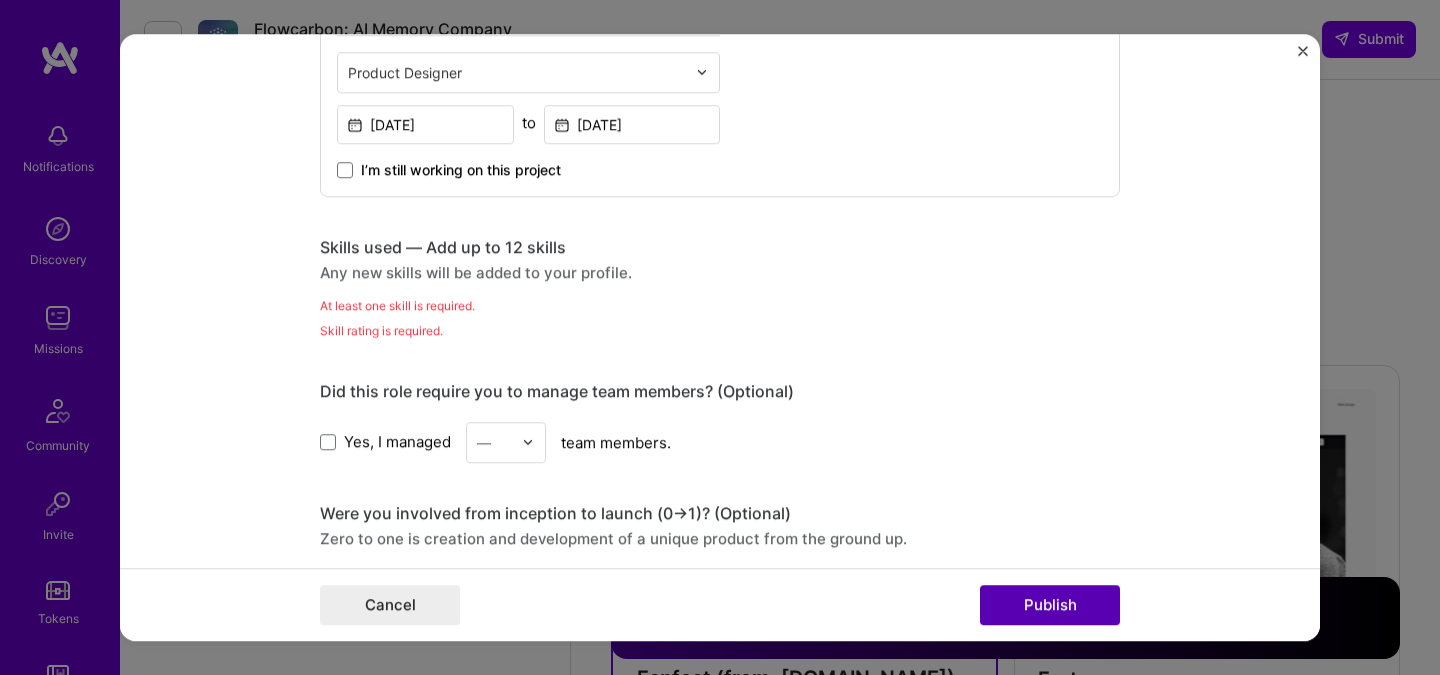 click on "Publish" at bounding box center [1050, 605] 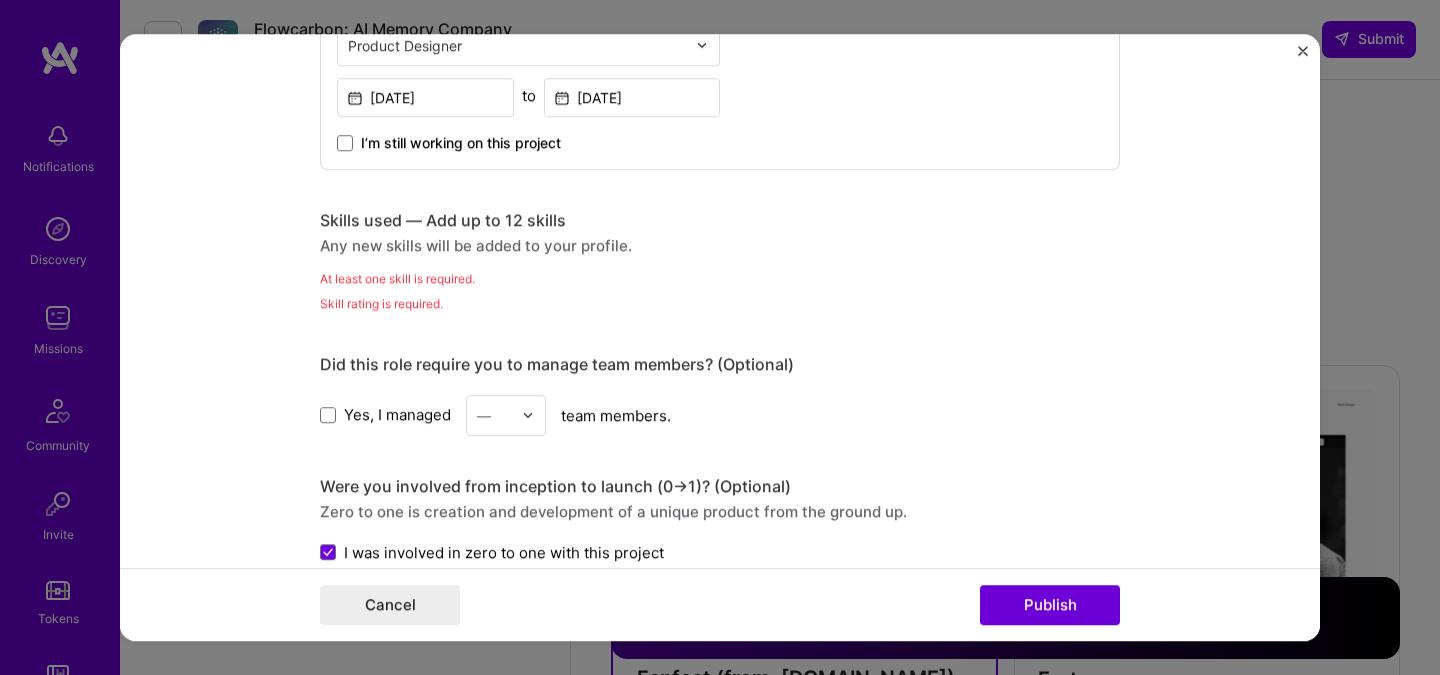 click on "At least one skill is required." at bounding box center (720, 278) 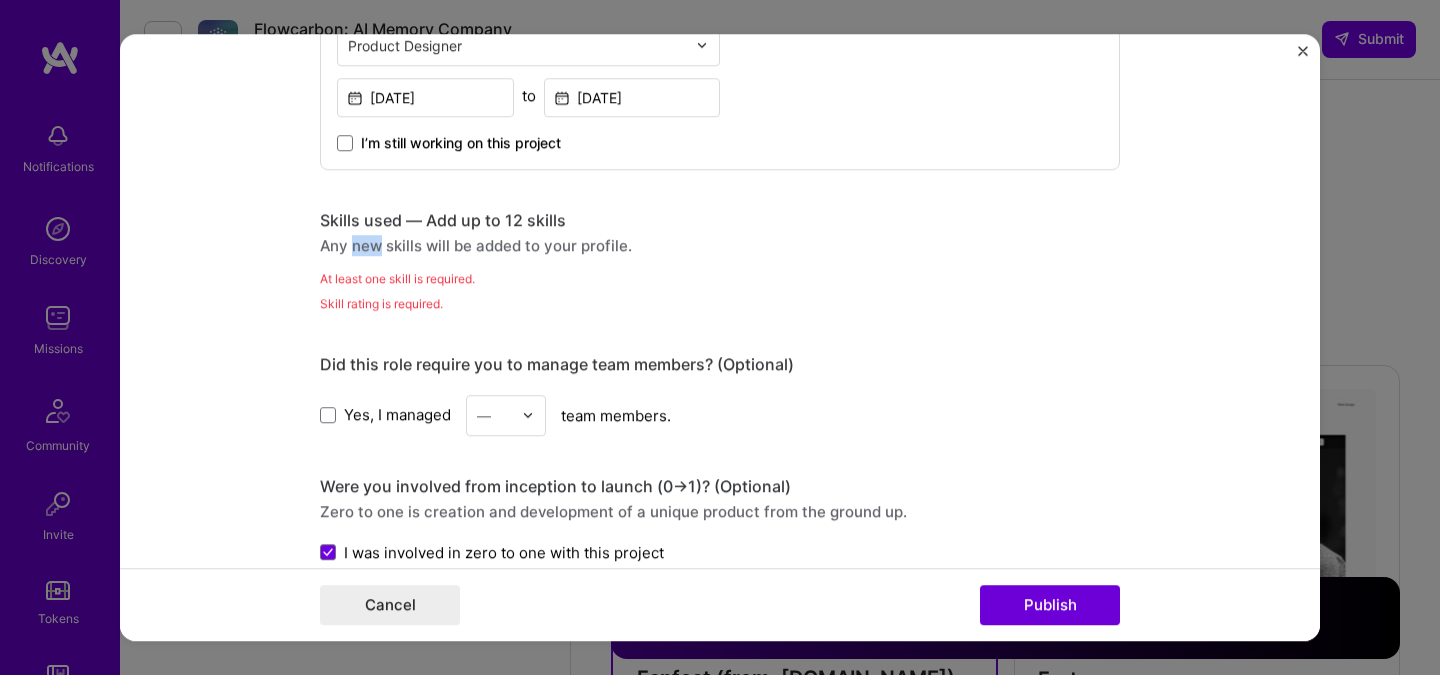 click on "Any new skills will be added to your profile." at bounding box center [720, 245] 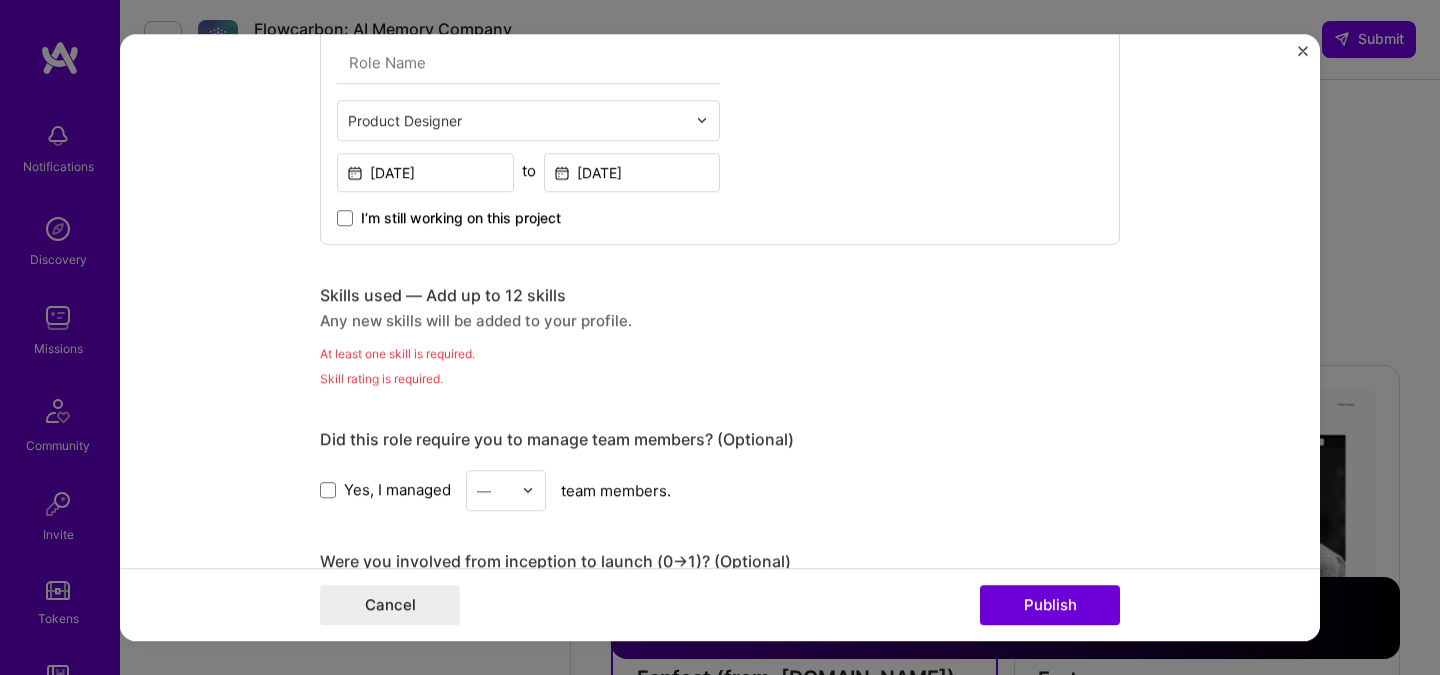 click on "Skills used — Add up to 12 skills Any new skills will be added to your profile. At least one skill is required. Skill rating is required." at bounding box center (720, 337) 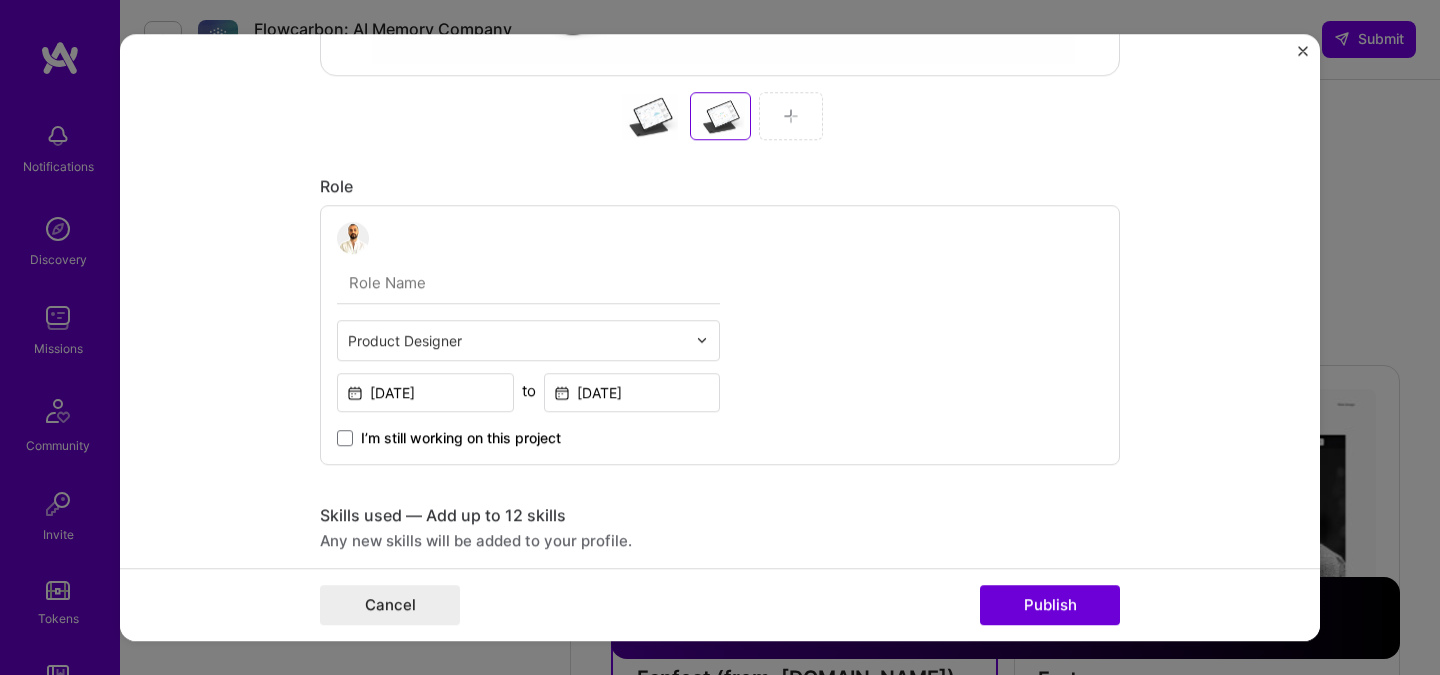 click at bounding box center (528, 283) 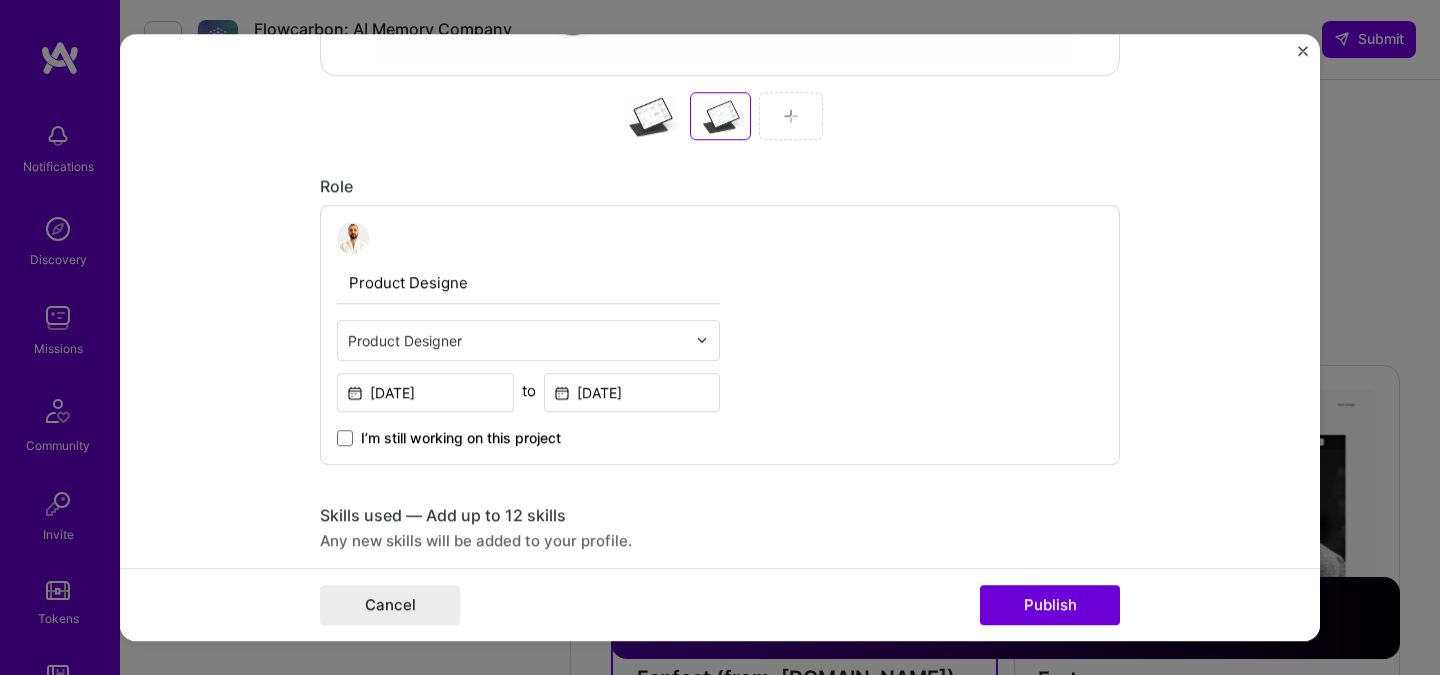 type on "Product Designer" 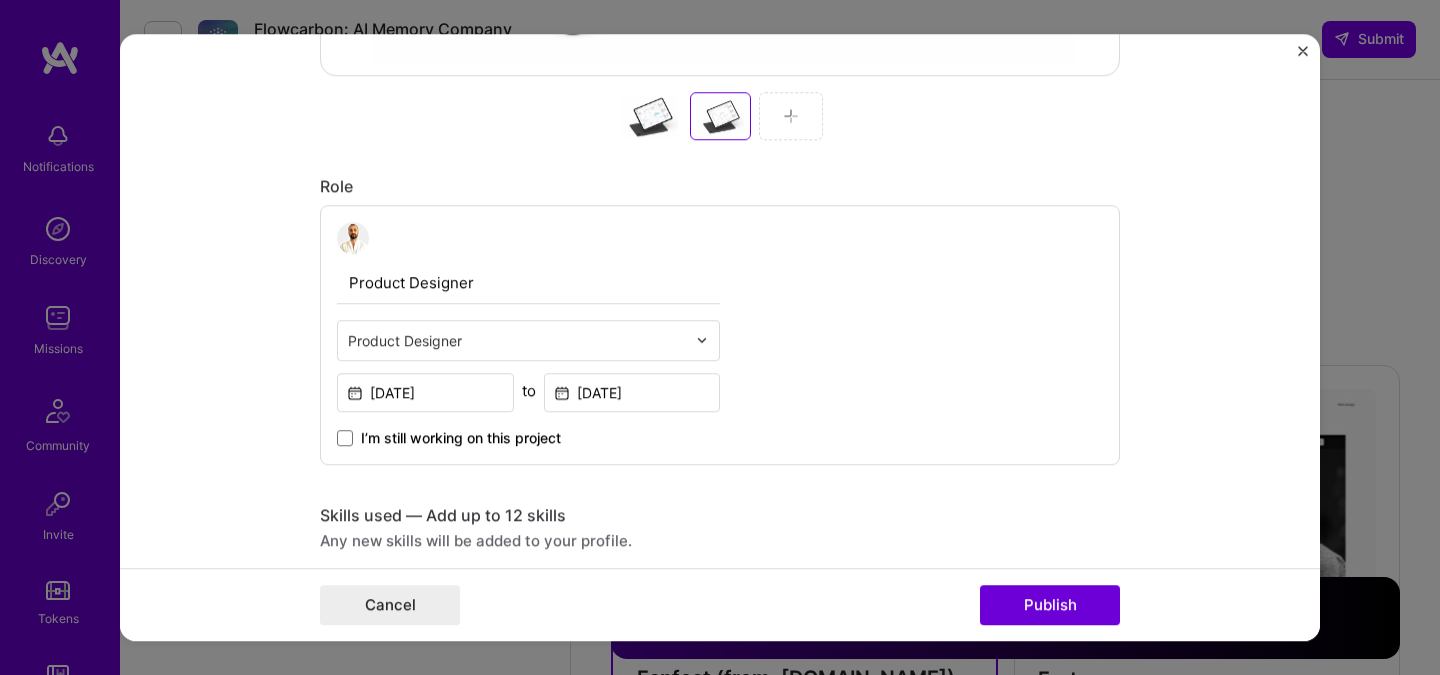 click on "Project title [URL] Company [URL]
Project industry Industry 1 Project Link (Optional) [URL]
Set as cover Add New Image  |  Set as Cover Remove Image Role Product Designer Product Designer [DATE]
to [DATE]
I’m still working on this project Skills used — Add up to 12 skills Any new skills will be added to your profile. At least one skill is required. Skill rating is required. Did this role require you to manage team members? (Optional) Yes, I managed — team members. Were you involved from inception to launch (0  ->  1)? (Optional) Zero to one is creation and development of a unique product from the ground up. I was involved in zero to one with this project Add metrics (Optional) Metrics help you visually show the outcome of a project. You can add up to 3 metrics. Project details   Enhancing AI Monitoring for Insurers Problem My Contributions Outcomes" at bounding box center (720, 338) 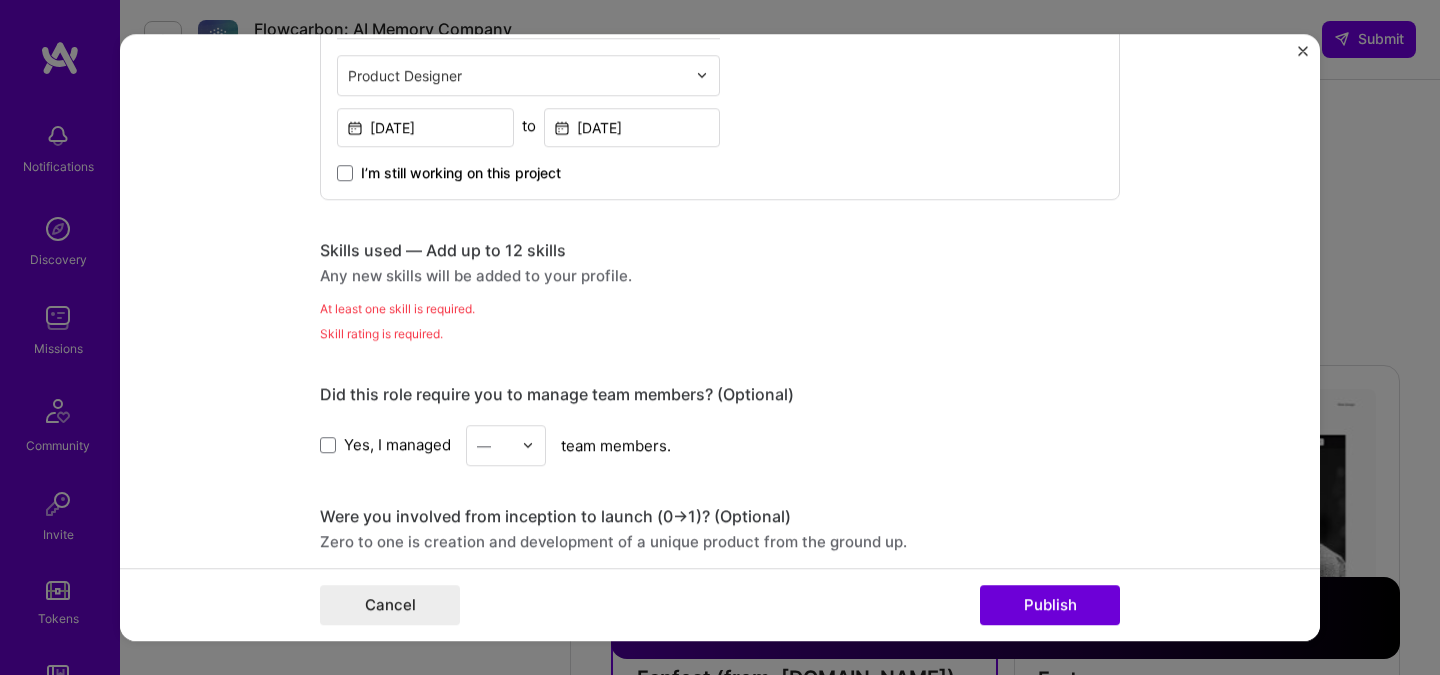 click on "Skills used — Add up to 12 skills Any new skills will be added to your profile. At least one skill is required. Skill rating is required." at bounding box center (720, 292) 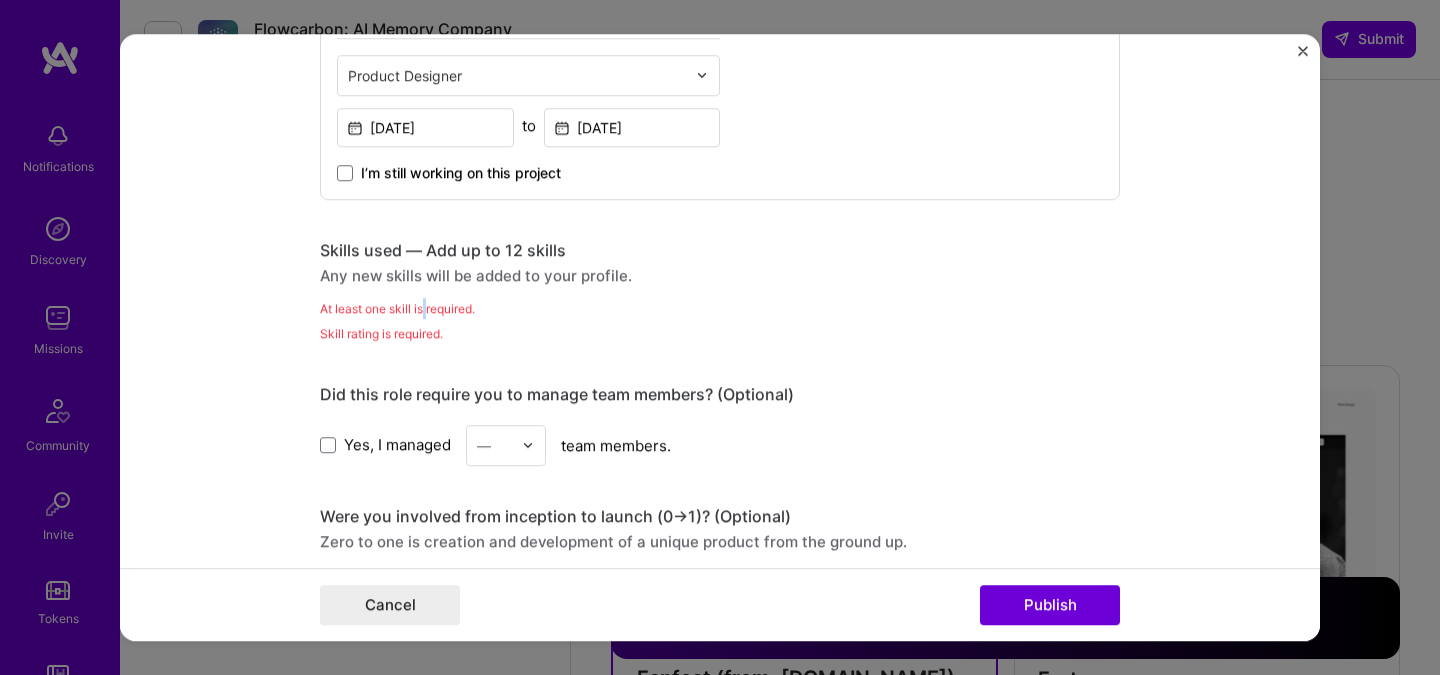 click on "At least one skill is required." at bounding box center (720, 308) 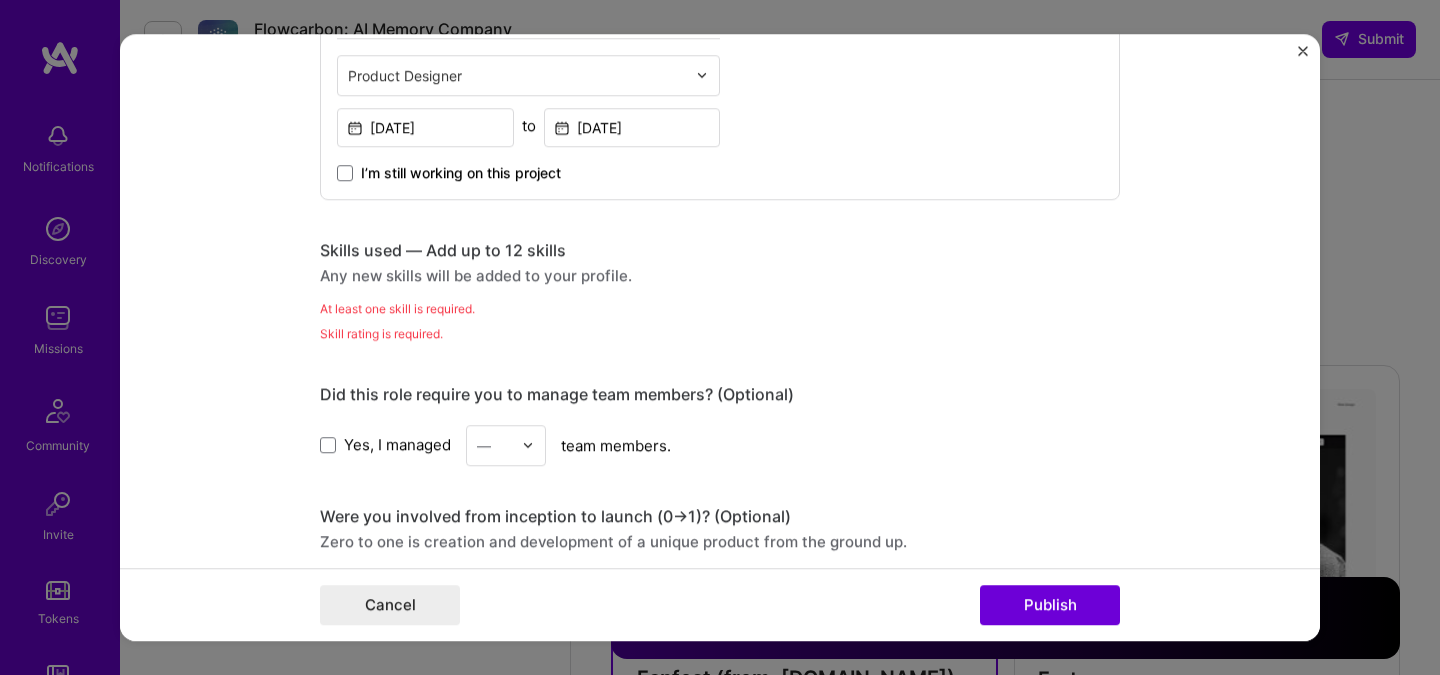 click on "Skill rating is required." at bounding box center (720, 333) 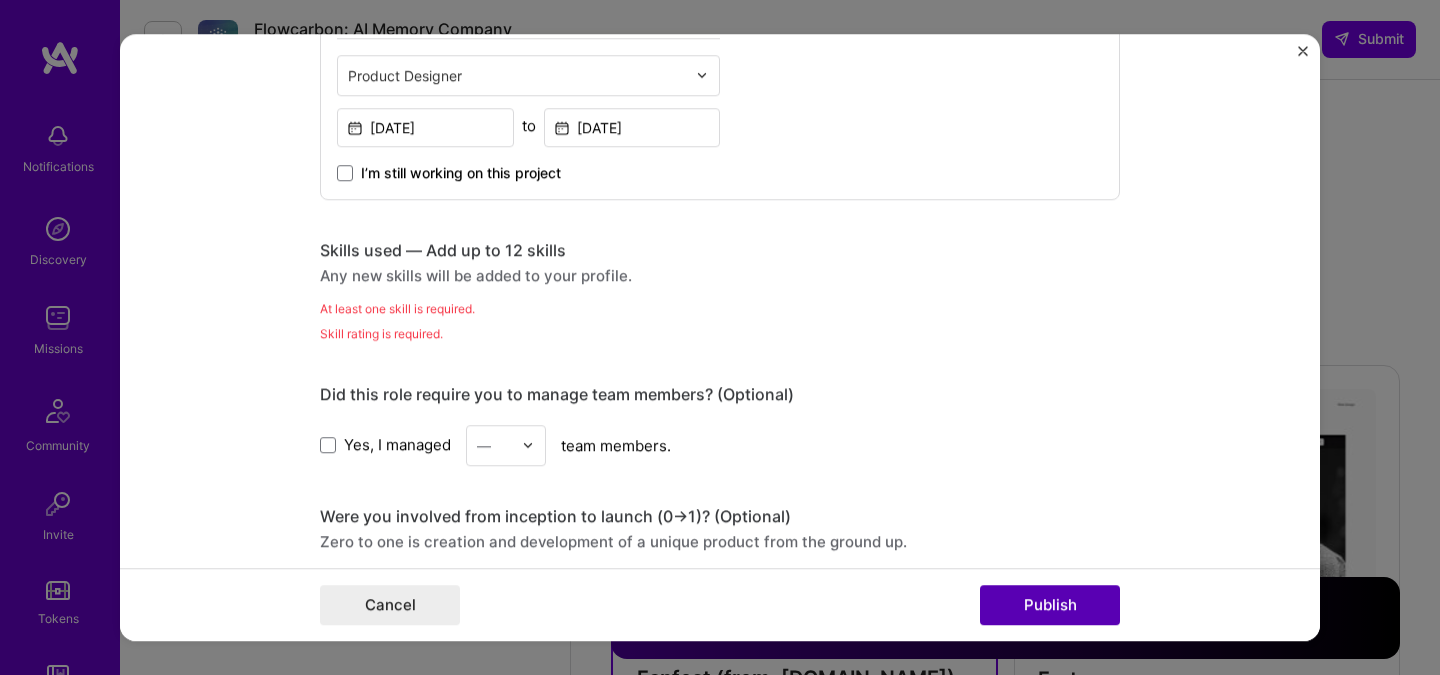 click on "Publish" at bounding box center (1050, 605) 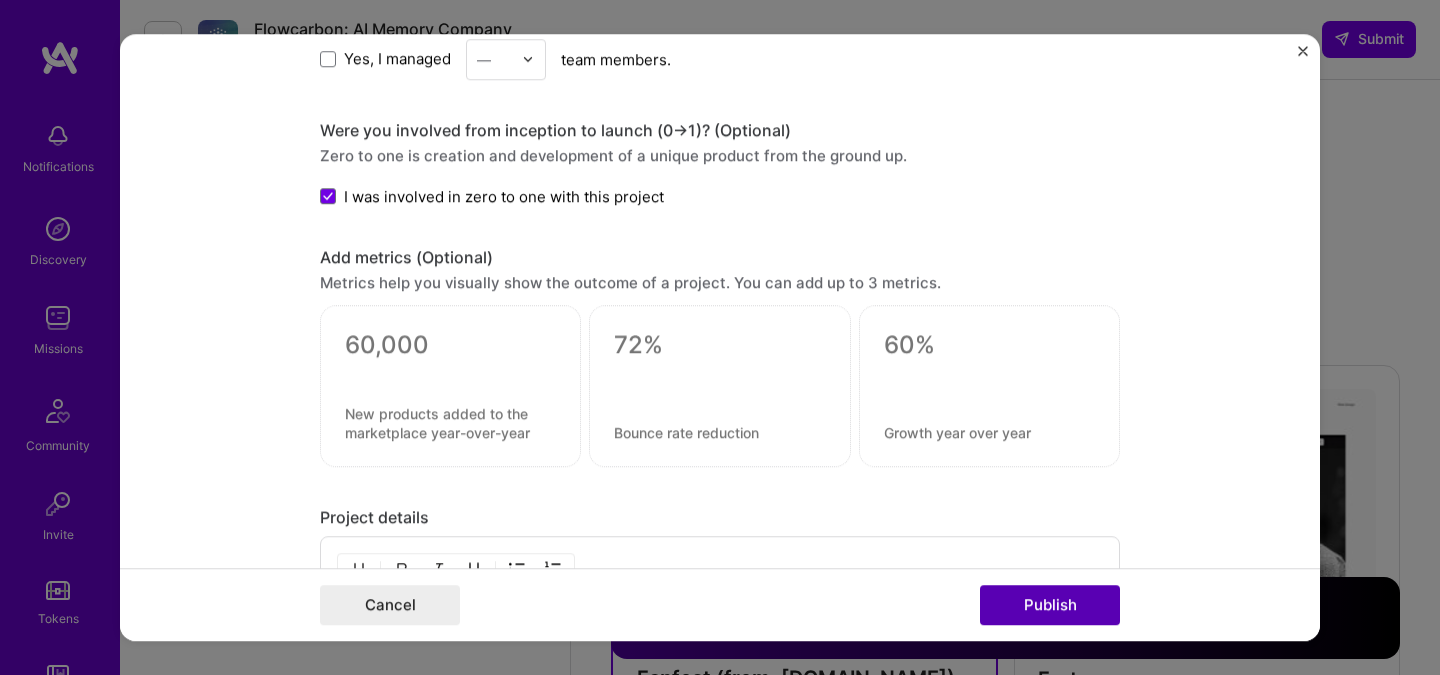 click on "Publish" at bounding box center [1050, 605] 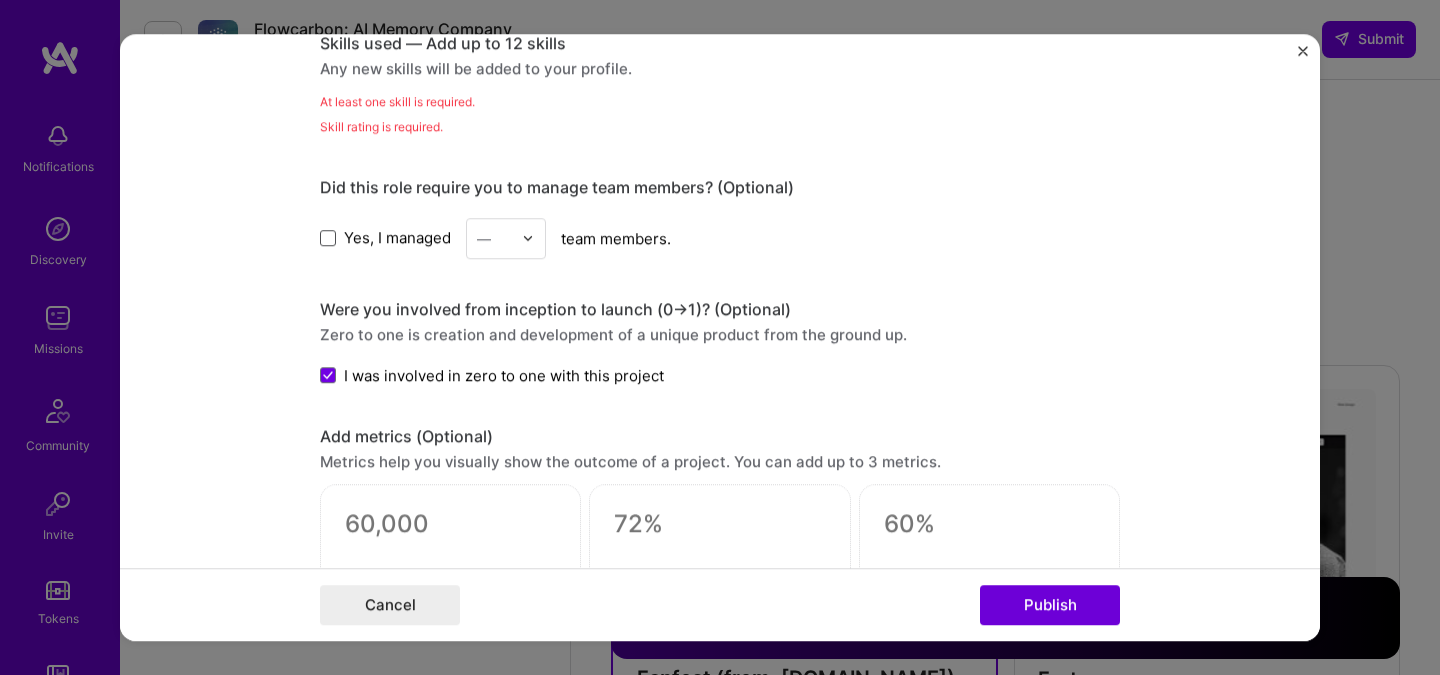 click at bounding box center (328, 238) 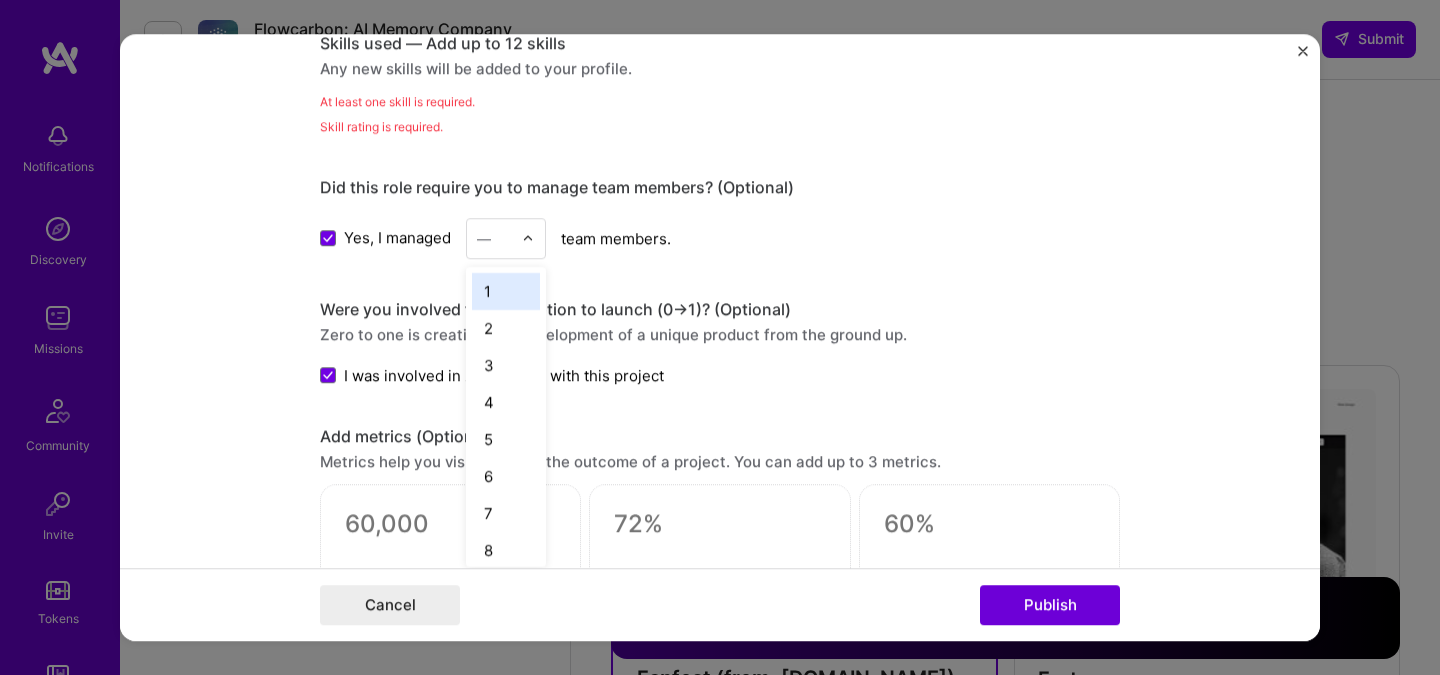 click on "—" at bounding box center (494, 238) 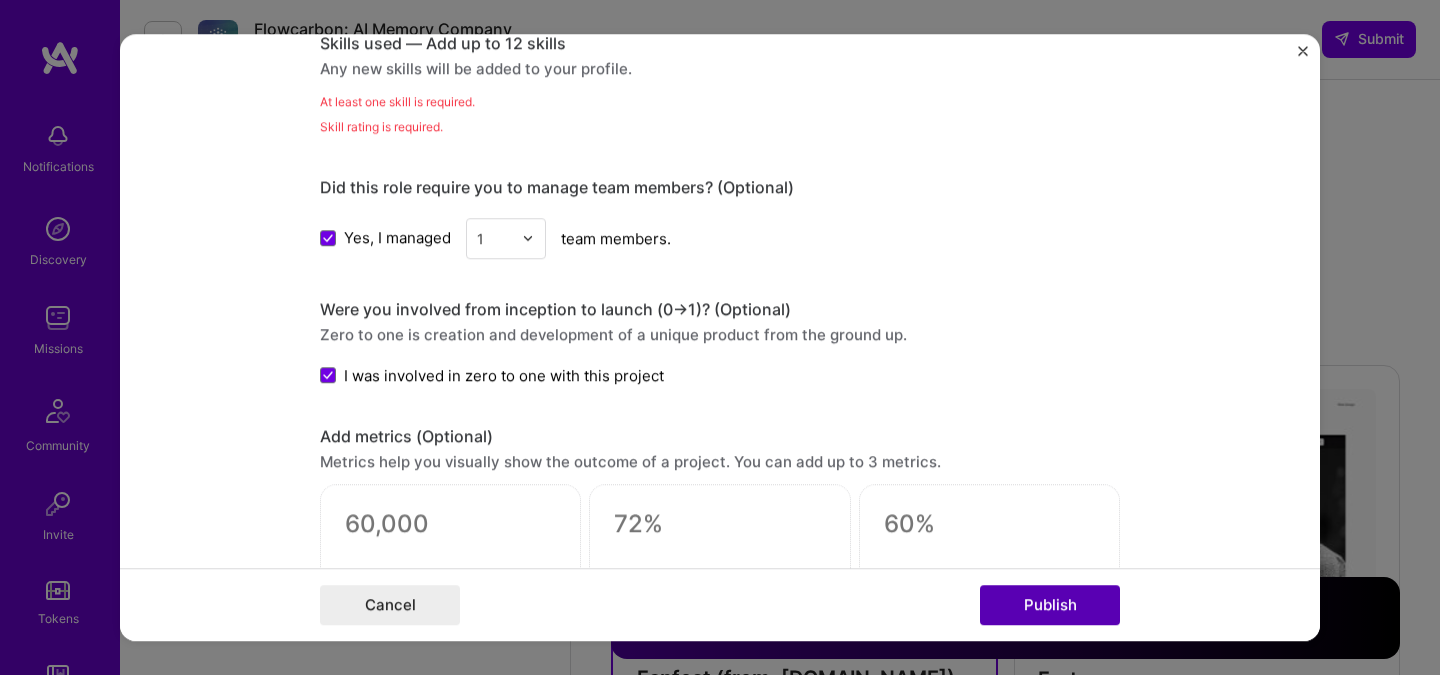 click on "Publish" at bounding box center [1050, 605] 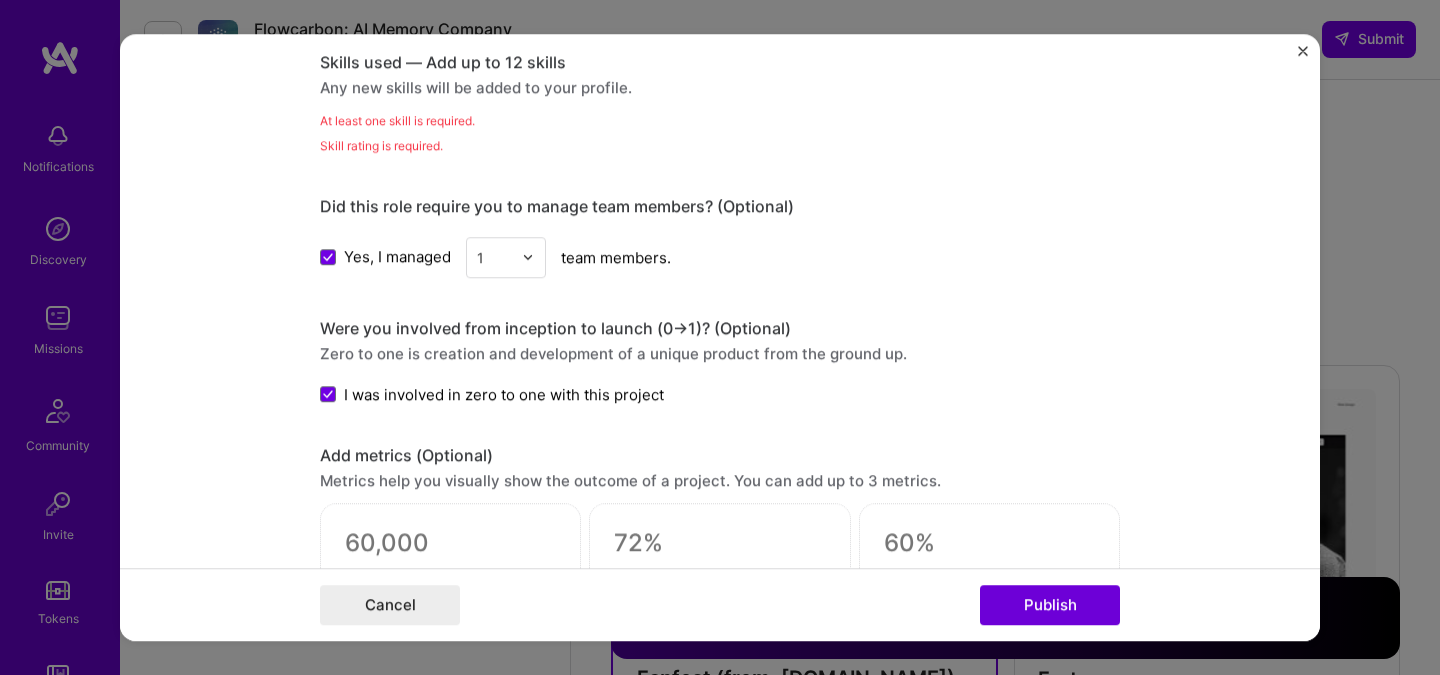 click on "Skill rating is required." at bounding box center (720, 145) 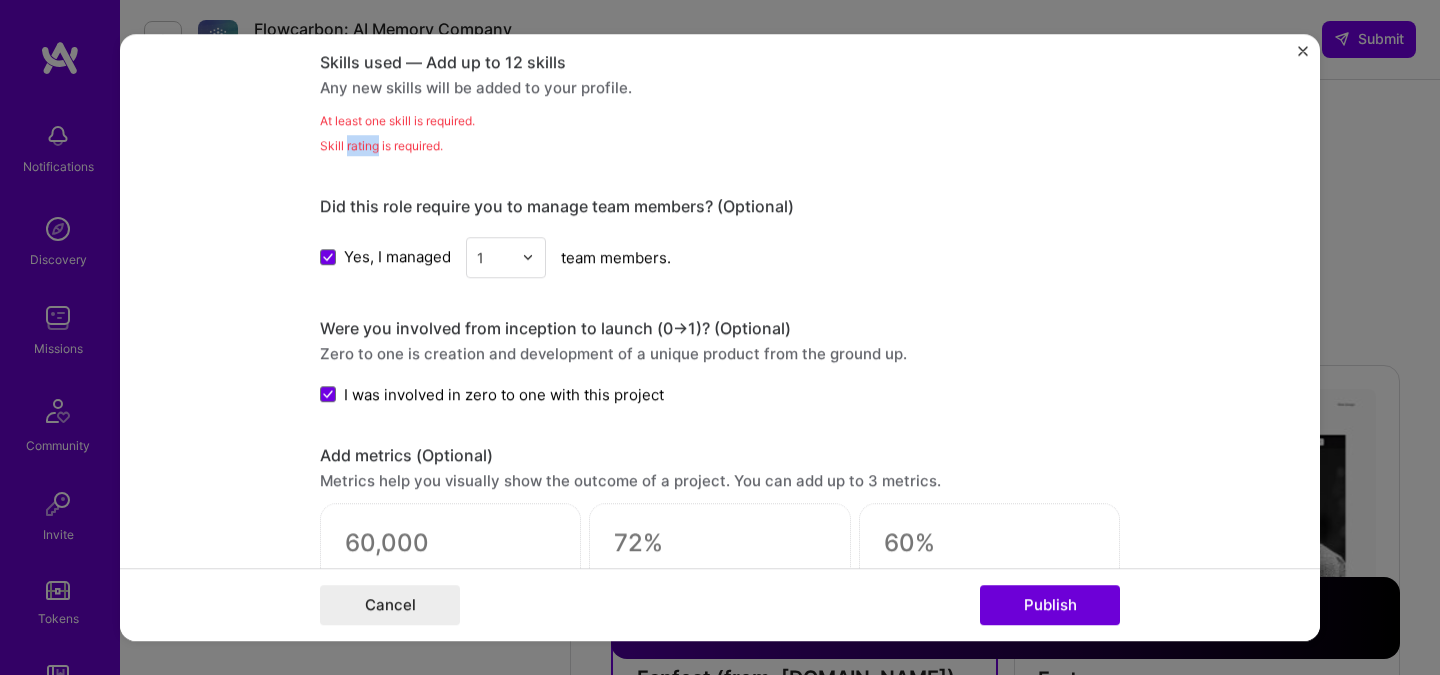 click on "Skill rating is required." at bounding box center (720, 145) 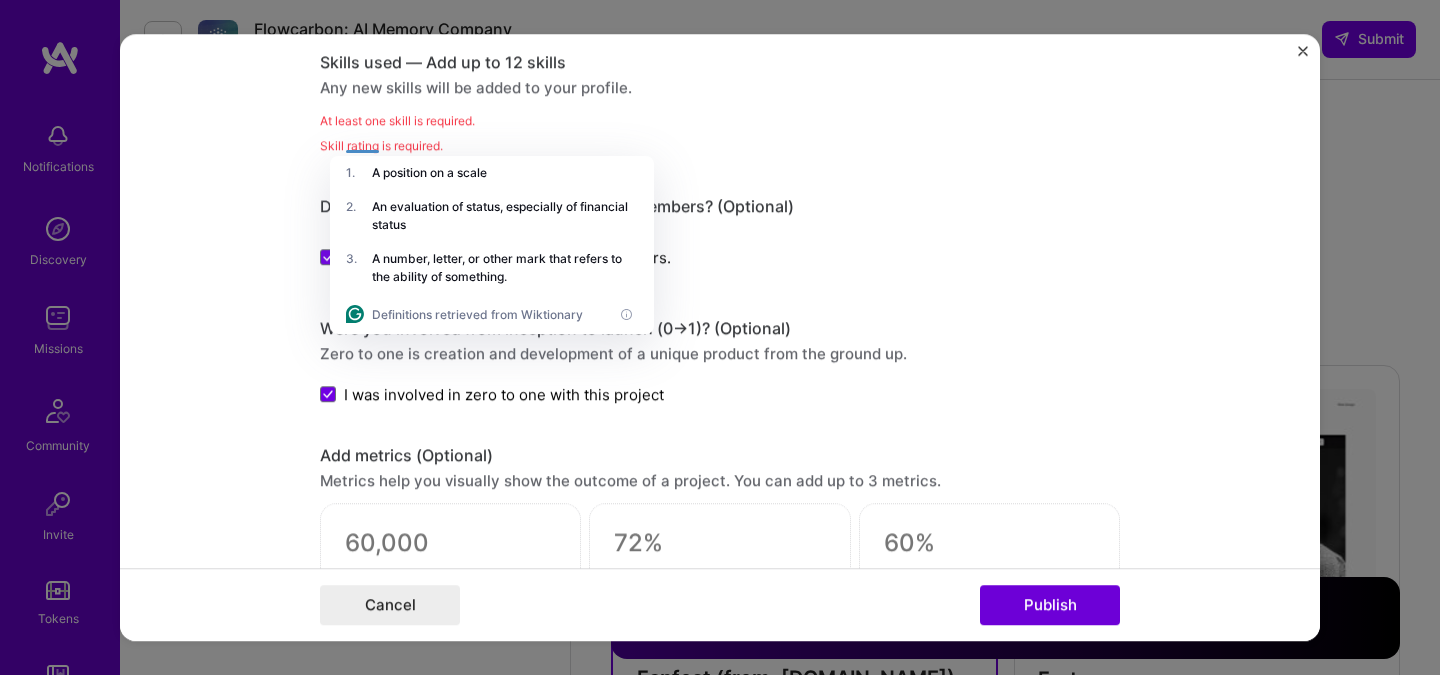 click on "At least one skill is required." at bounding box center [720, 120] 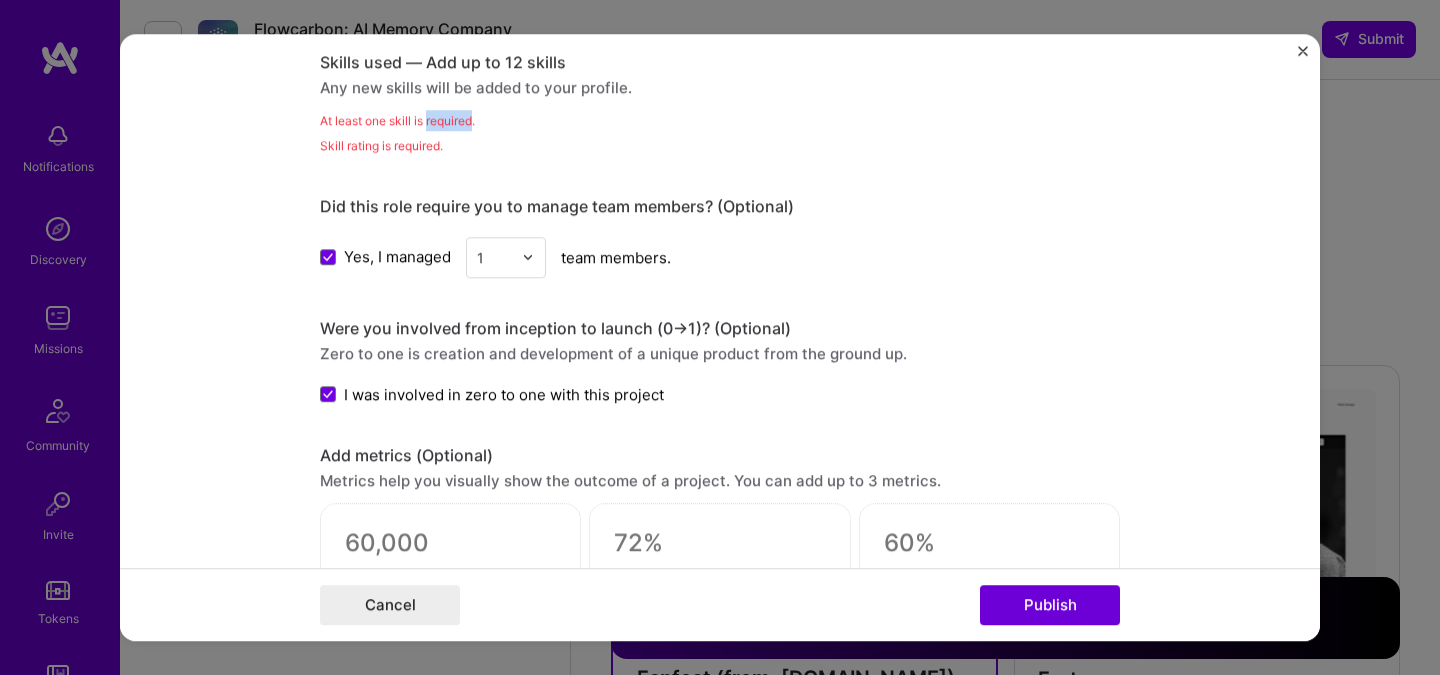 click on "At least one skill is required." at bounding box center (720, 120) 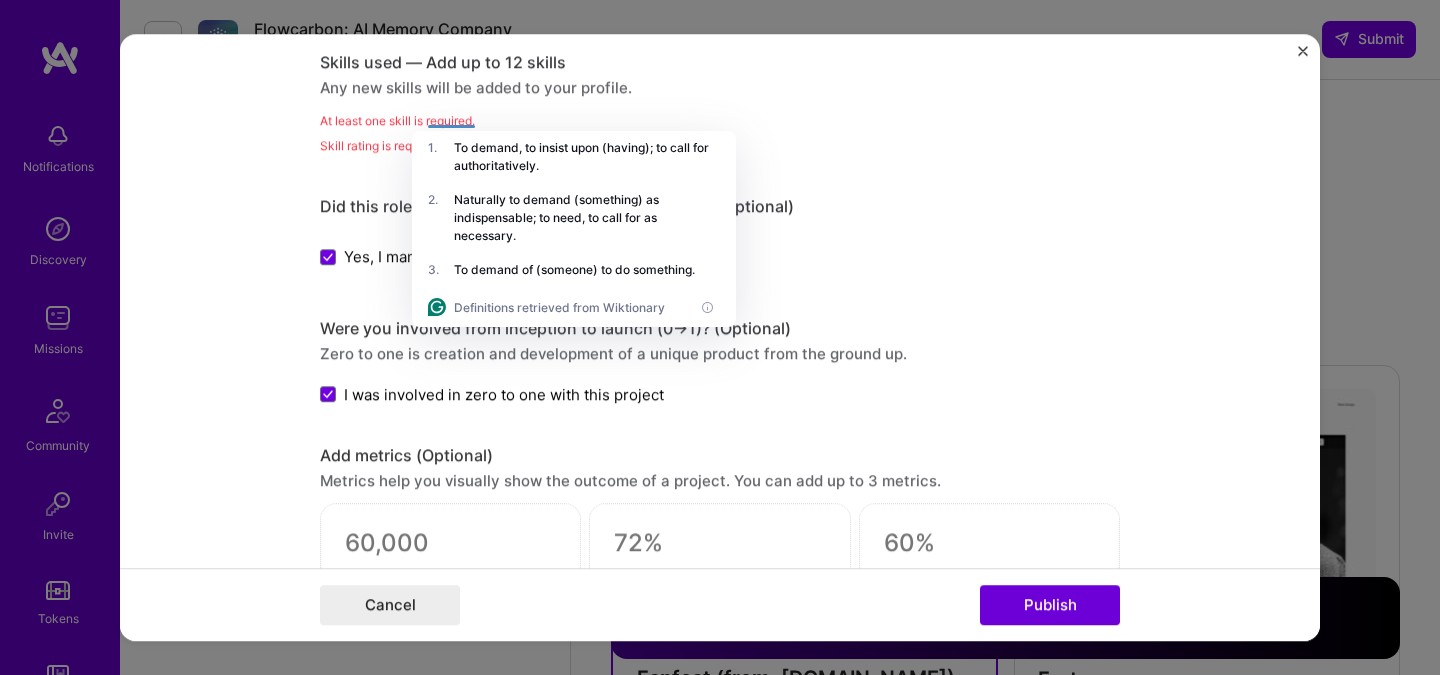 click on "Skills used — Add up to 12 skills Any new skills will be added to your profile." at bounding box center (720, 75) 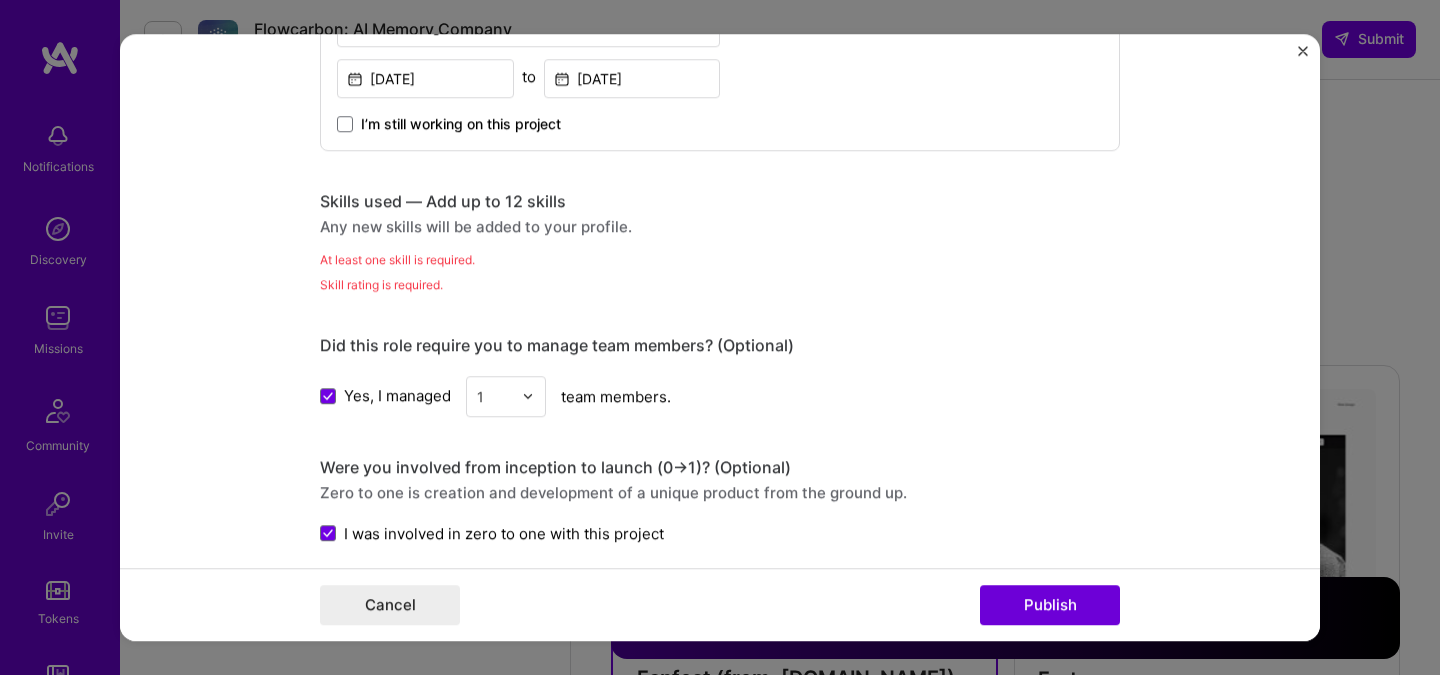 click on "Skills used — Add up to 12 skills" at bounding box center (720, 201) 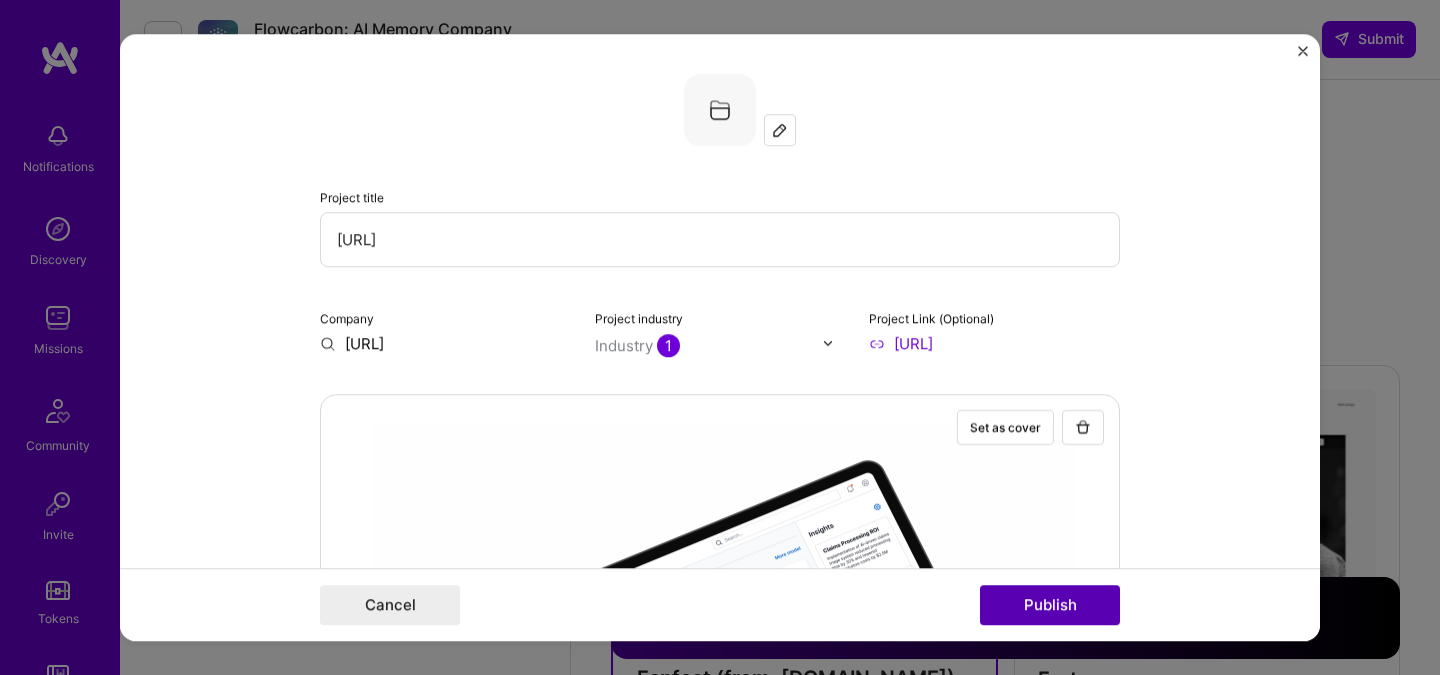 click on "Publish" at bounding box center [1050, 605] 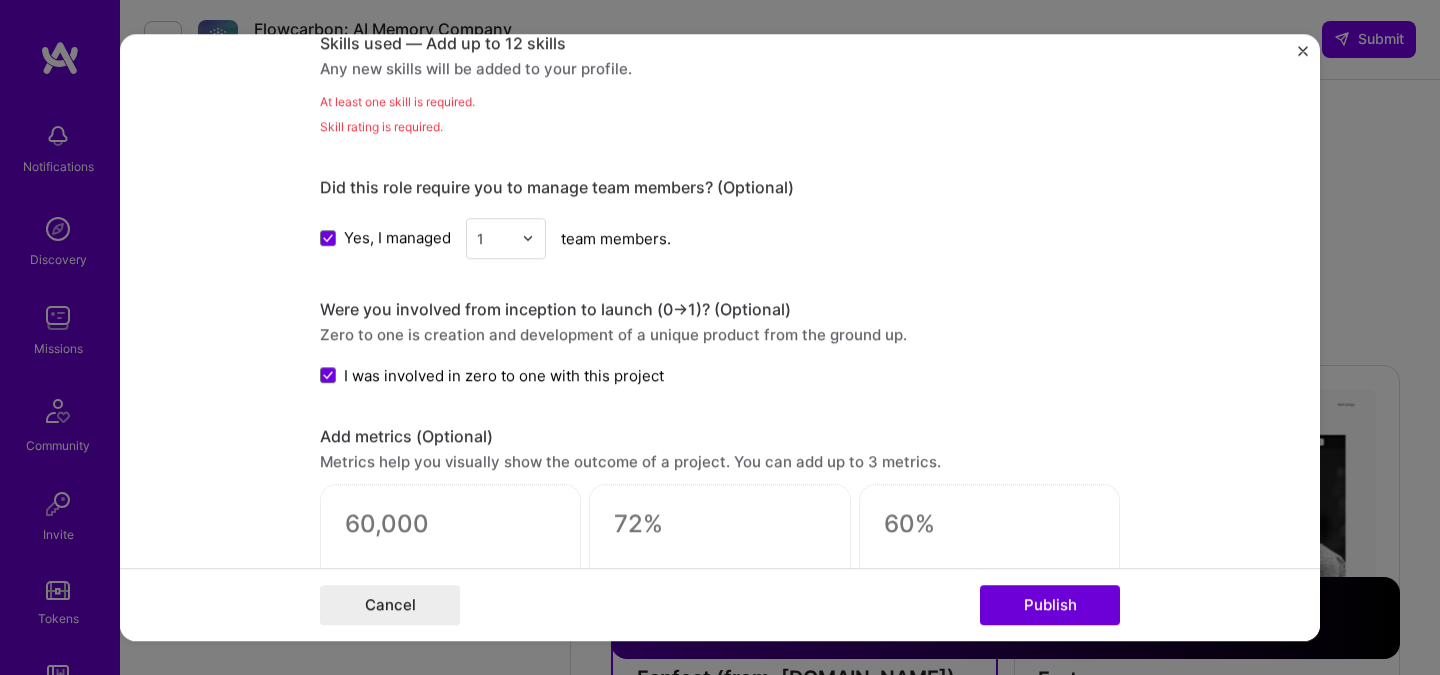 click at bounding box center [1303, 56] 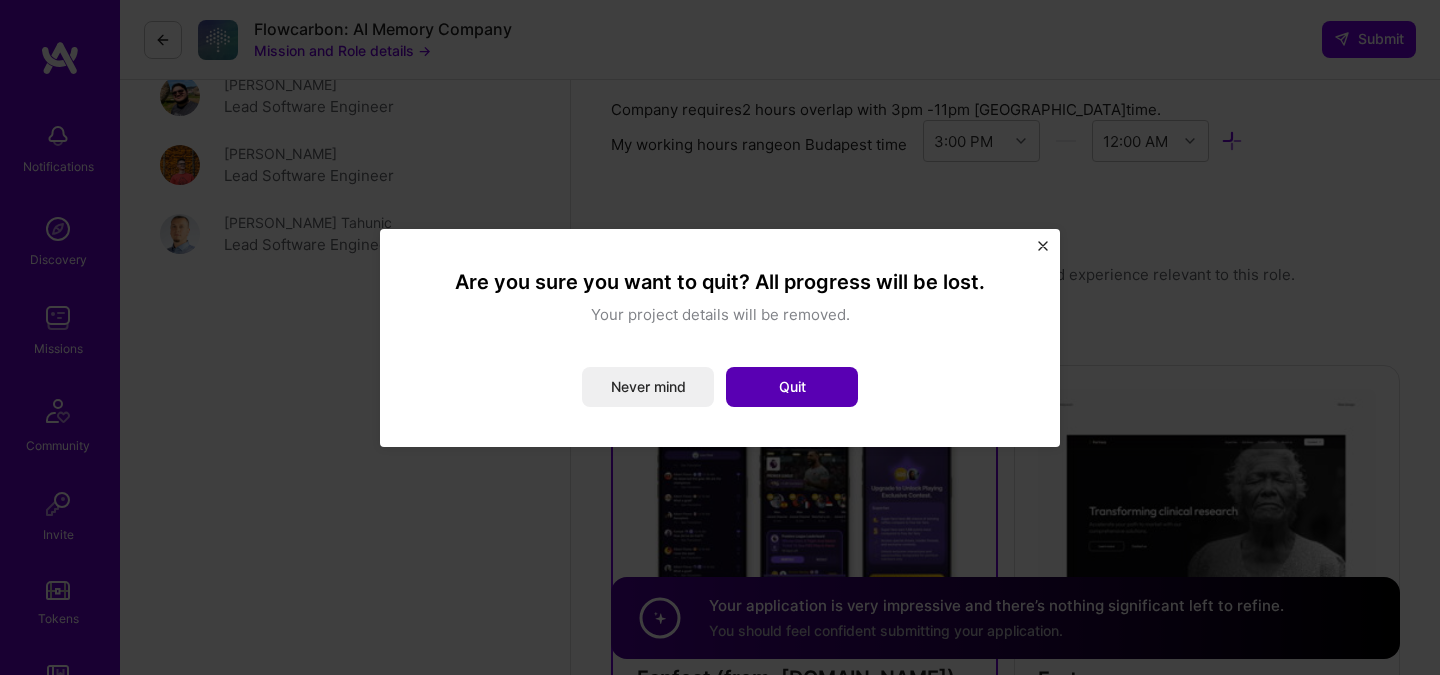 click on "Quit" at bounding box center [792, 387] 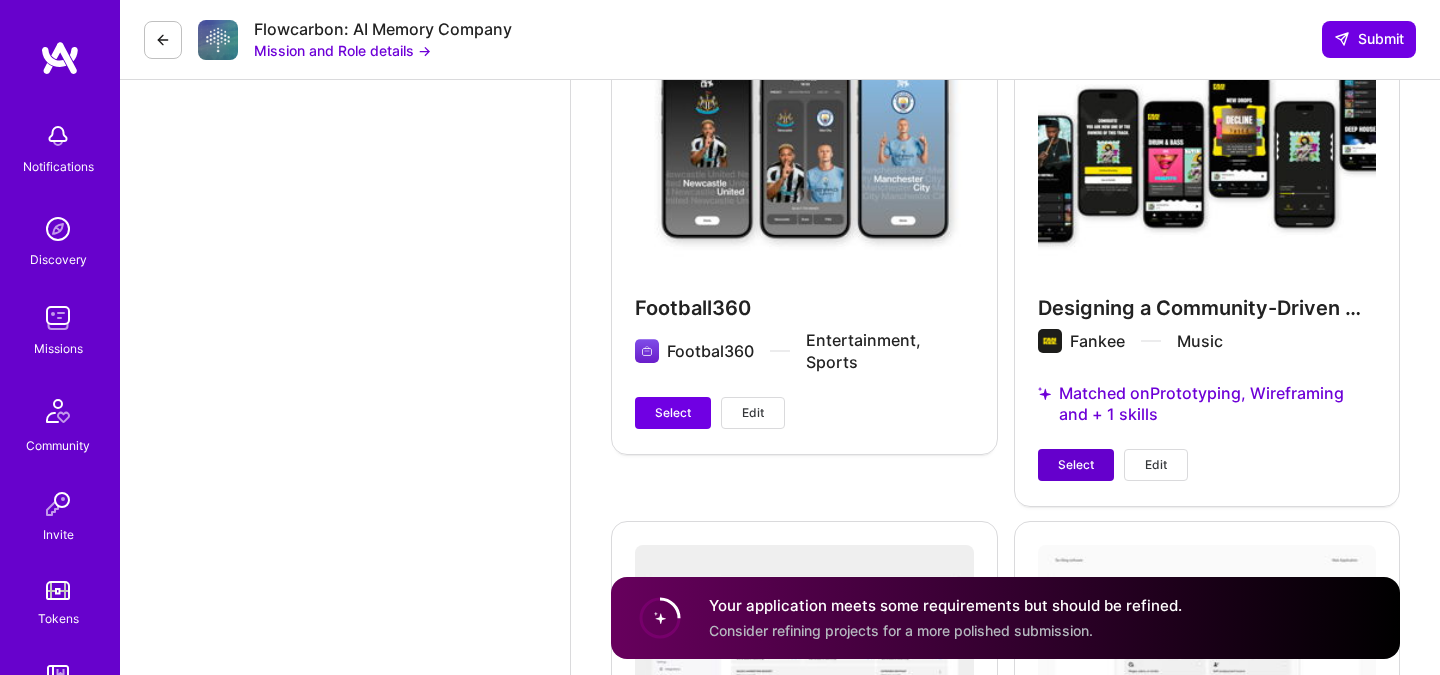 click on "Select" at bounding box center (1076, 465) 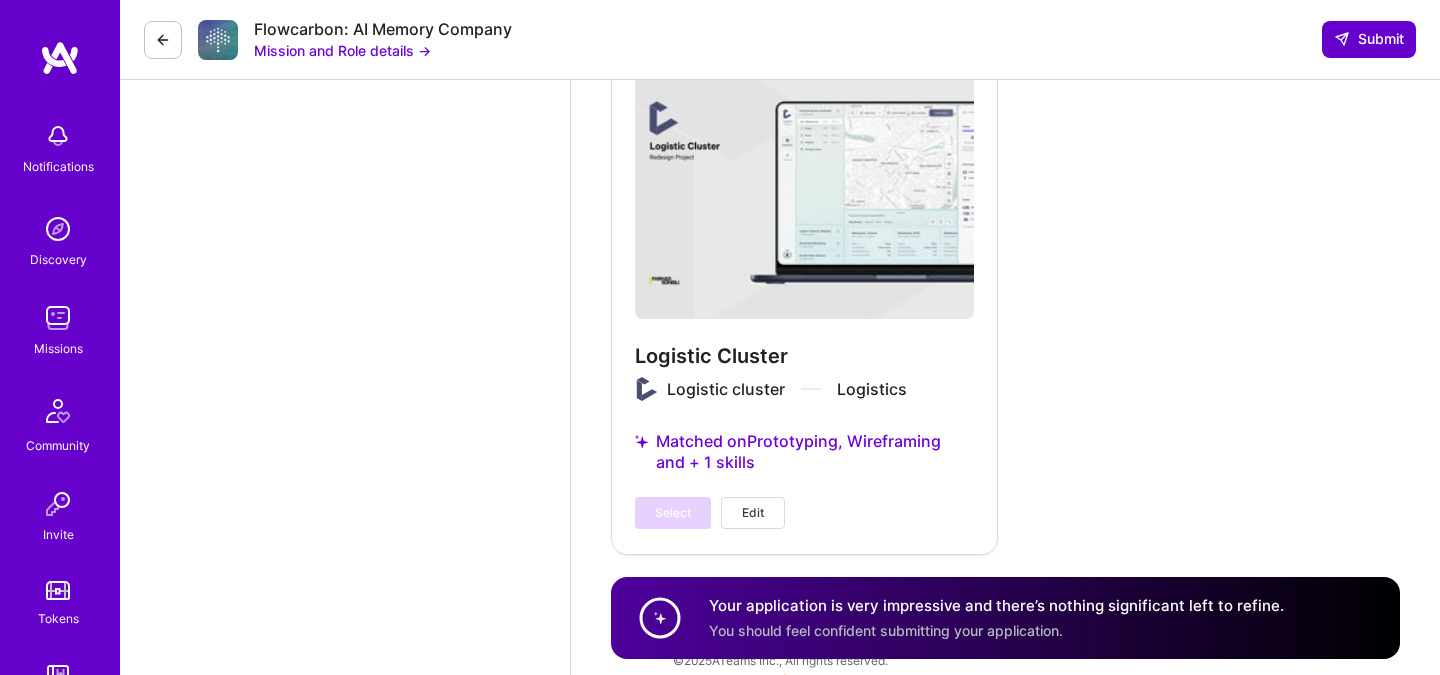 click on "Submit" at bounding box center [1369, 39] 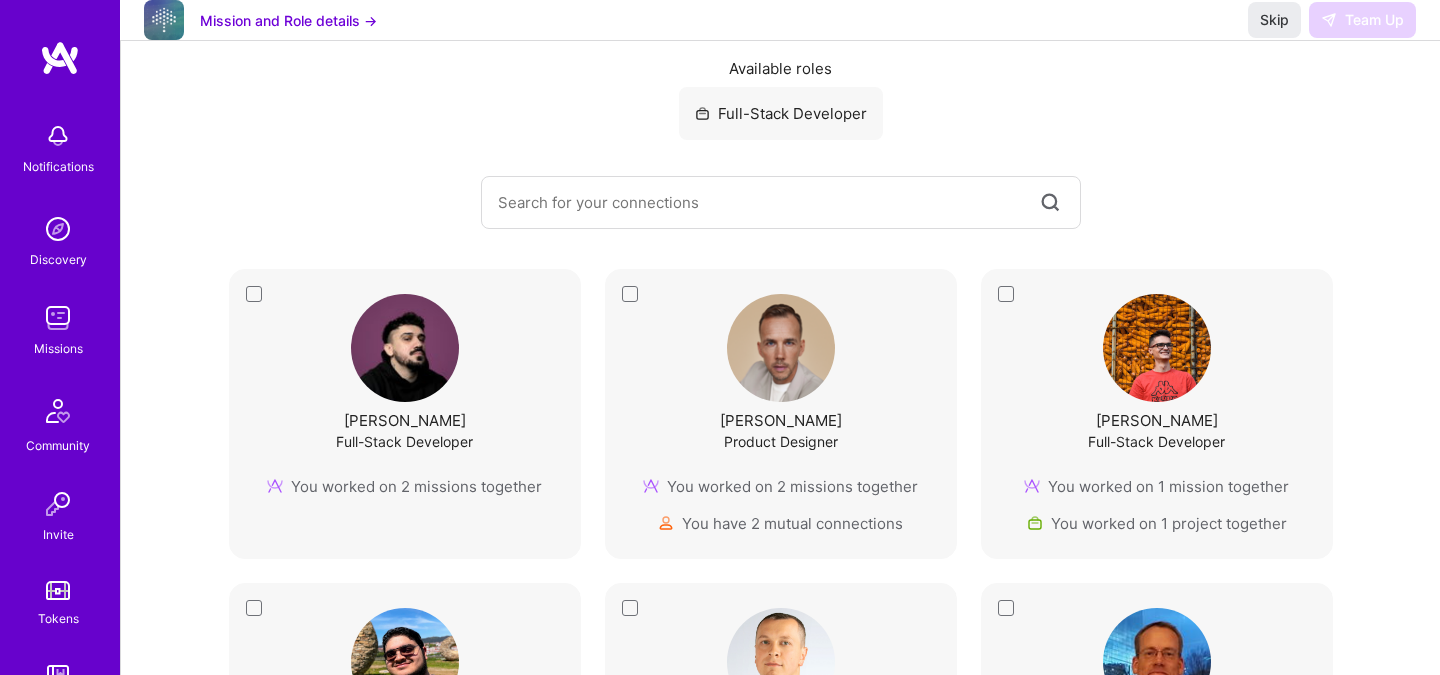 click on "[PERSON_NAME] Full-Stack Developer You worked on 1 mission together You worked on 1 project together" at bounding box center (1157, 414) 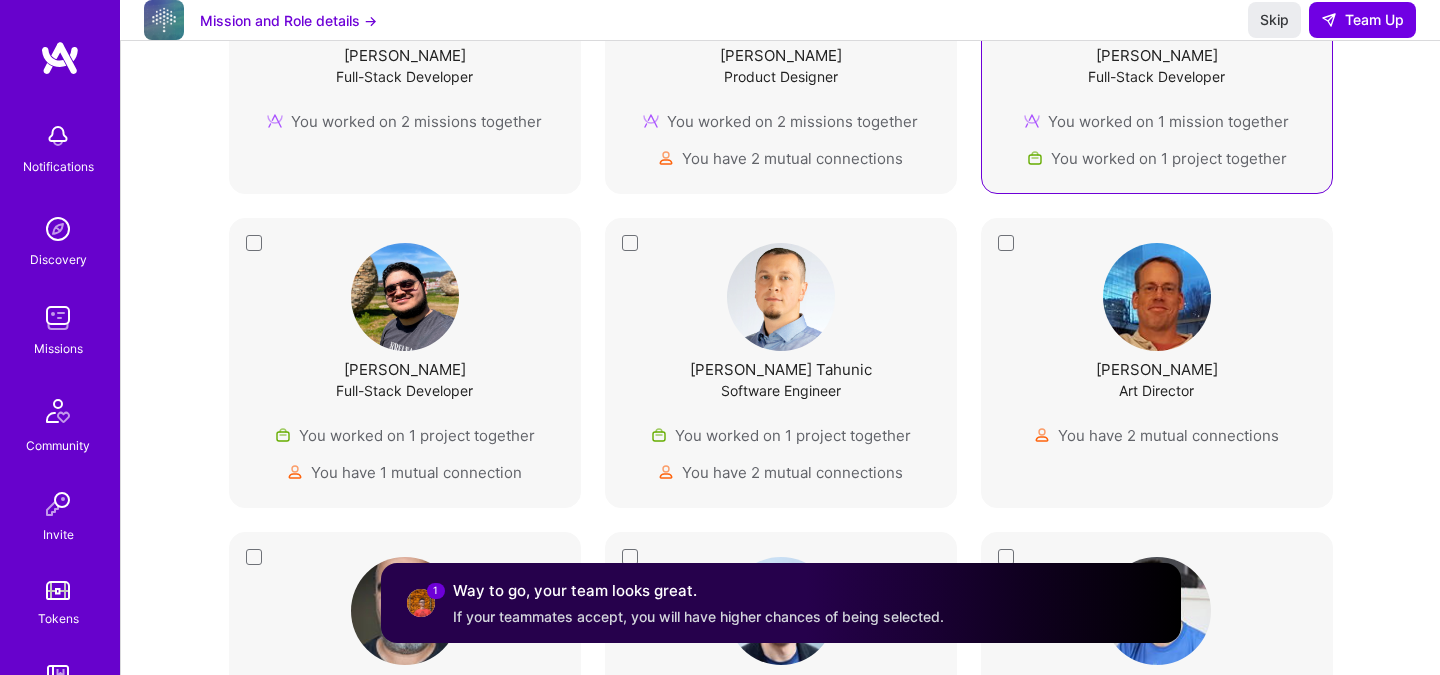 click on "[PERSON_NAME] Full-Stack Developer You worked on 1 project together You have 1 mutual connection" at bounding box center [405, 363] 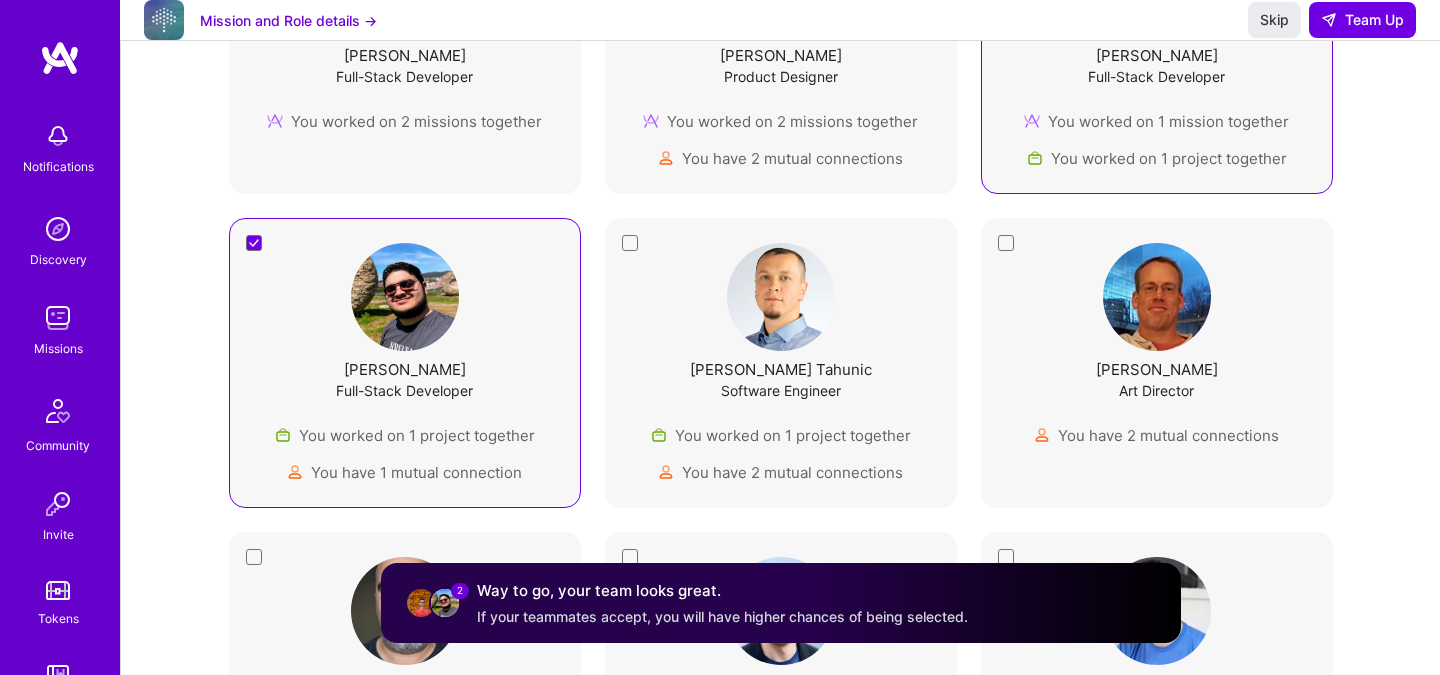 click on "[PERSON_NAME] Tahunic Software Engineer You worked on 1 project together You have 2 mutual connections" at bounding box center [781, 363] 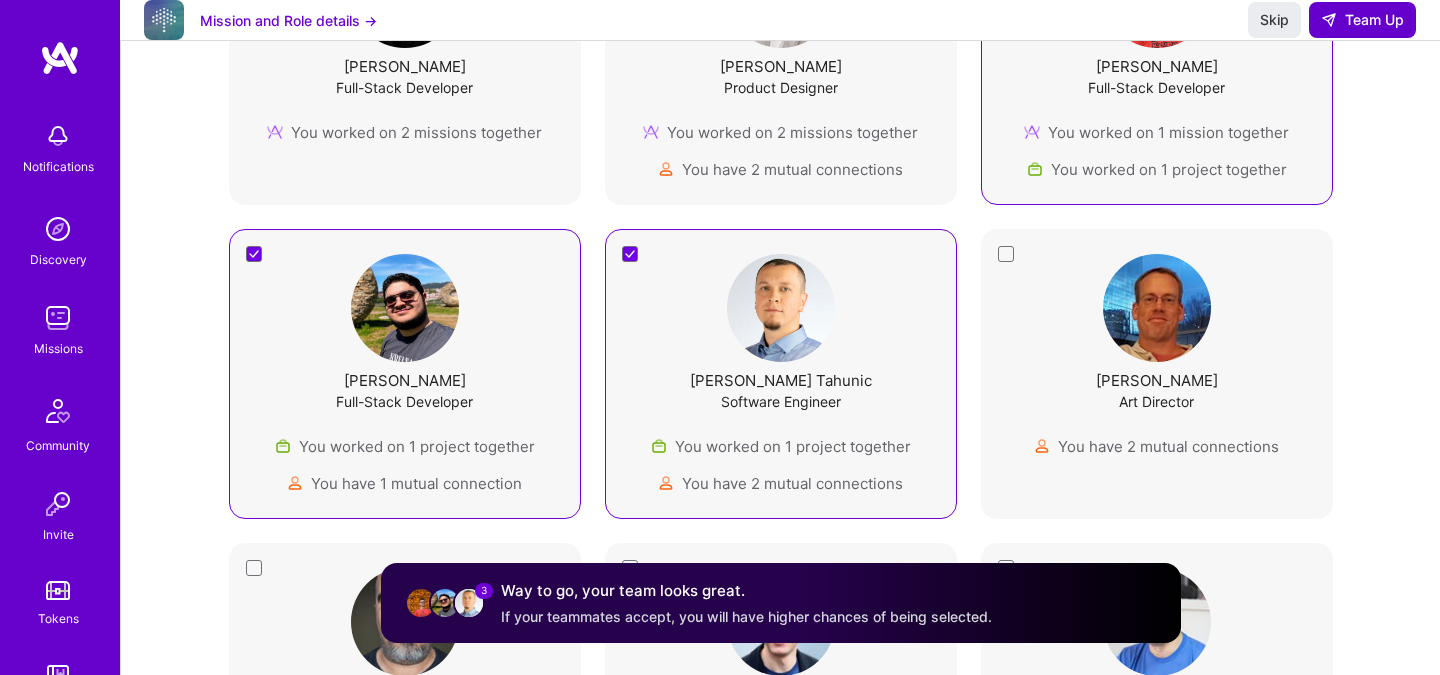 click on "Team Up" at bounding box center (1362, 20) 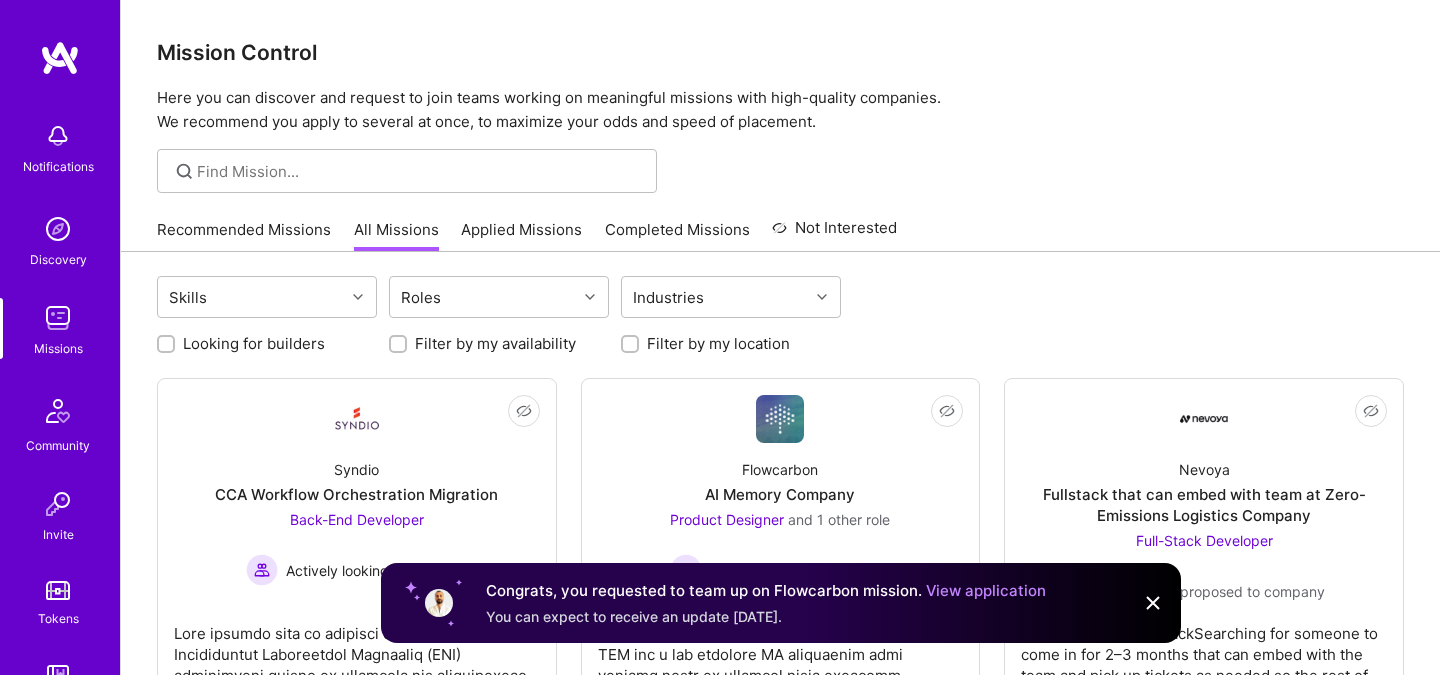 click on "Recommended Missions" at bounding box center [244, 235] 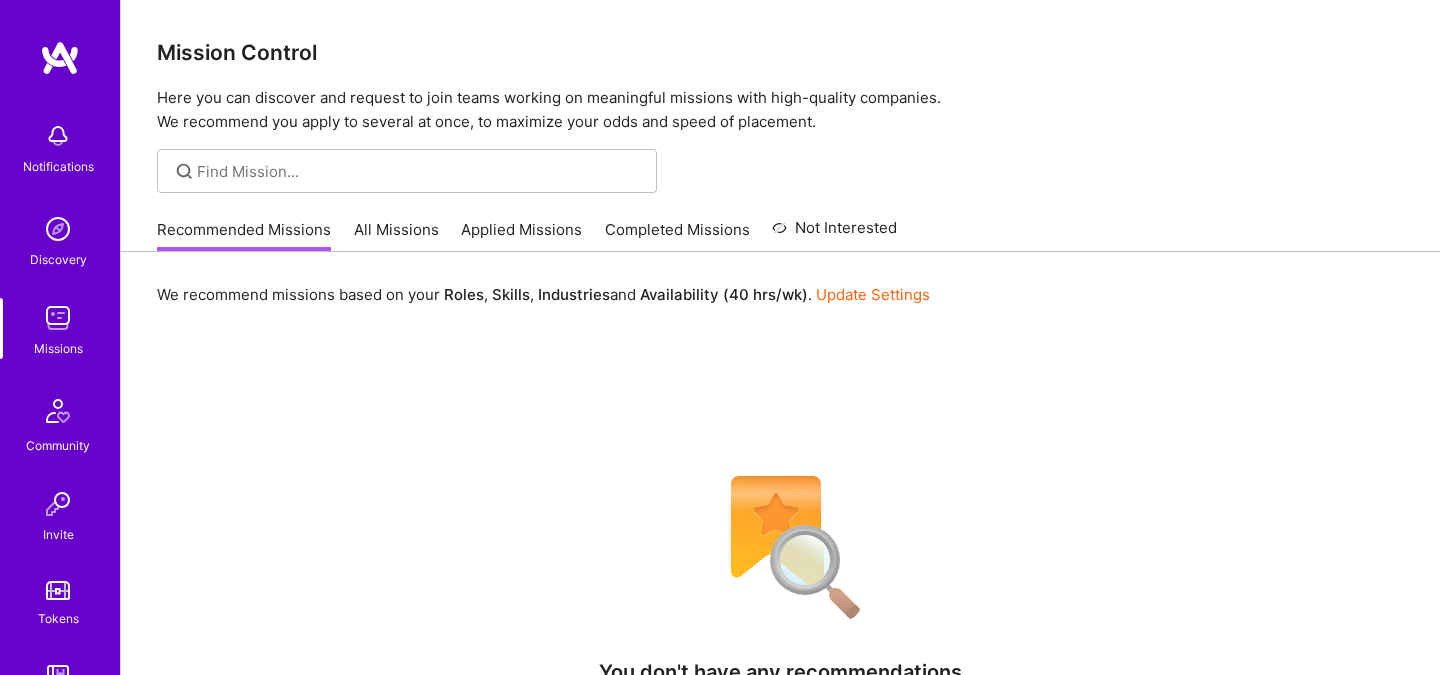 click on "Recommended Missions   All Missions   Applied Missions   Completed Missions   Not Interested" at bounding box center (527, 229) 